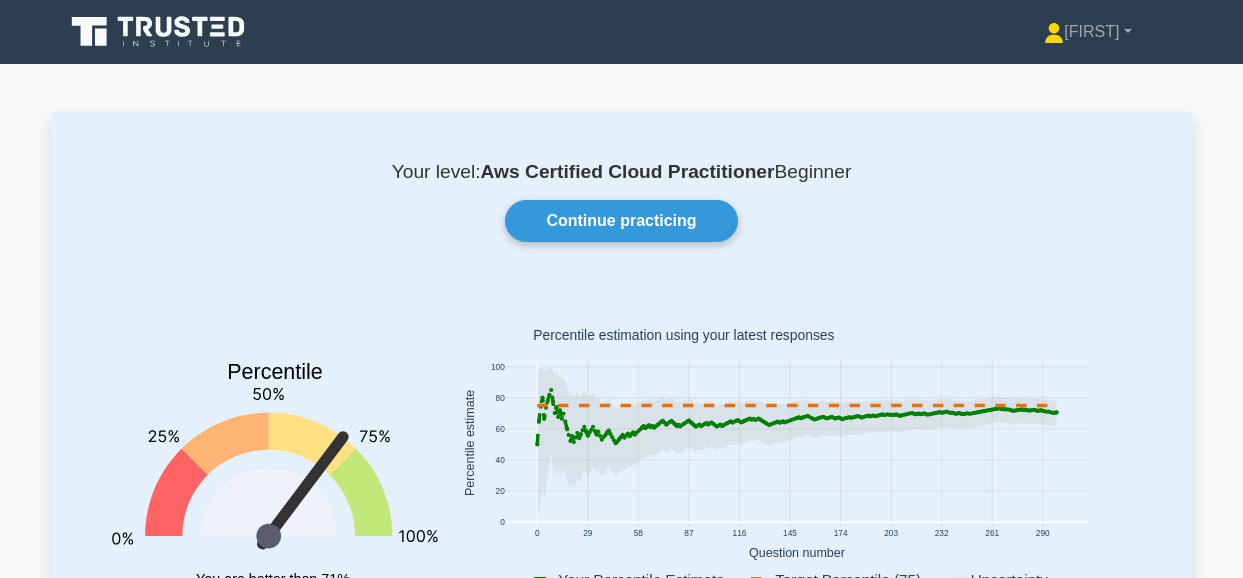 scroll, scrollTop: 0, scrollLeft: 0, axis: both 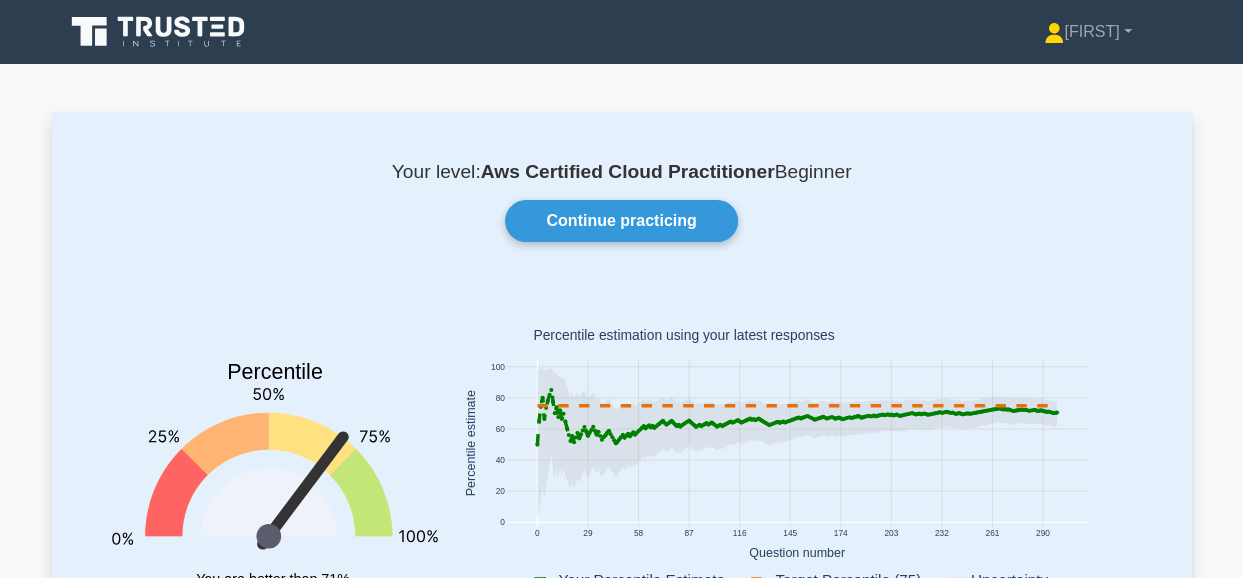 click on "Your level:
Aws Certified Cloud Practitioner  Beginner
Continue practicing
Percentile
You are better than 71%
of all  users
0 29 58 87 116 145 174 203 232 261 290" at bounding box center (622, 413) 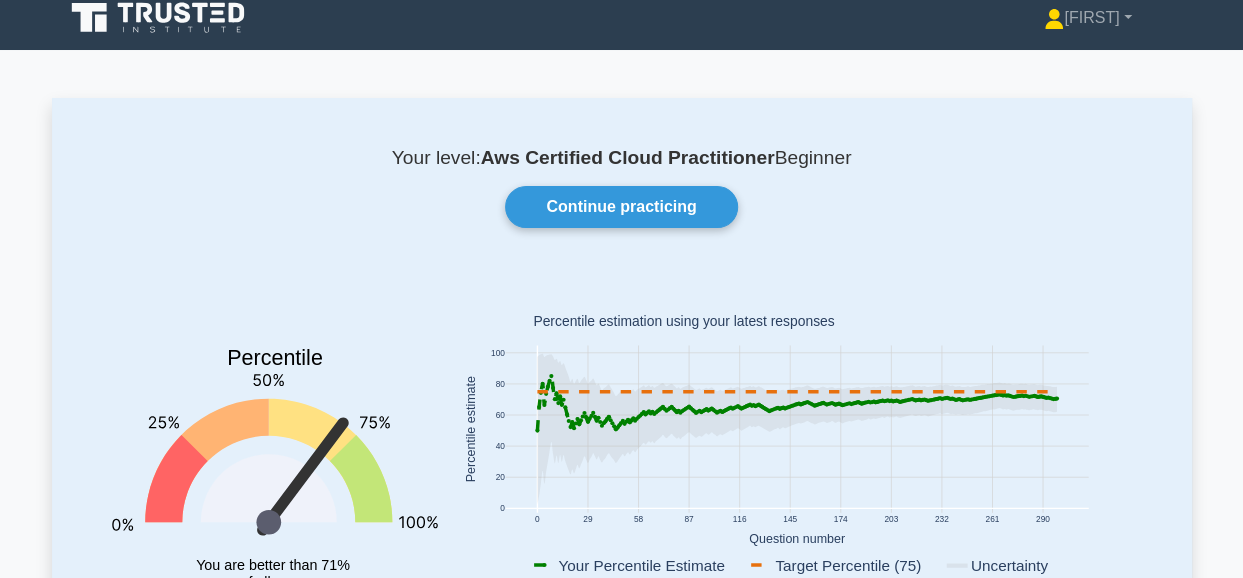 scroll, scrollTop: 0, scrollLeft: 0, axis: both 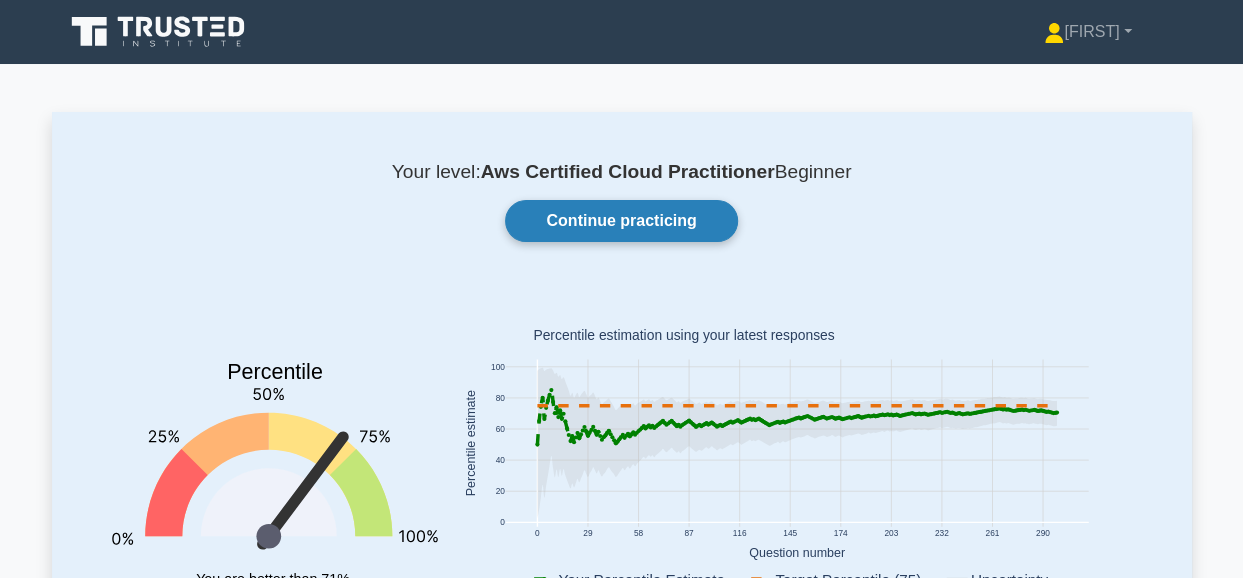 click on "Continue practicing" at bounding box center (621, 221) 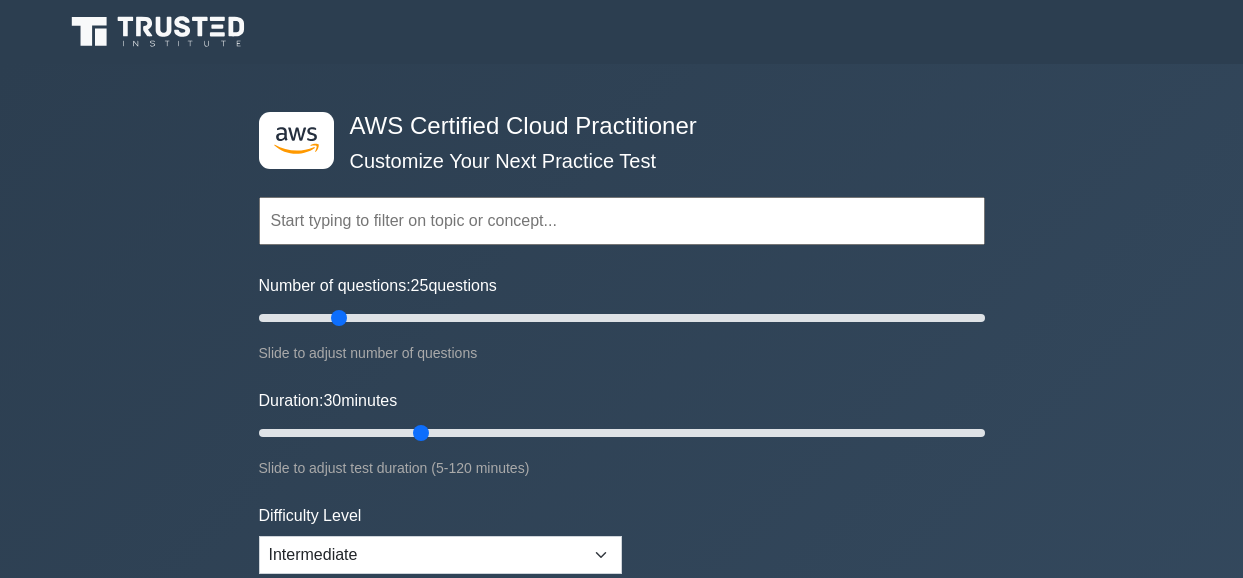 scroll, scrollTop: 0, scrollLeft: 0, axis: both 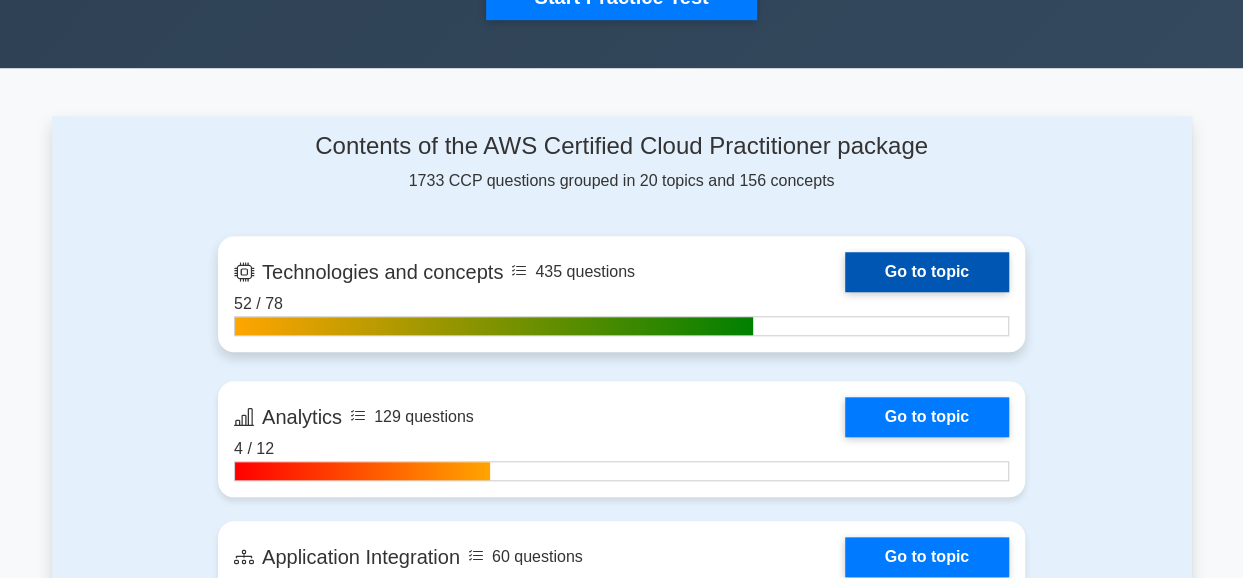 click on "Go to topic" at bounding box center (927, 272) 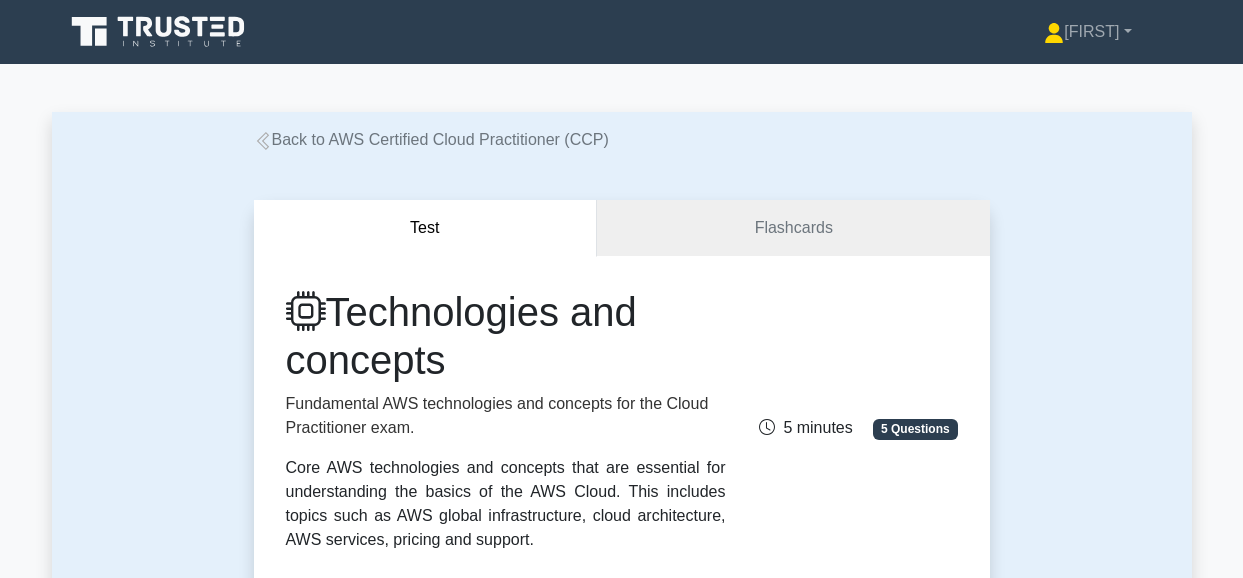 scroll, scrollTop: 0, scrollLeft: 0, axis: both 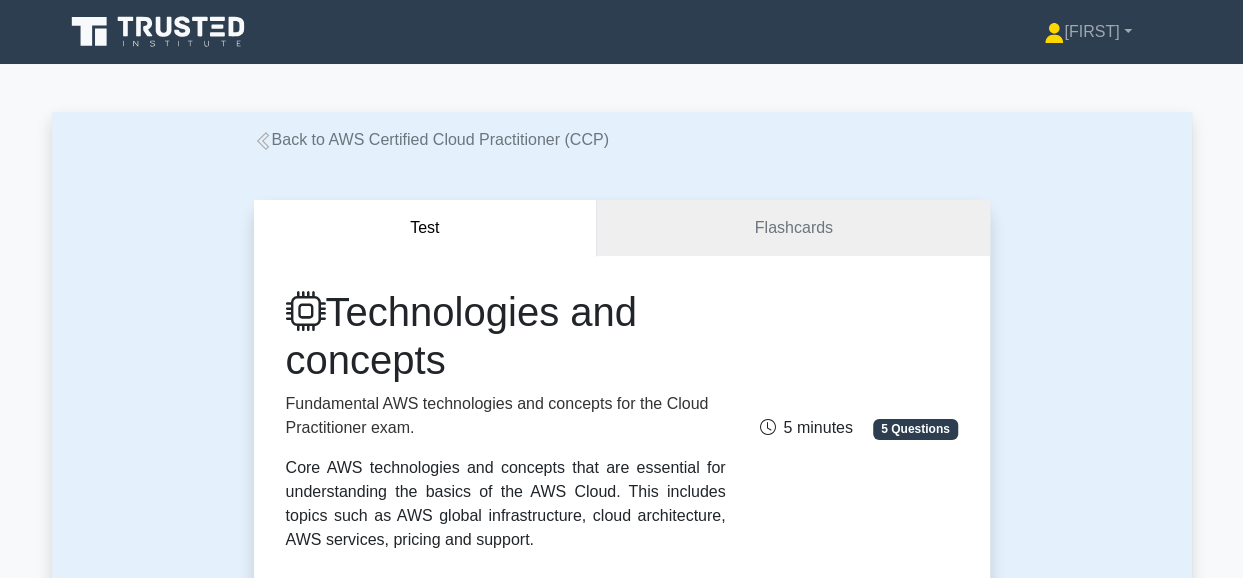click on "Test
Flashcards
Technologies and concepts
Fundamental AWS technologies and concepts for the Cloud Practitioner exam.
Core AWS technologies and concepts that are essential for understanding the basics of the AWS Cloud. This includes topics such as AWS global infrastructure, cloud architecture, AWS services, pricing and support.
5 Questions Concepts covered:" at bounding box center (622, 1452) 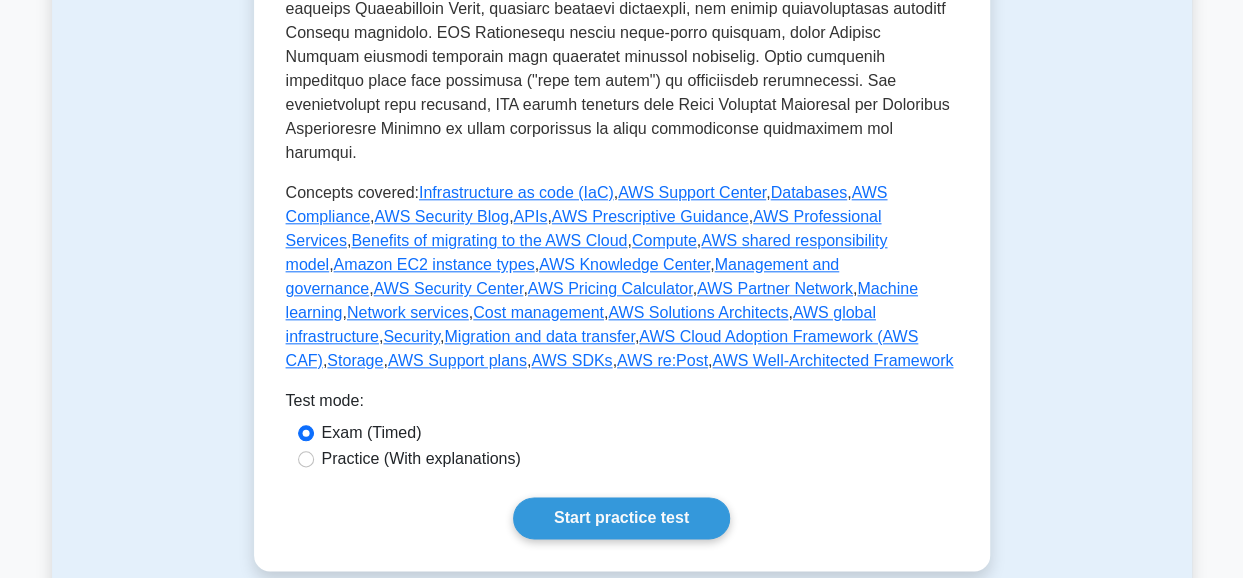 scroll, scrollTop: 1040, scrollLeft: 0, axis: vertical 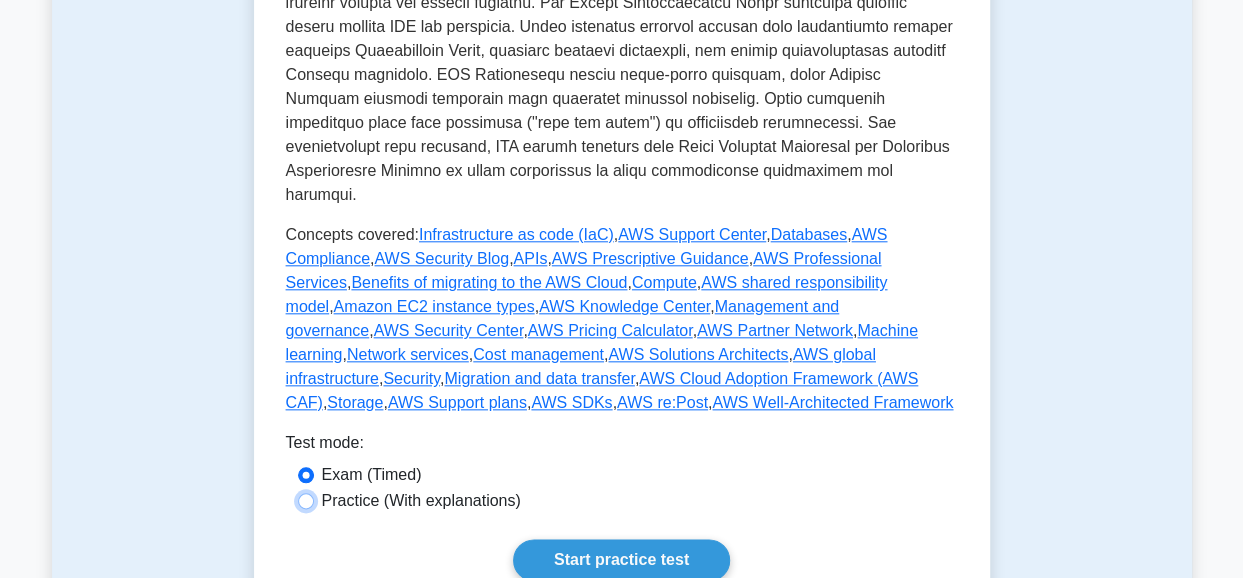 click on "Practice (With explanations)" at bounding box center (306, 501) 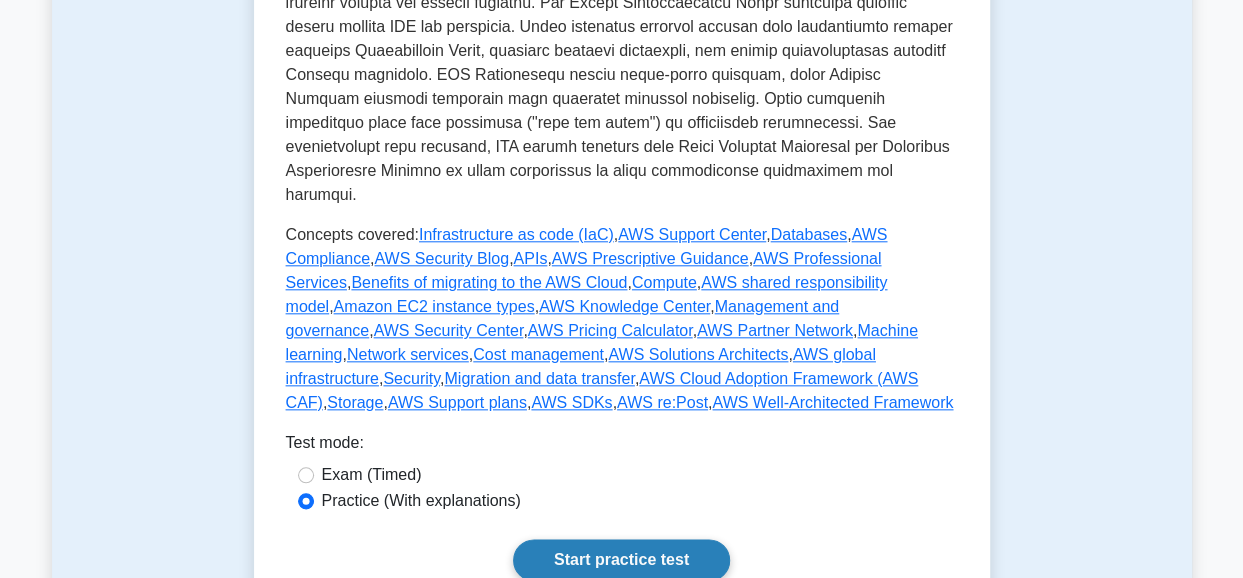 click on "Start practice test" at bounding box center (621, 560) 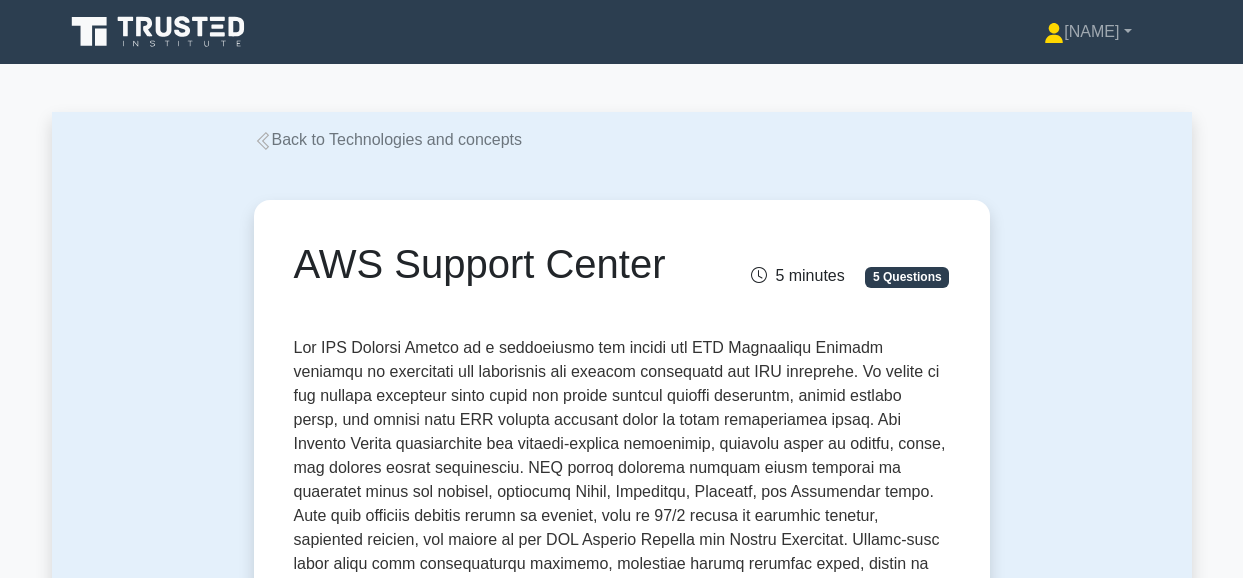 scroll, scrollTop: 0, scrollLeft: 0, axis: both 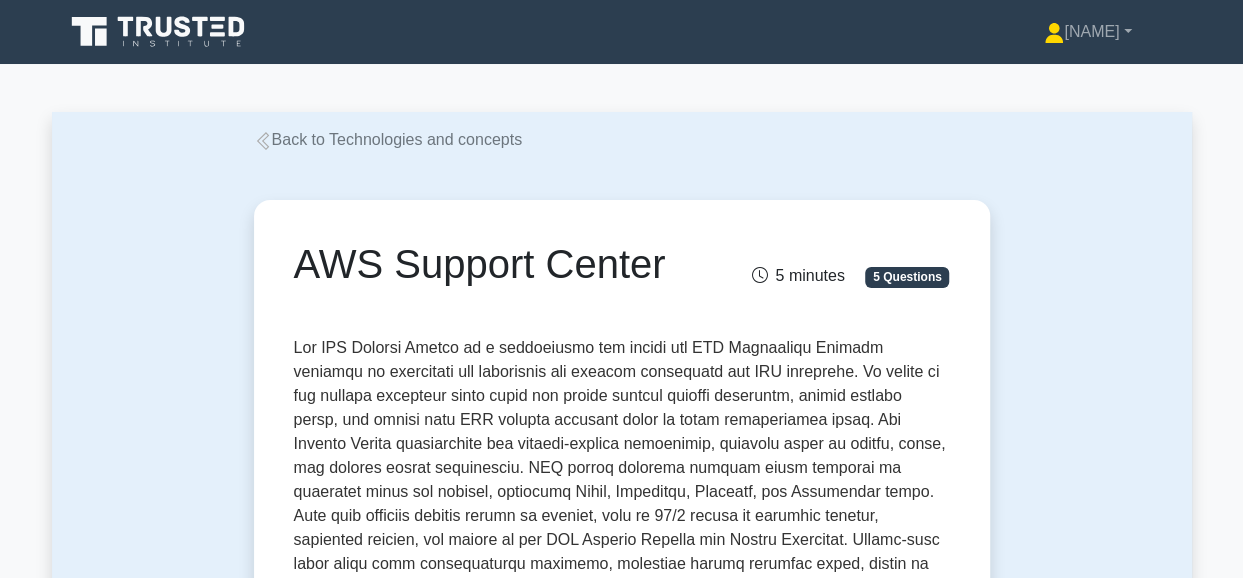 click on "AWS Support Center
5 minutes
5 Questions
AWS Support Center
The AWS Support Center is a crucial resource for AWS customers seeking technical assistance, guidance, and troubleshooting help. It is important to understand the AWS Support Center and its features to effectively utilize AWS services and resolve issues promptly. What is the AWS Support Center?" at bounding box center (622, 1195) 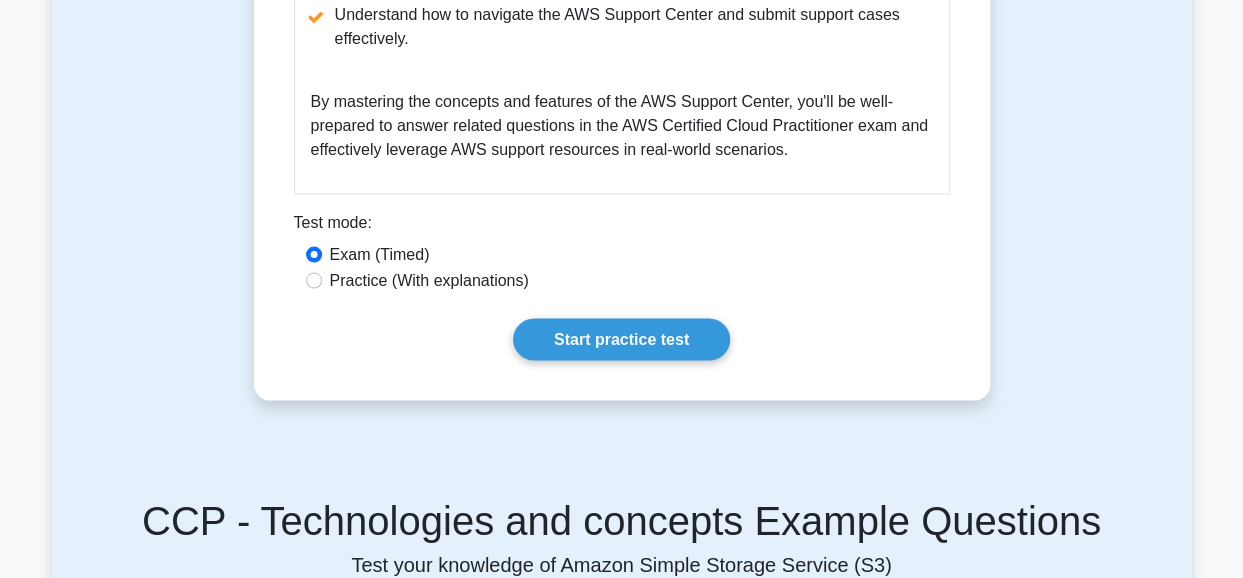 scroll, scrollTop: 1720, scrollLeft: 0, axis: vertical 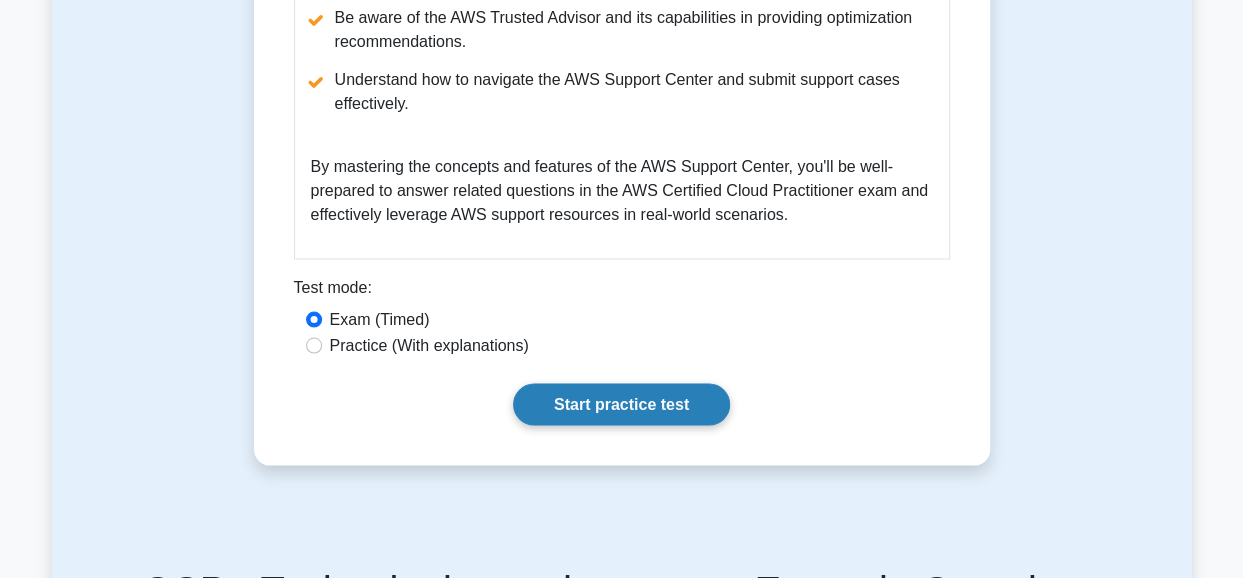 click on "Start practice test" at bounding box center [621, 404] 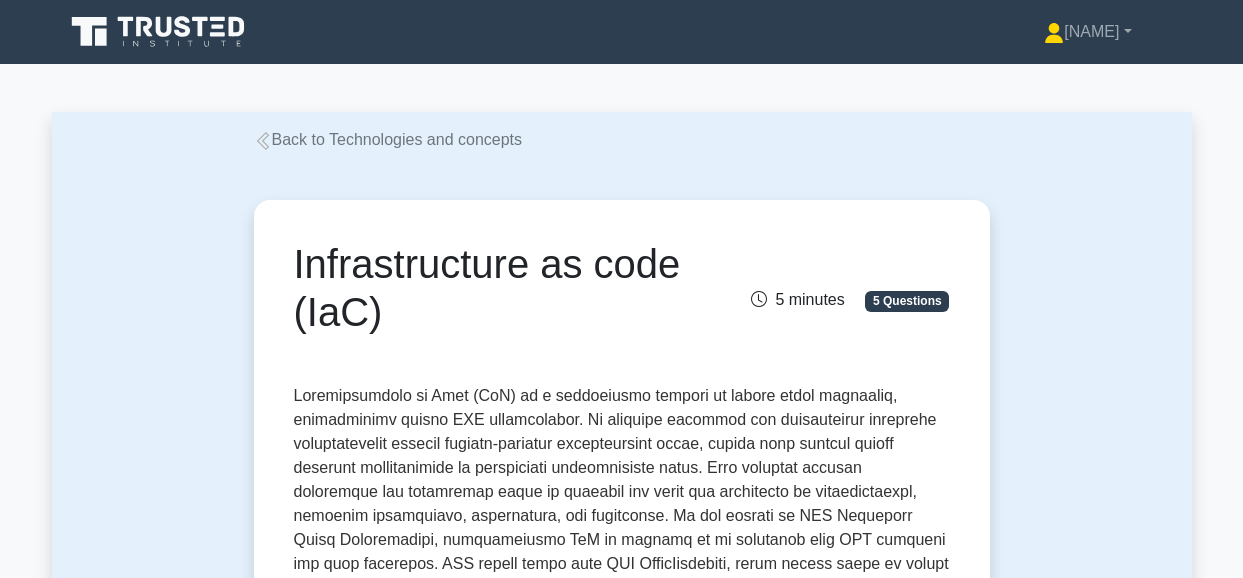 scroll, scrollTop: 0, scrollLeft: 0, axis: both 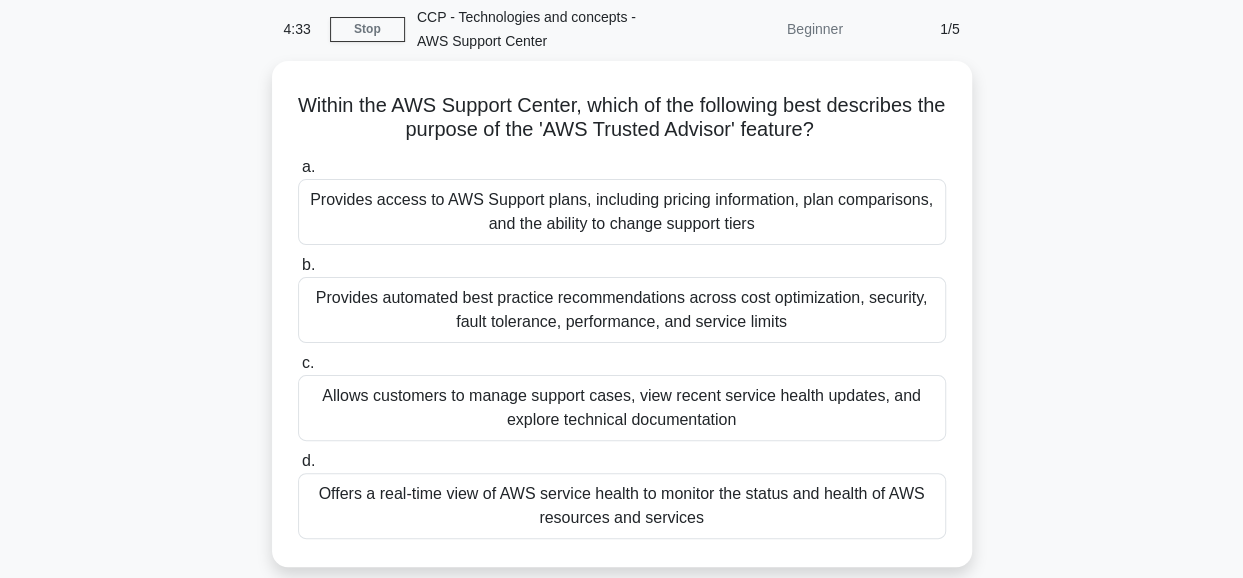click on "Within the AWS Support Center, which of the following best describes the purpose of the 'AWS Trusted Advisor' feature?
.spinner_0XTQ{transform-origin:center;animation:spinner_y6GP .75s linear infinite}@keyframes spinner_y6GP{100%{transform:rotate(360deg)}}
a.
Provides access to AWS Support plans, including pricing information, plan comparisons, and the ability to change support tiers
b. c. d." at bounding box center (622, 326) 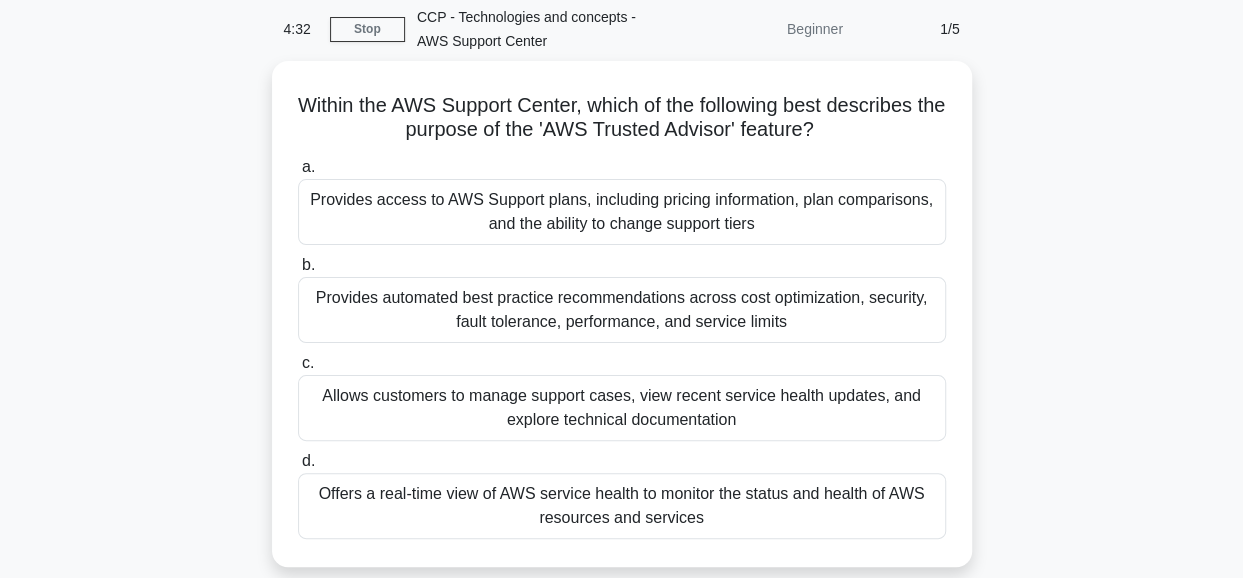 scroll, scrollTop: 120, scrollLeft: 0, axis: vertical 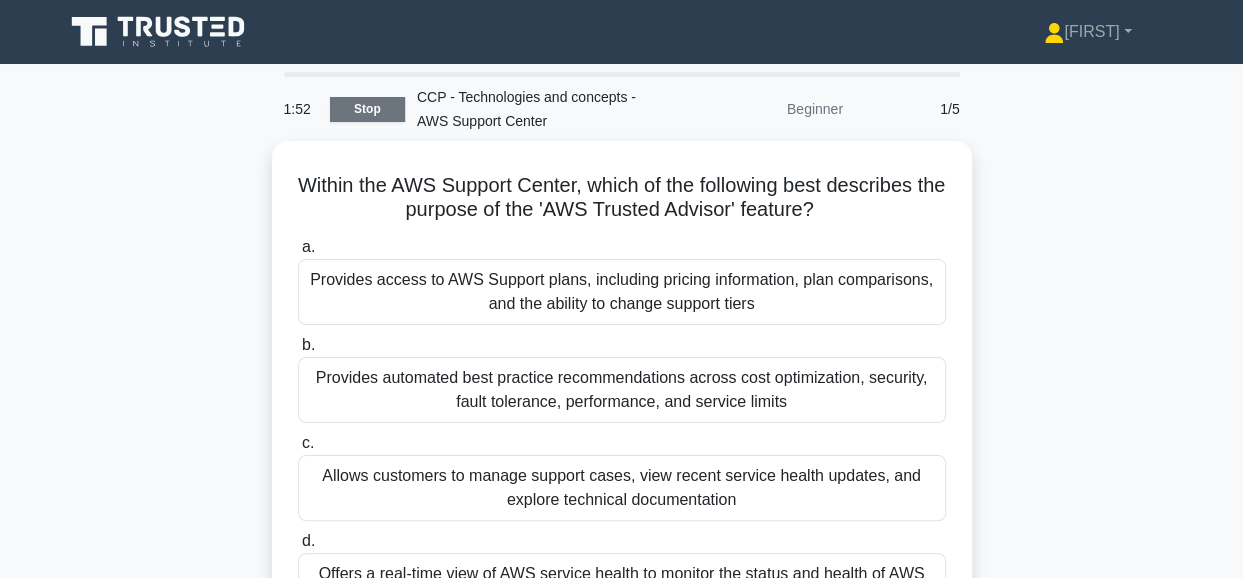 click on "Stop" at bounding box center (367, 109) 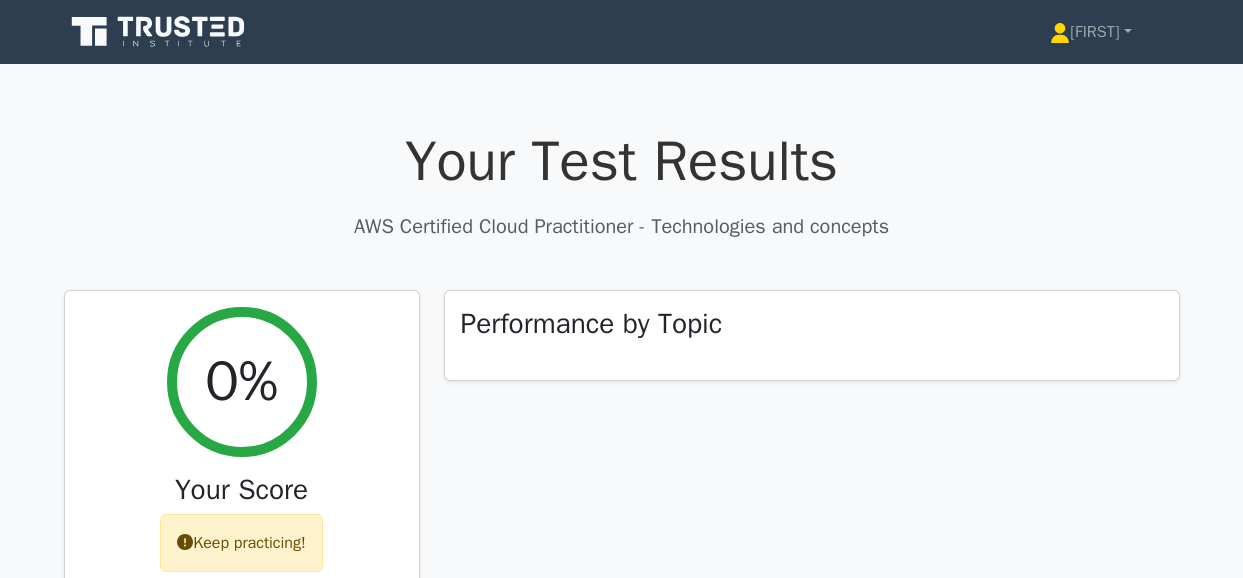scroll, scrollTop: 0, scrollLeft: 0, axis: both 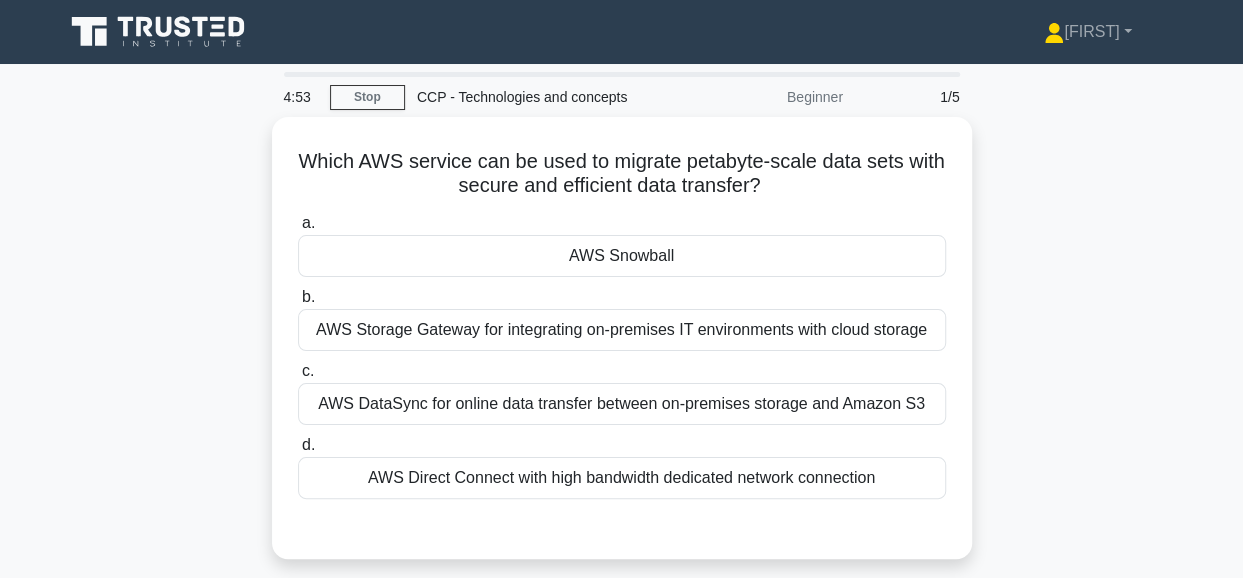 click on "Which AWS service can be used to migrate petabyte-scale data sets with secure and efficient data transfer?
.spinner_0XTQ{transform-origin:center;animation:spinner_y6GP .75s linear infinite}@keyframes spinner_y6GP{100%{transform:rotate(360deg)}}
a.
AWS Snowball
b." at bounding box center [622, 350] 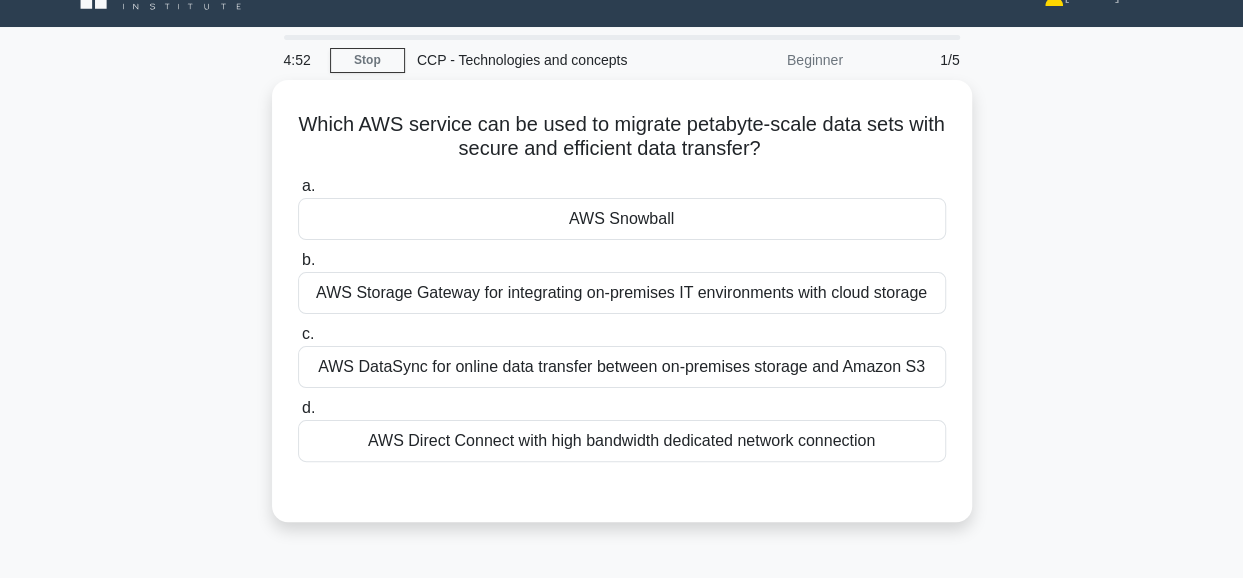 scroll, scrollTop: 40, scrollLeft: 0, axis: vertical 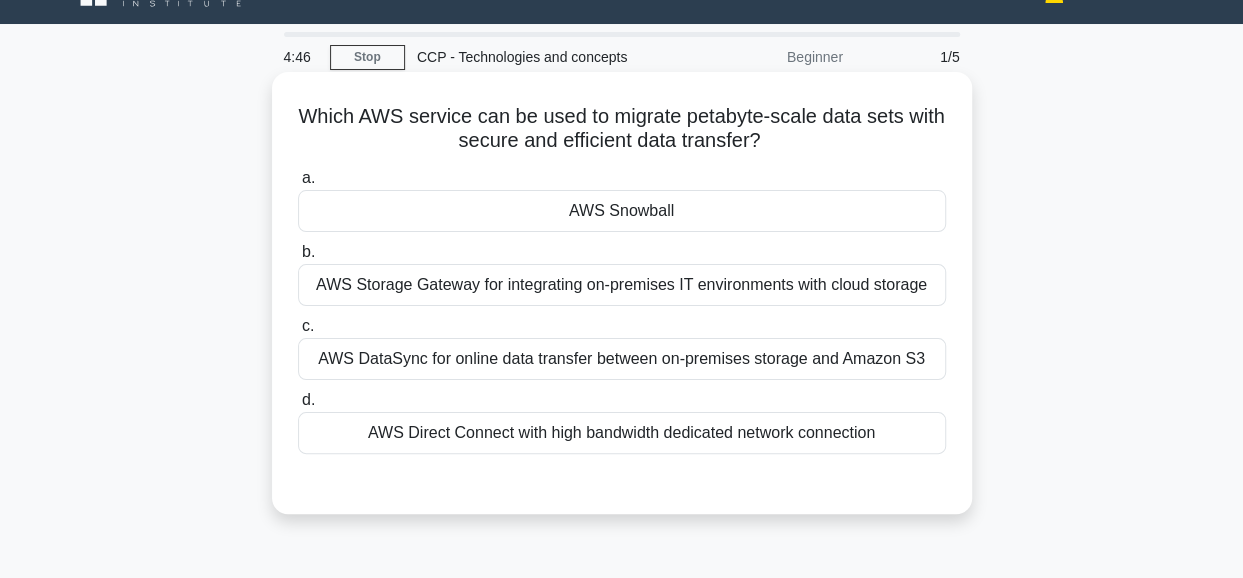 click on "AWS Snowball" at bounding box center (622, 211) 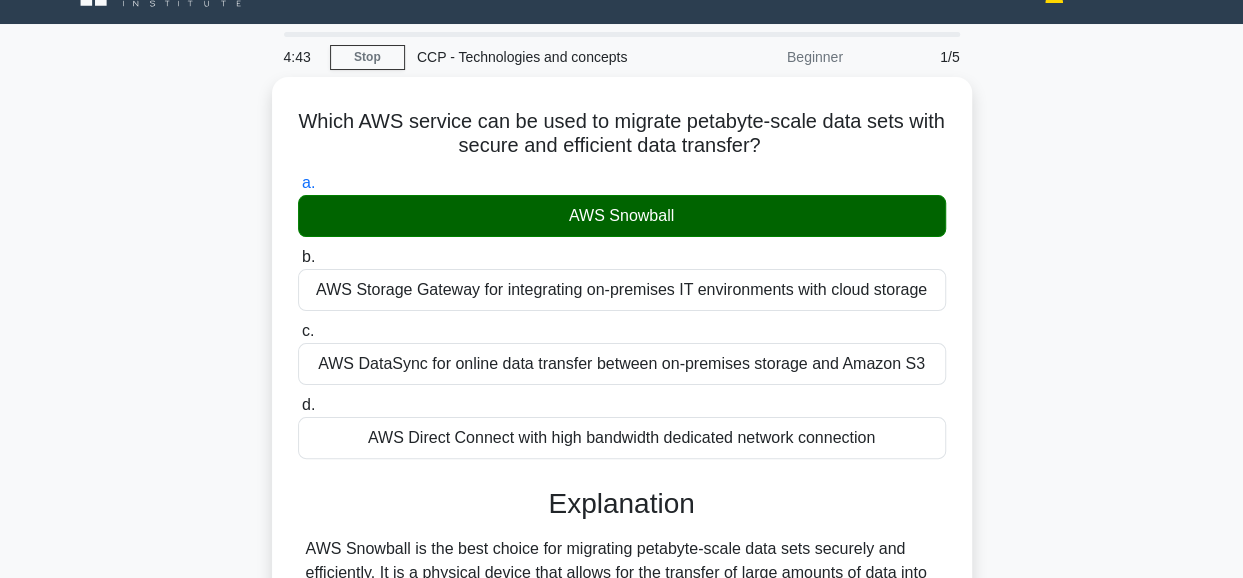 click on "b.
AWS Storage Gateway for integrating on-premises IT environments with cloud storage" at bounding box center [298, 257] 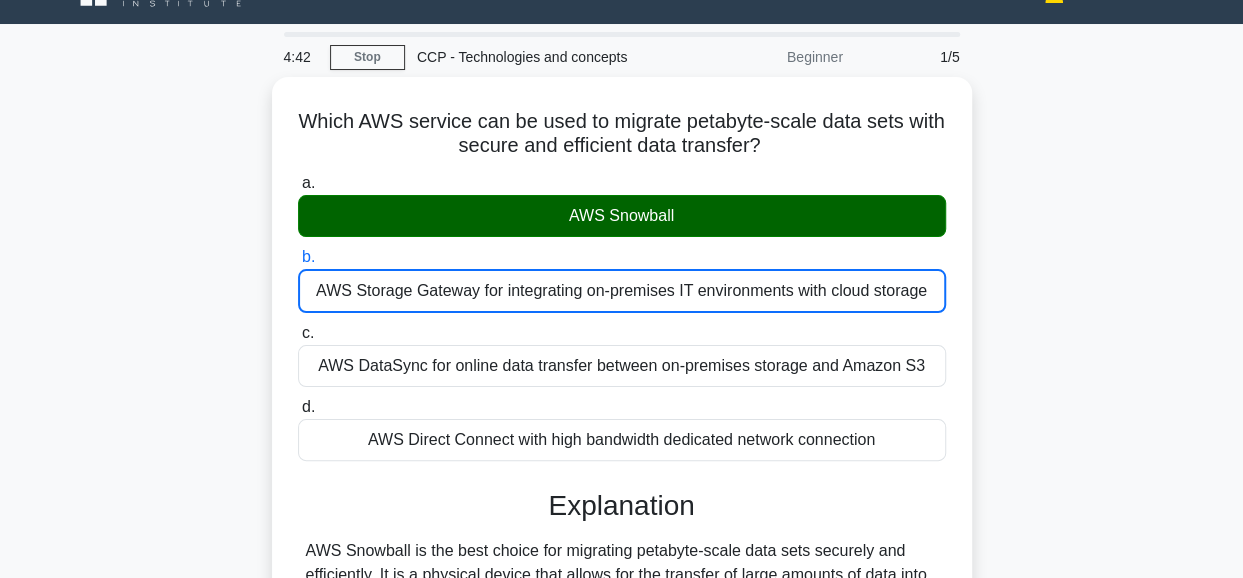click on "c.
AWS DataSync for online data transfer between on-premises storage and Amazon S3" at bounding box center (298, 333) 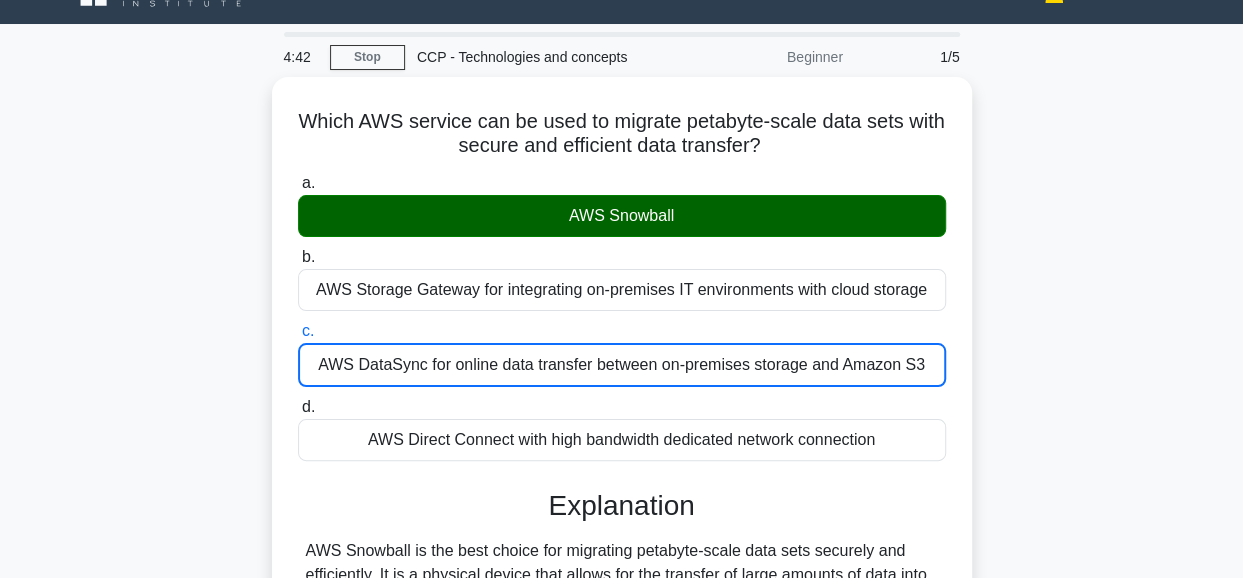 click on "d.
AWS Direct Connect with high bandwidth dedicated network connection" at bounding box center [298, 407] 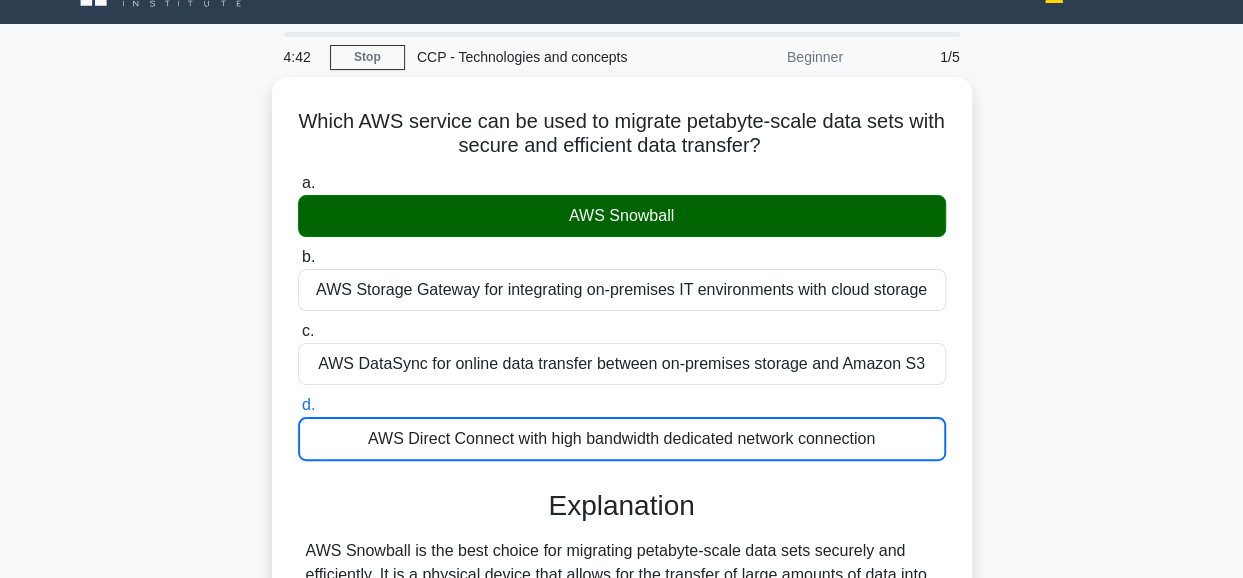 click on "a.
AWS Snowball" at bounding box center [298, 183] 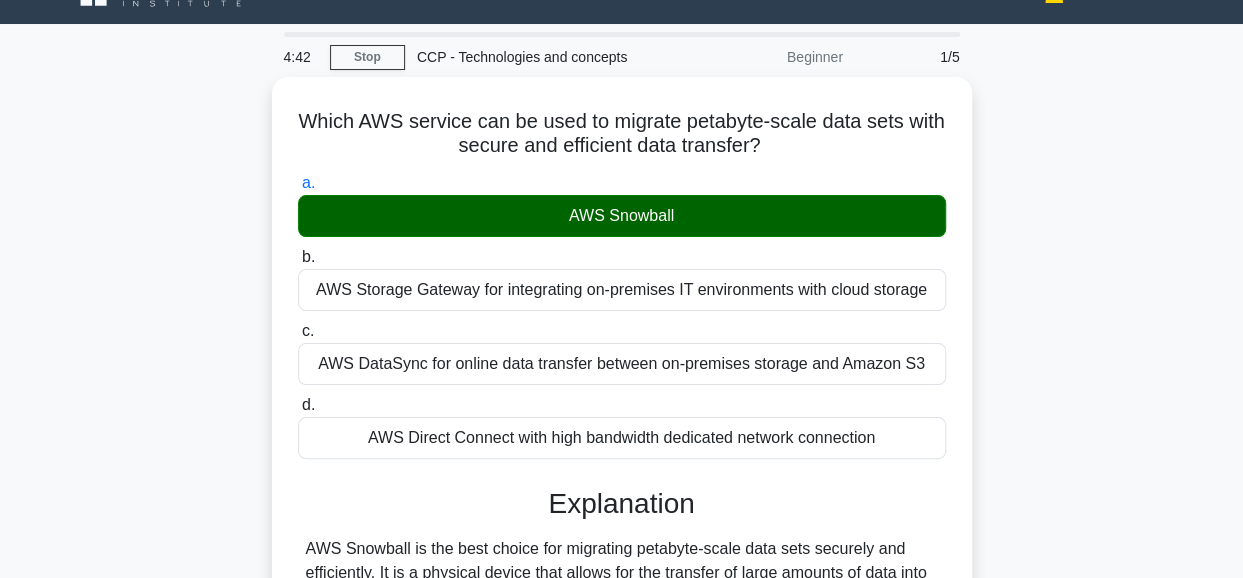click on "b.
AWS Storage Gateway for integrating on-premises IT environments with cloud storage" at bounding box center (298, 257) 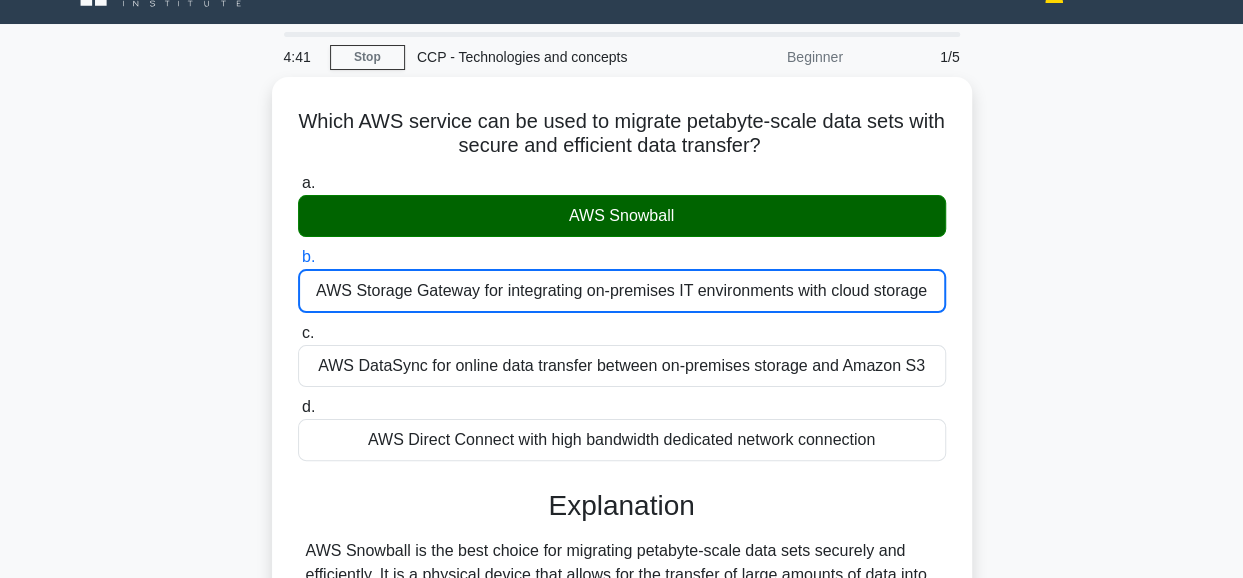 click on "c.
AWS DataSync for online data transfer between on-premises storage and Amazon S3" at bounding box center (298, 333) 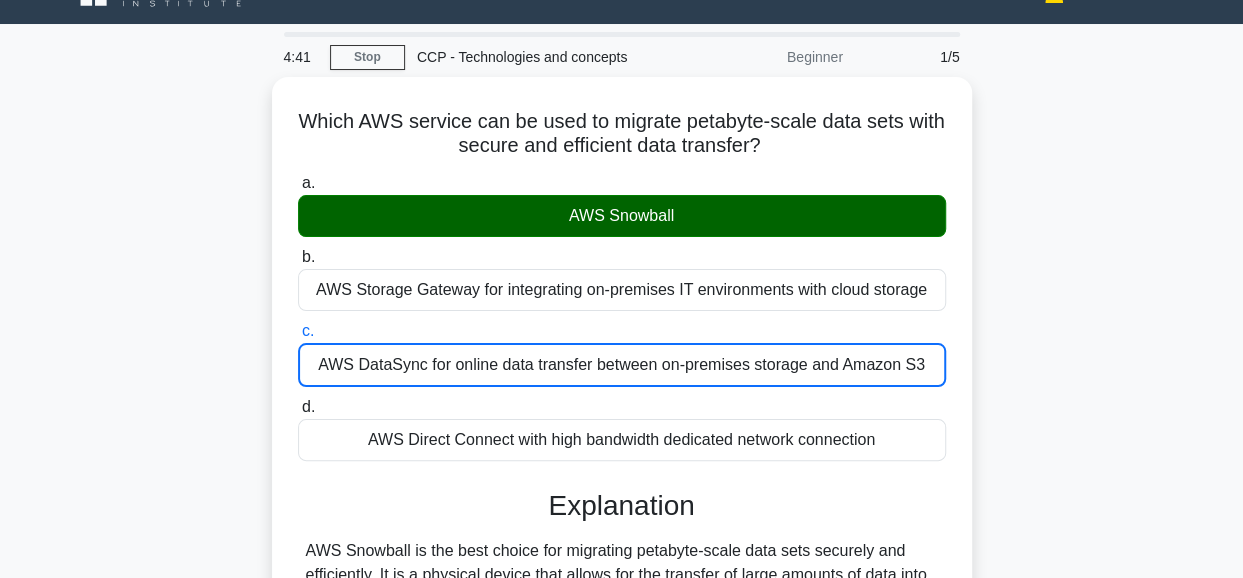 click on "d.
AWS Direct Connect with high bandwidth dedicated network connection" at bounding box center (298, 407) 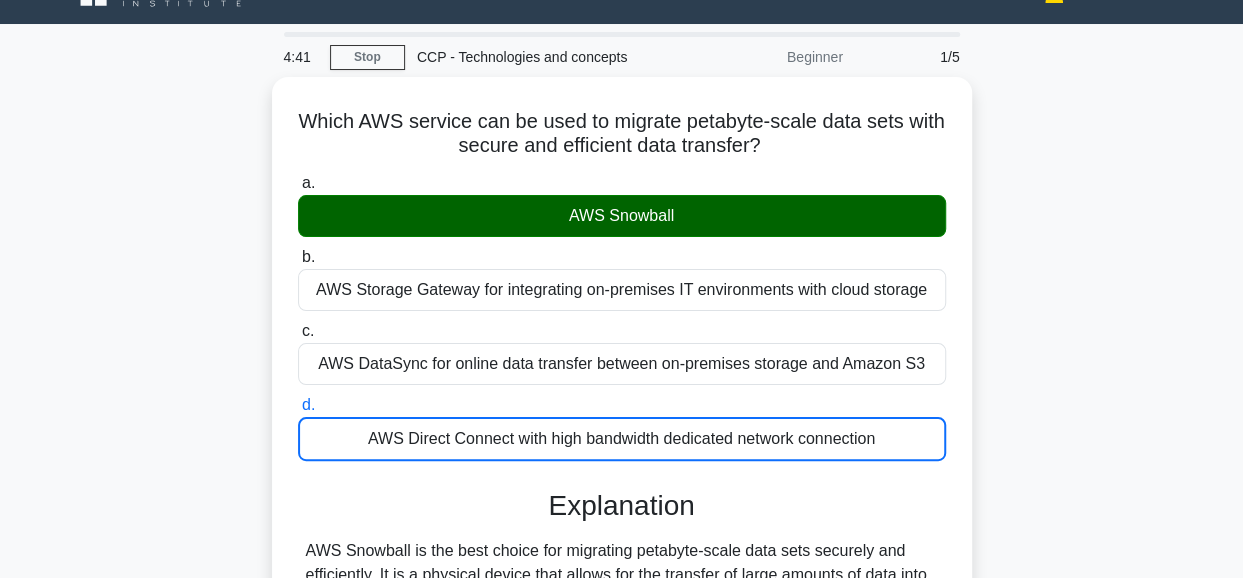 click on "a.
AWS Snowball" at bounding box center (298, 183) 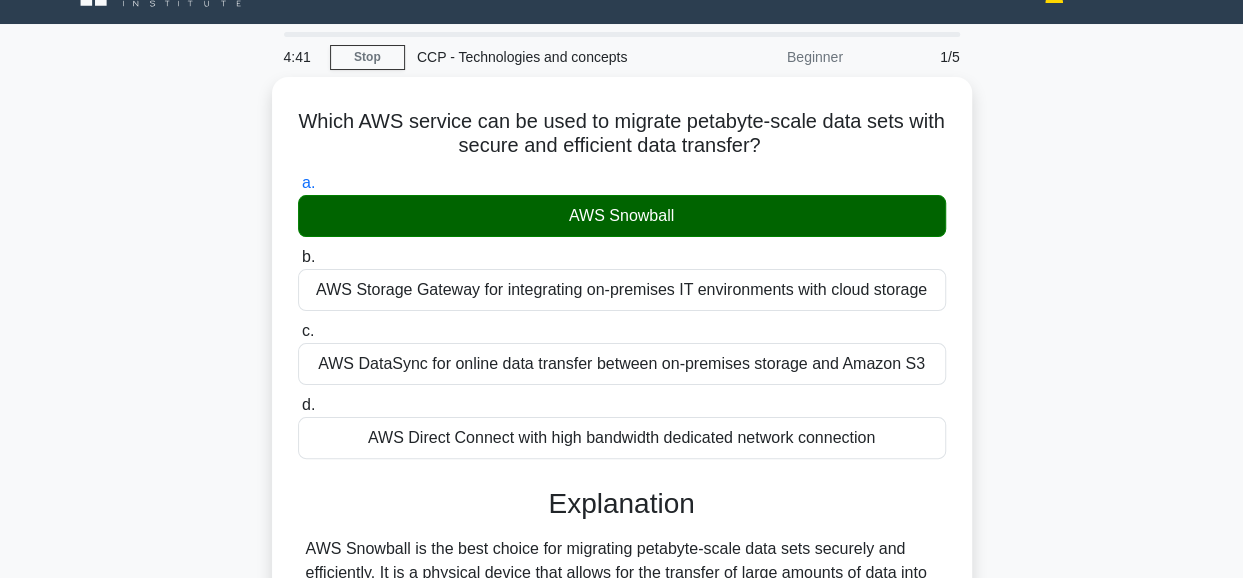 click on "b.
AWS Storage Gateway for integrating on-premises IT environments with cloud storage" at bounding box center [298, 257] 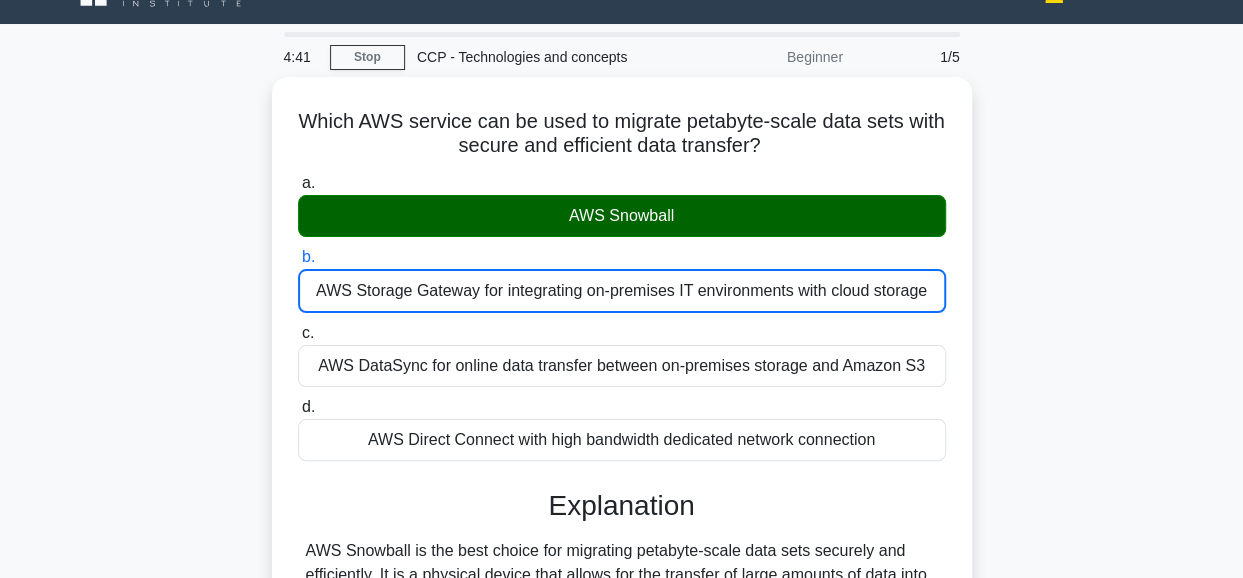 click on "c.
AWS DataSync for online data transfer between on-premises storage and Amazon S3" at bounding box center (298, 333) 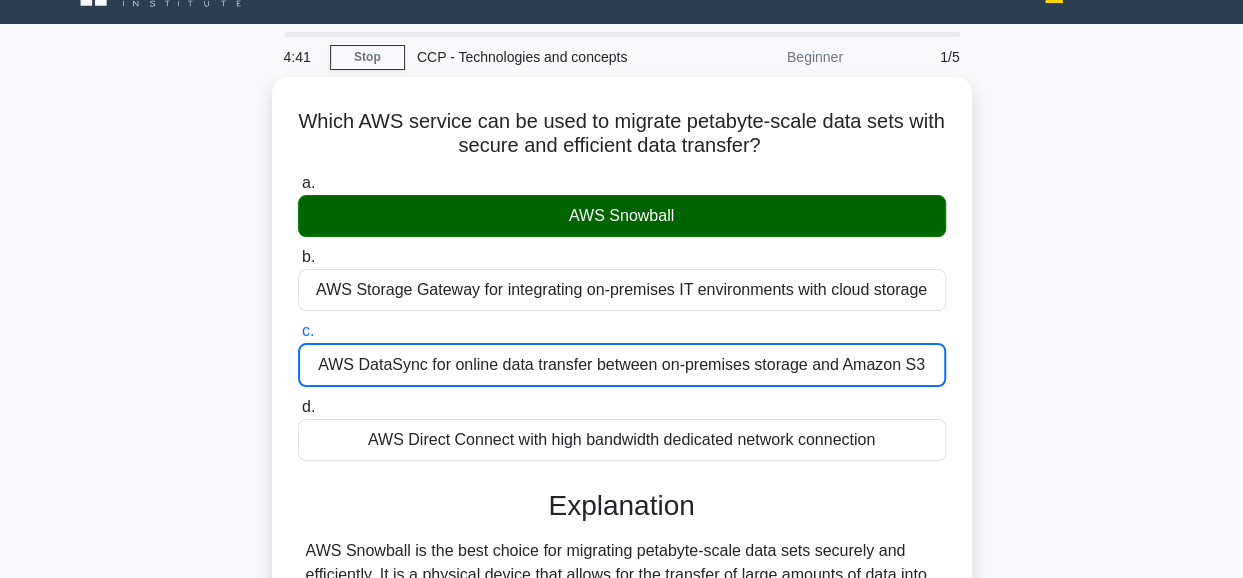 click on "d.
AWS Direct Connect with high bandwidth dedicated network connection" at bounding box center (298, 407) 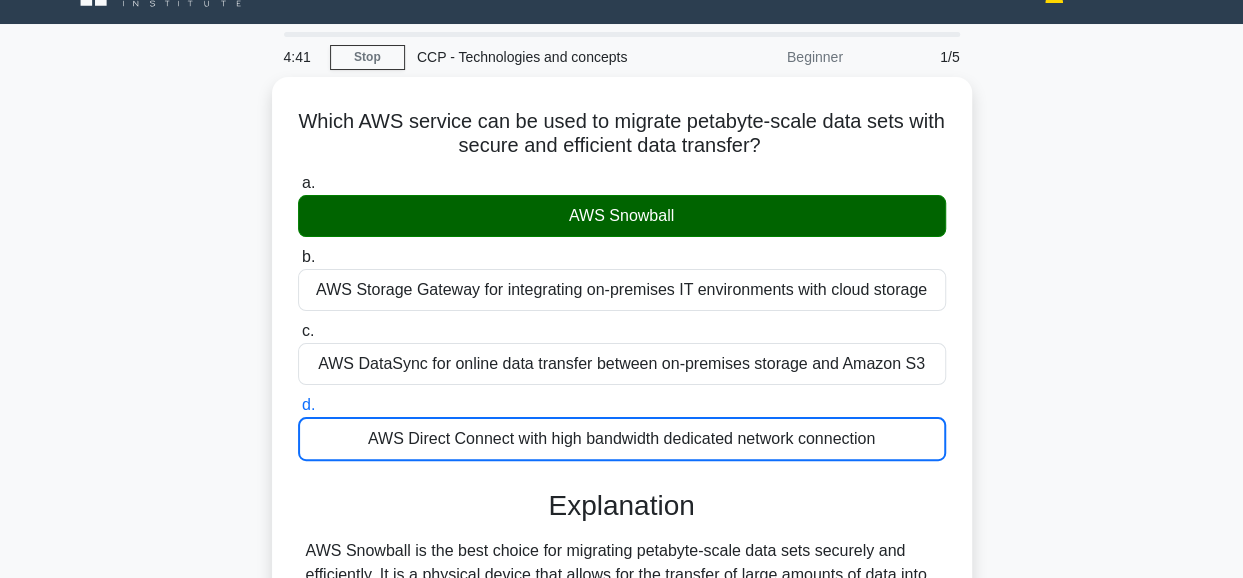 click on "a.
AWS Snowball" at bounding box center (298, 183) 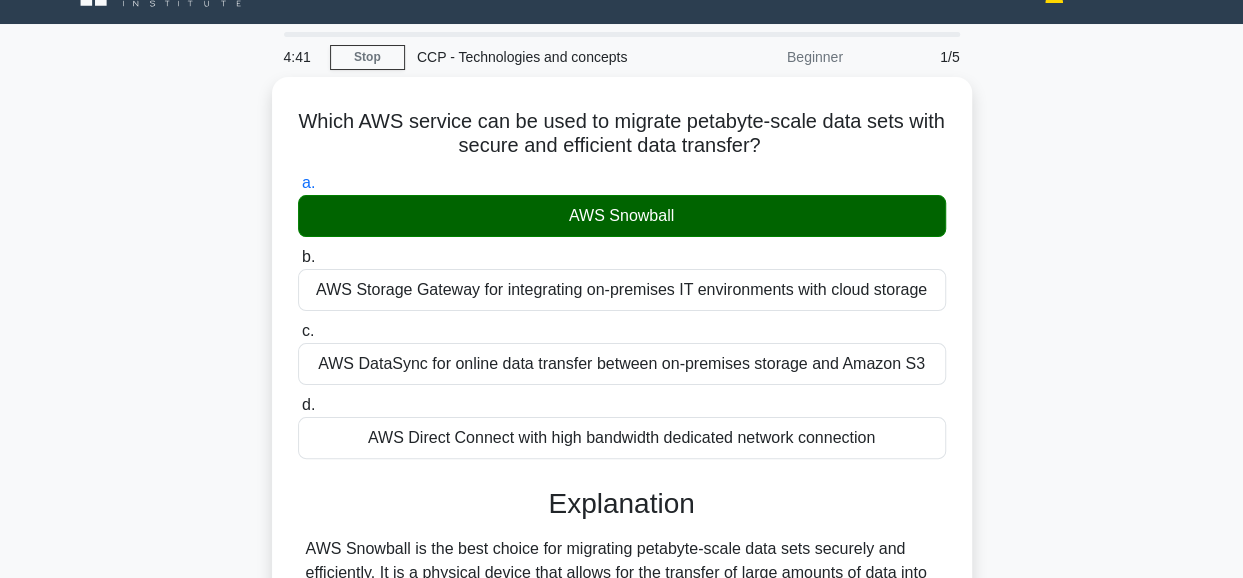 click on "b.
AWS Storage Gateway for integrating on-premises IT environments with cloud storage" at bounding box center [298, 257] 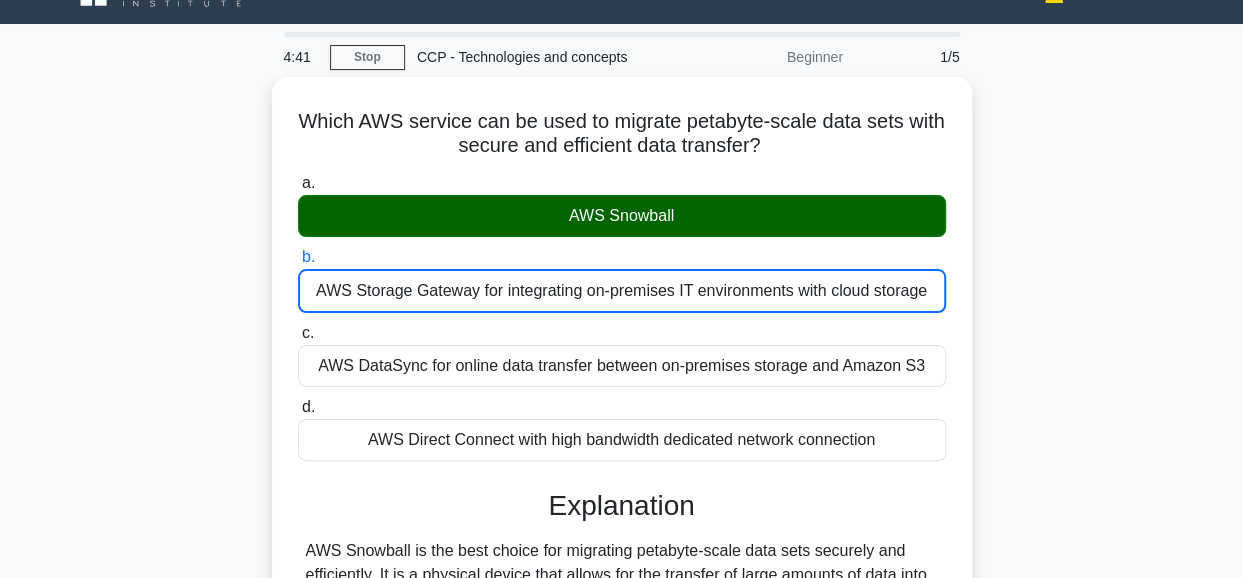 click on "c.
AWS DataSync for online data transfer between on-premises storage and Amazon S3" at bounding box center (298, 333) 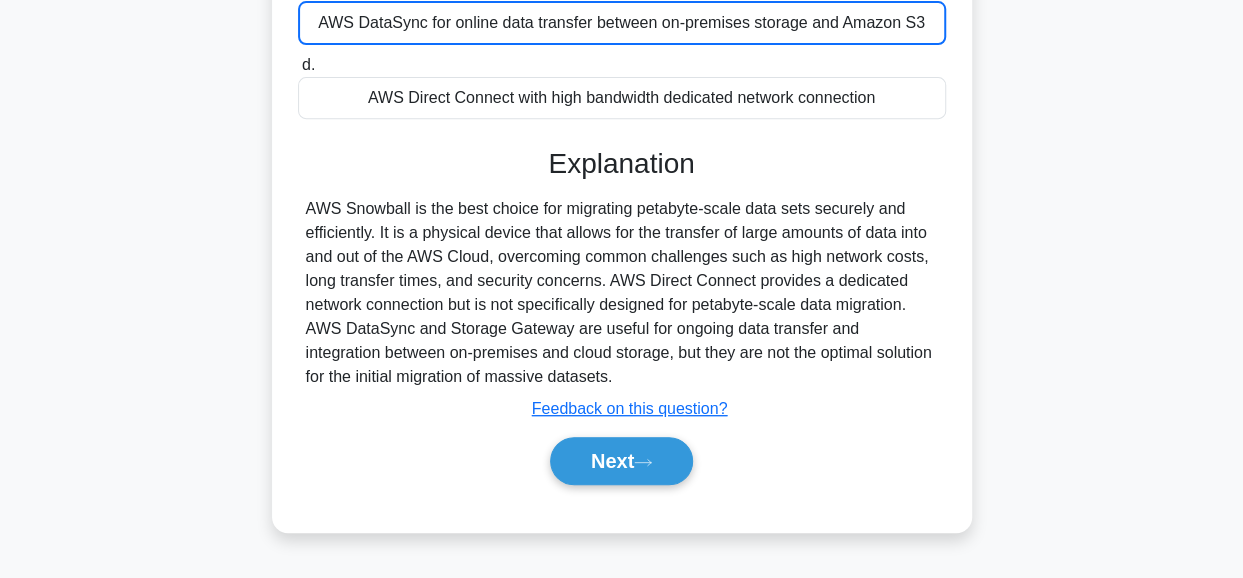 scroll, scrollTop: 402, scrollLeft: 0, axis: vertical 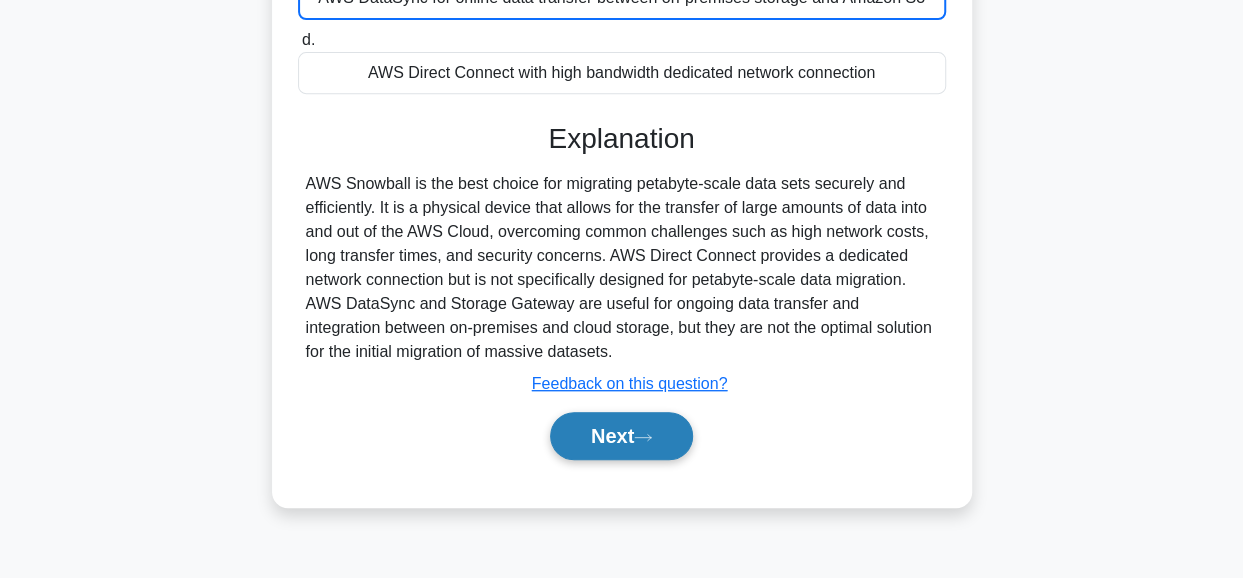 click on "Next" at bounding box center [621, 436] 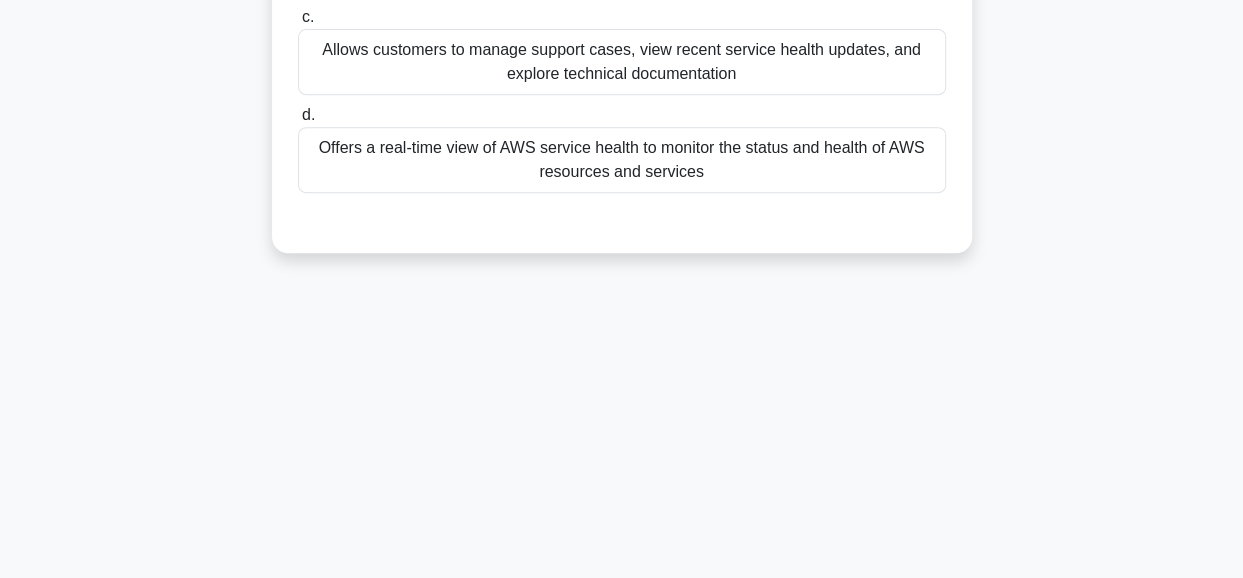 click on "4:36
Stop
CCP  - Technologies and concepts
Beginner
2/5
Within the AWS Support Center, which of the following best describes the purpose of the 'AWS Trusted Advisor' feature?
.spinner_0XTQ{transform-origin:center;animation:spinner_y6GP .75s linear infinite}@keyframes spinner_y6GP{100%{transform:rotate(360deg)}}
a." at bounding box center [622, 170] 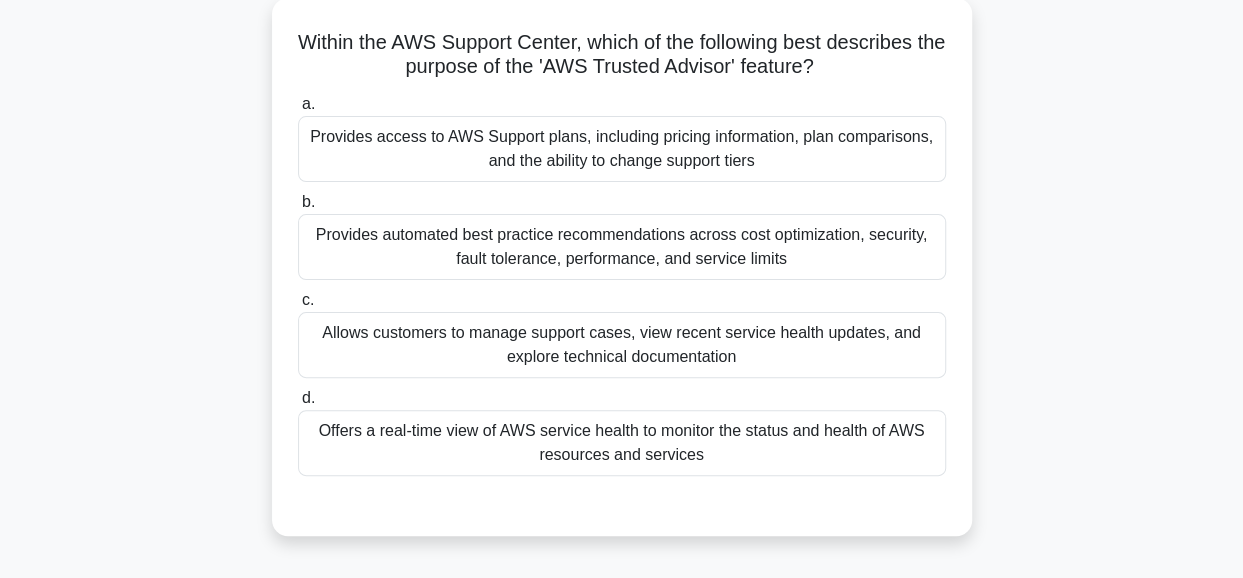 scroll, scrollTop: 122, scrollLeft: 0, axis: vertical 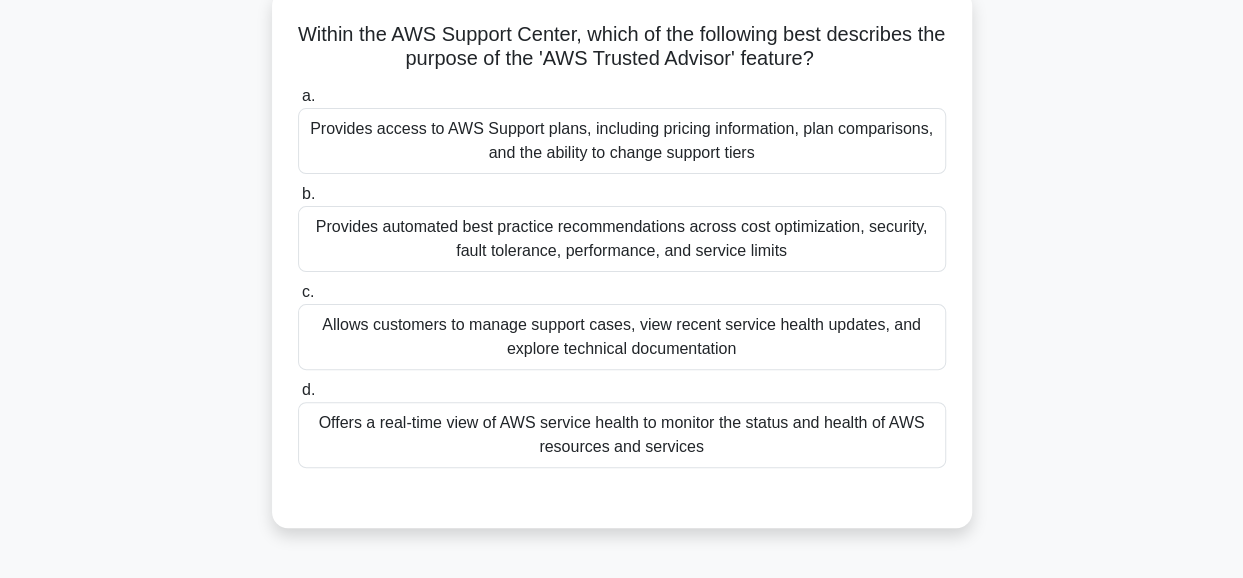 click on "Provides automated best practice recommendations across cost optimization, security, fault tolerance, performance, and service limits" at bounding box center (622, 239) 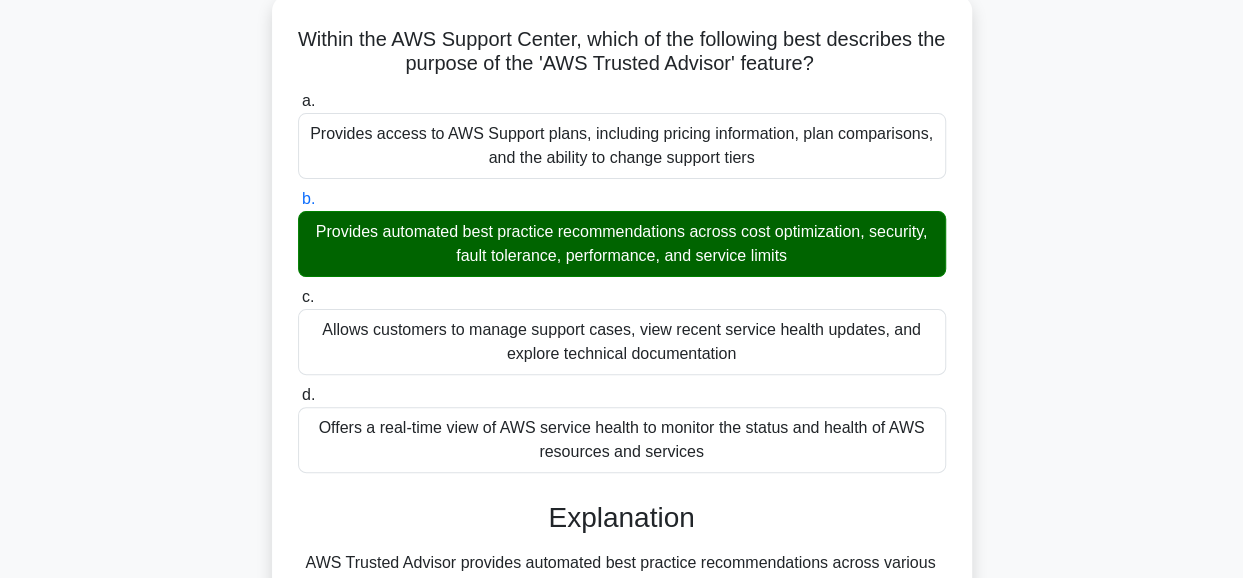 click on "Within the AWS Support Center, which of the following best describes the purpose of the 'AWS Trusted Advisor' feature?
.spinner_0XTQ{transform-origin:center;animation:spinner_y6GP .75s linear infinite}@keyframes spinner_y6GP{100%{transform:rotate(360deg)}}
a.
Provides access to AWS Support plans, including pricing information, plan comparisons, and the ability to change support tiers
b. c. d." at bounding box center [622, 440] 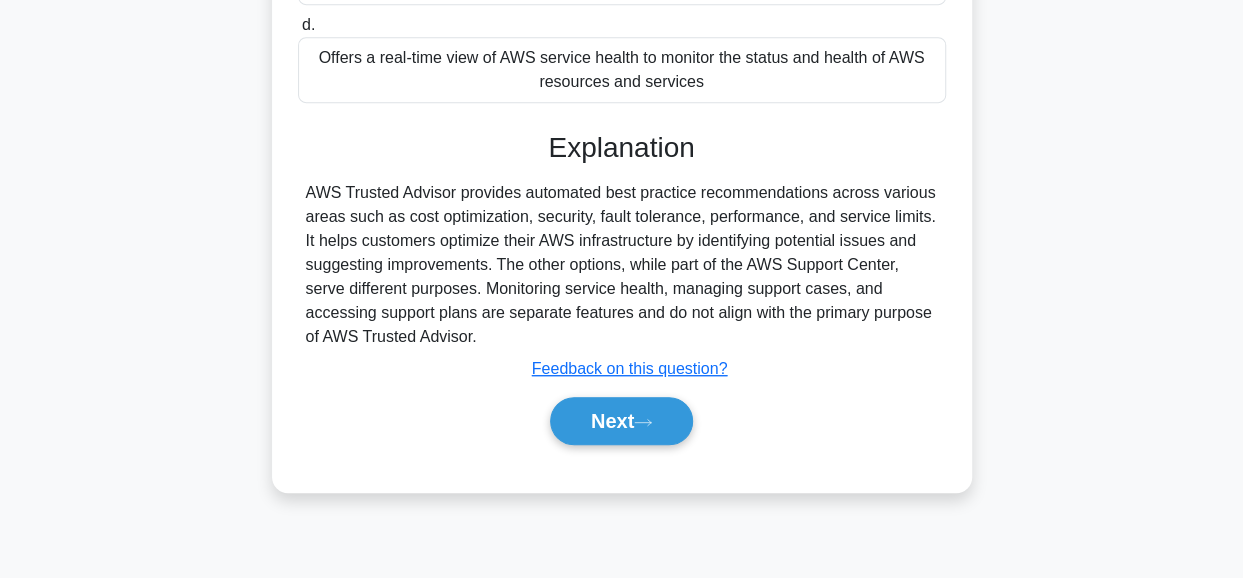 scroll, scrollTop: 502, scrollLeft: 0, axis: vertical 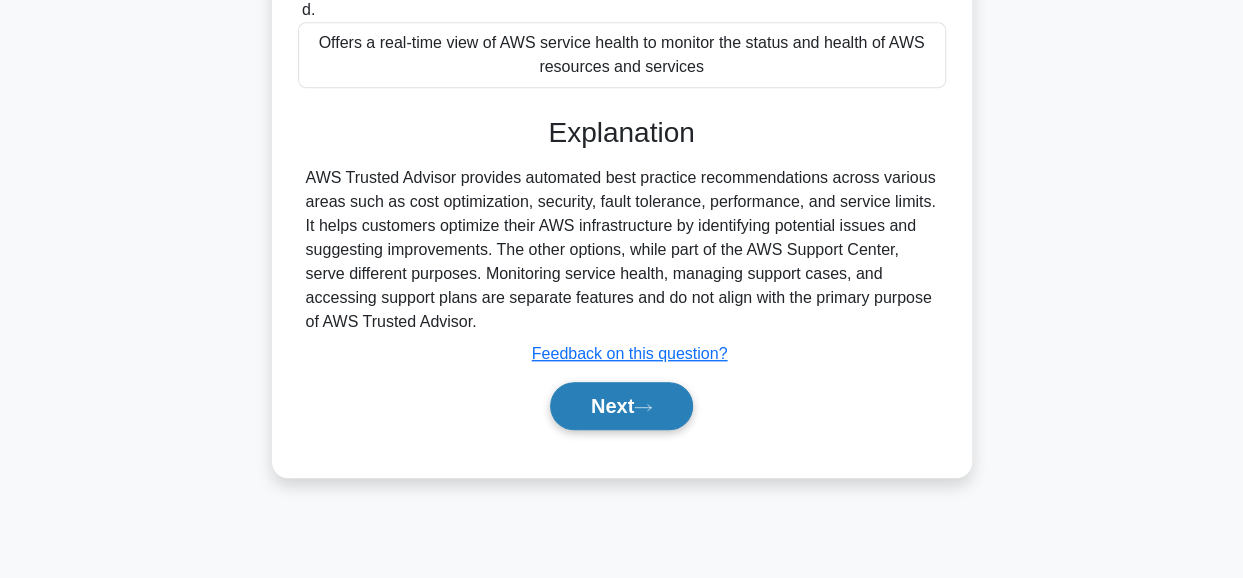 click on "Next" at bounding box center [621, 406] 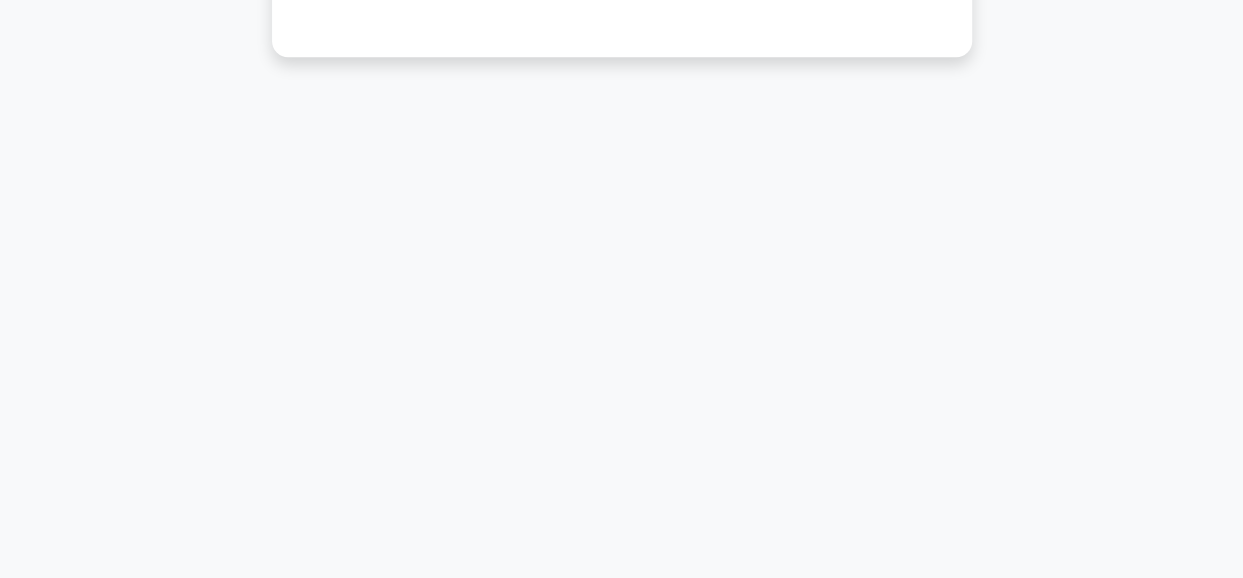 click on "2:42
Stop
CCP  - Technologies and concepts
Beginner
3/5
When leveraging AWS Professional Services for cloud optimization, which component is essential for cost management and control?
.spinner_0XTQ{transform-origin:center;animation:spinner_y6GP .75s linear infinite}@keyframes spinner_y6GP{100%{transform:rotate(360deg)}}
a.
b. c." at bounding box center (622, 70) 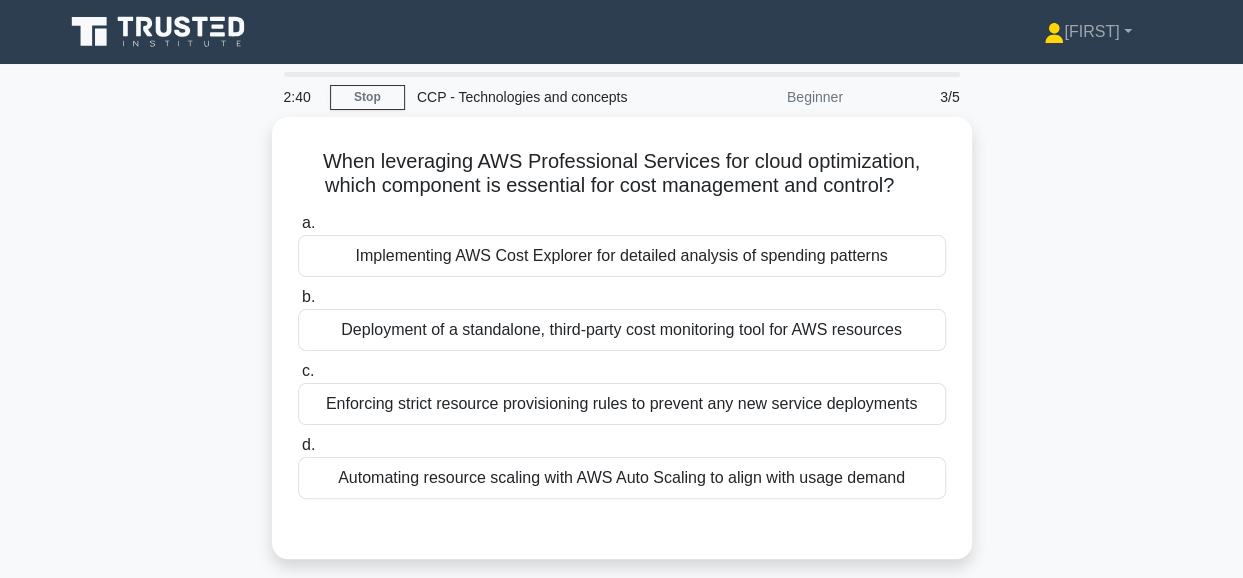 scroll, scrollTop: 0, scrollLeft: 0, axis: both 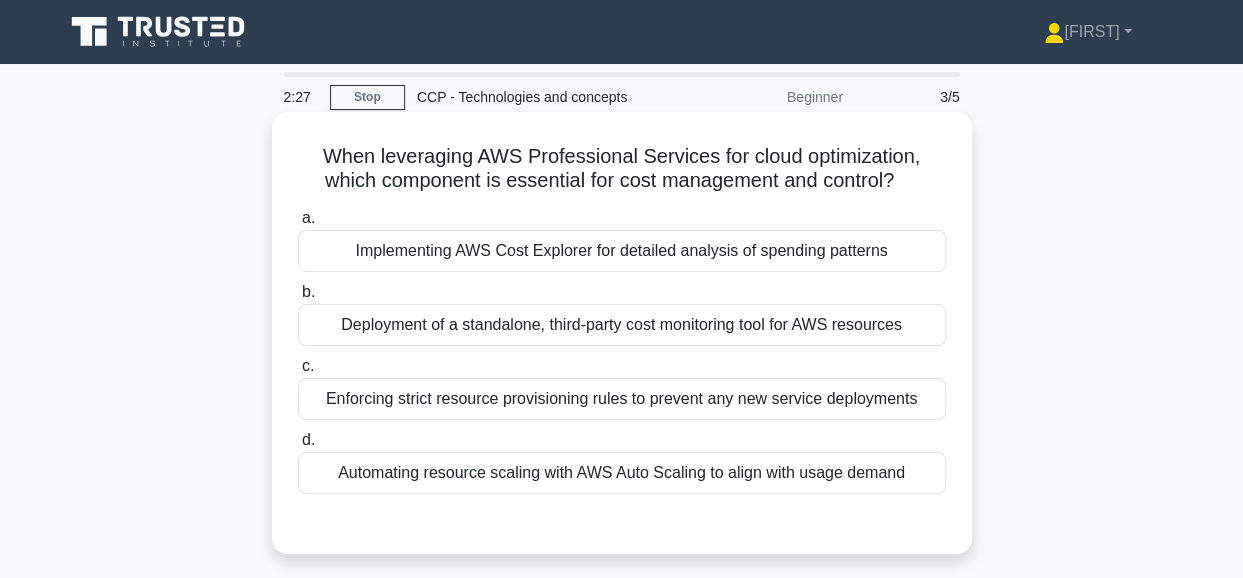 click on "Implementing AWS Cost Explorer for detailed analysis of spending patterns" at bounding box center (622, 251) 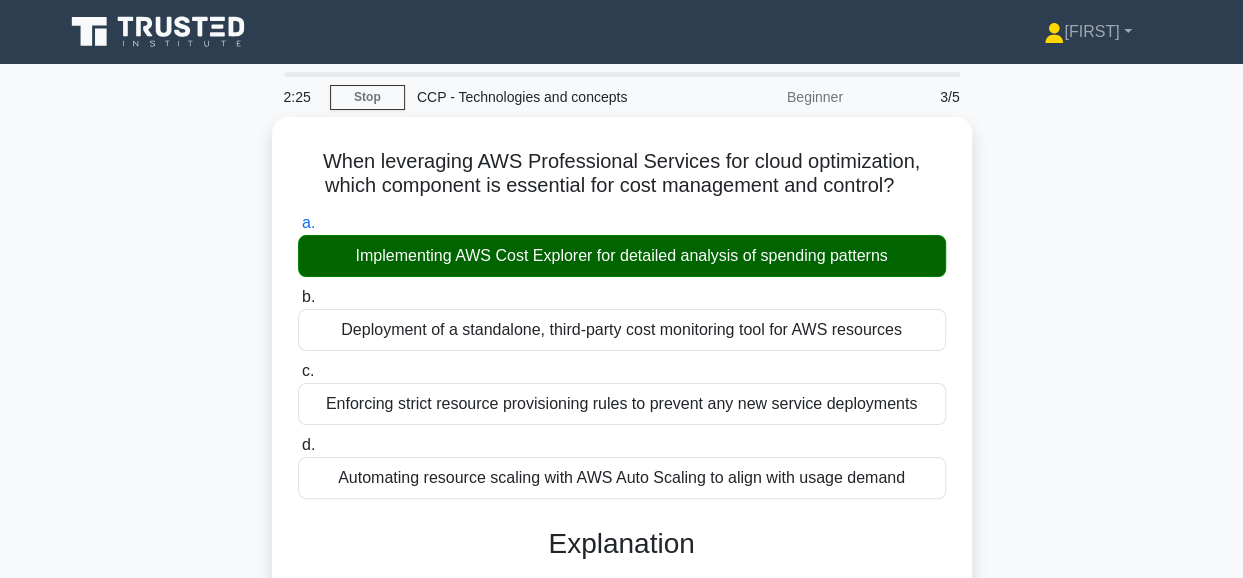 click on "b.
Deployment of a standalone, third-party cost monitoring tool for AWS resources" at bounding box center [298, 297] 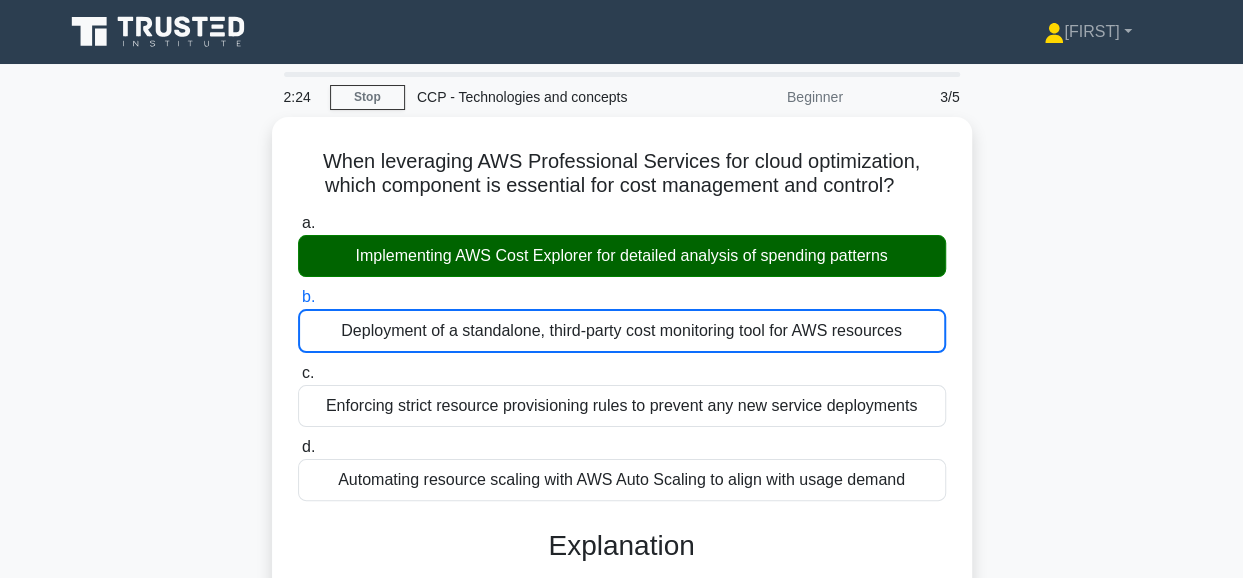 click on "c.
Enforcing strict resource provisioning rules to prevent any new service deployments" at bounding box center (298, 373) 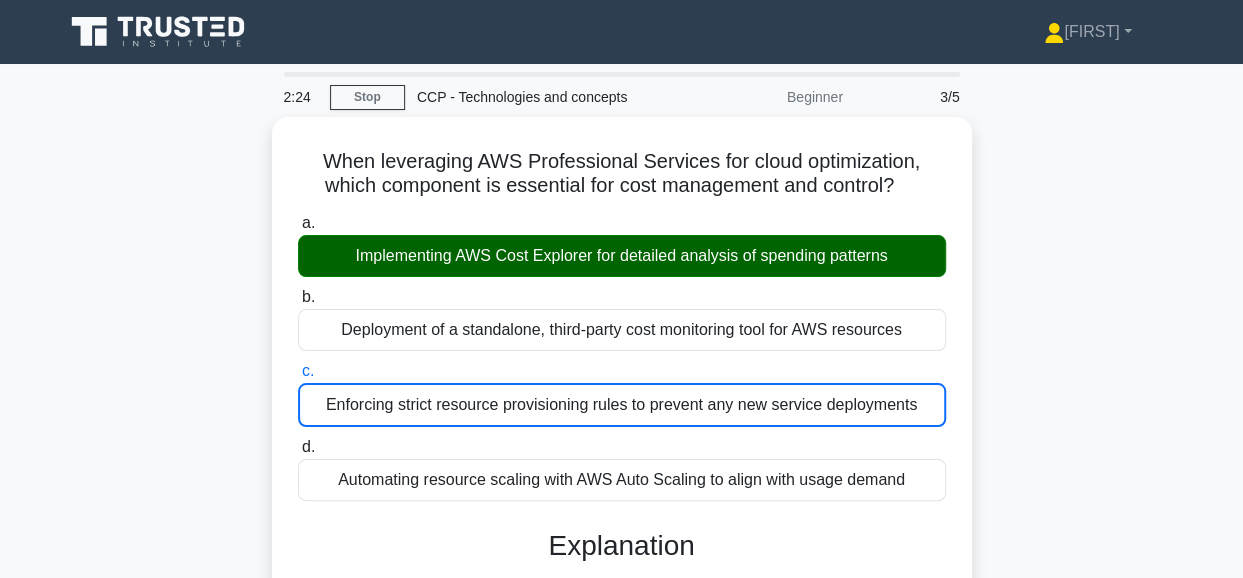 click on "d.
Automating resource scaling with AWS Auto Scaling to align with usage demand" at bounding box center [298, 447] 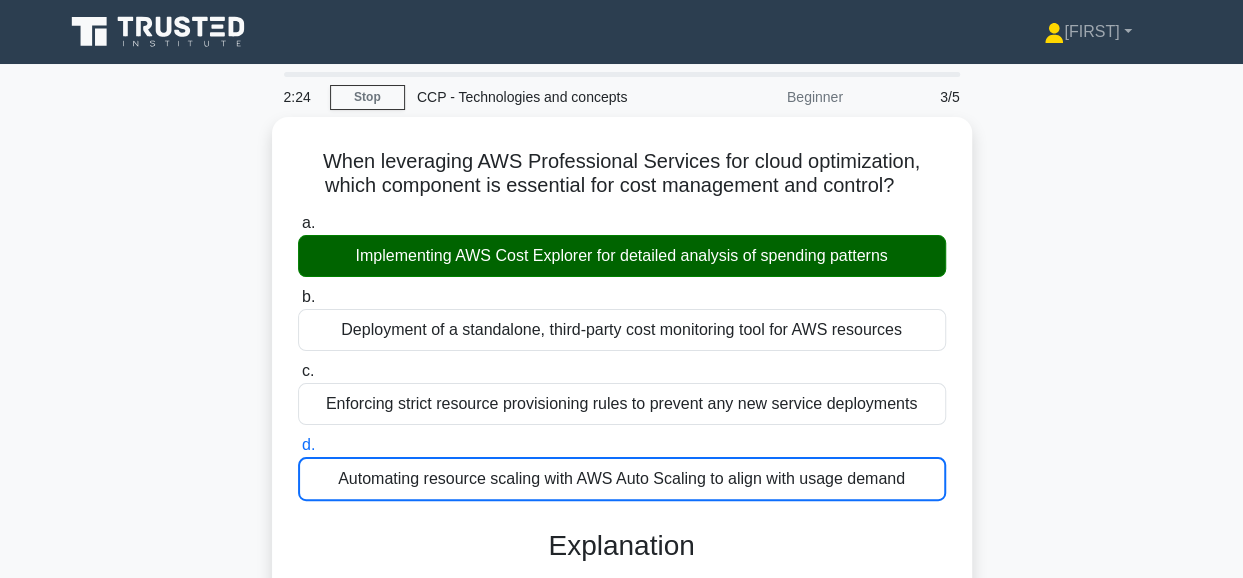 click on "a.
Implementing AWS Cost Explorer for detailed analysis of spending patterns" at bounding box center (298, 223) 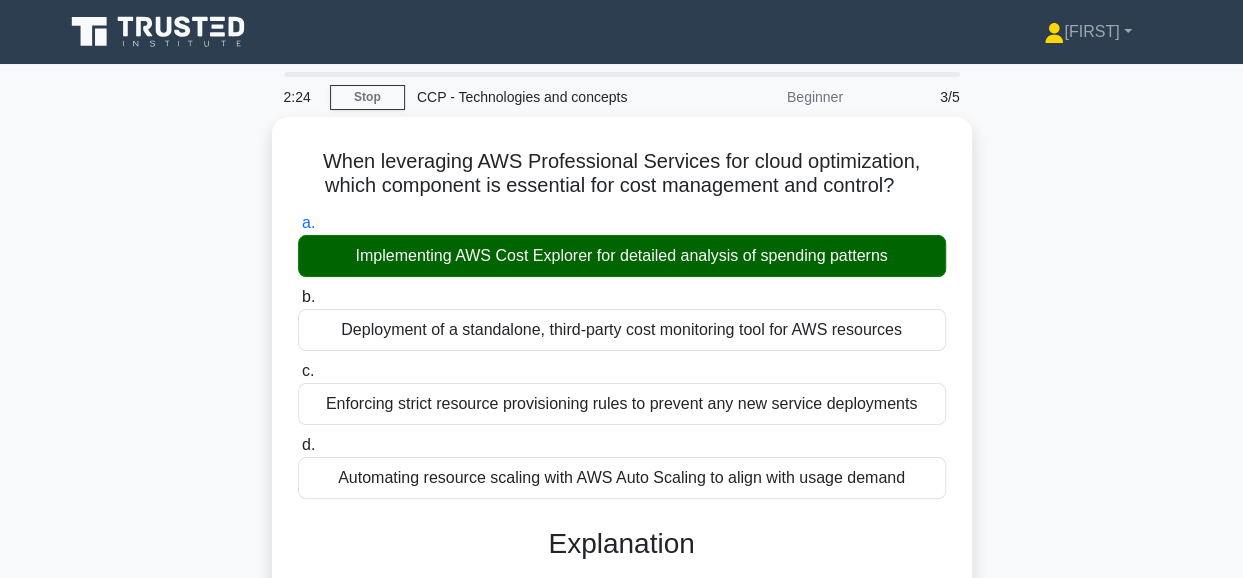 click on "b.
Deployment of a standalone, third-party cost monitoring tool for AWS resources" at bounding box center [298, 297] 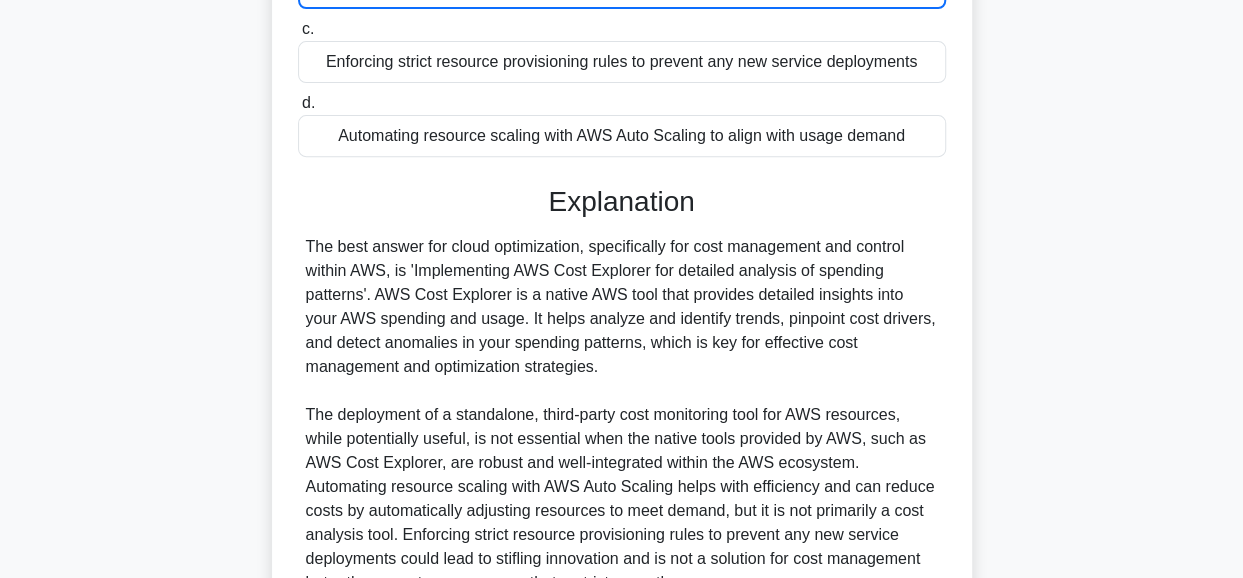 scroll, scrollTop: 535, scrollLeft: 0, axis: vertical 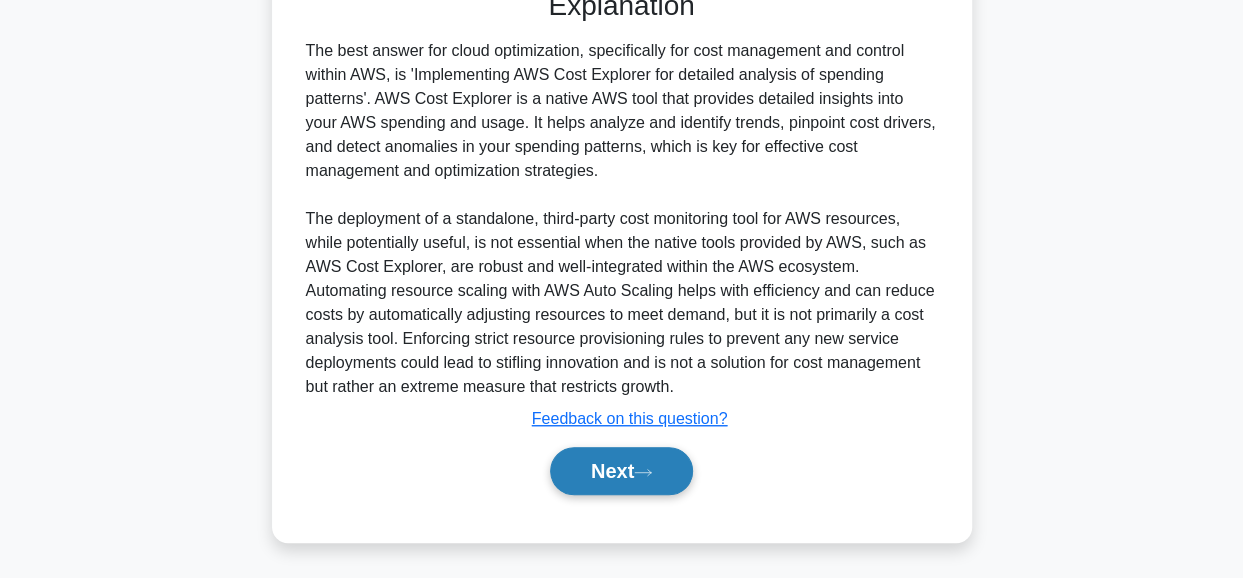 click on "Next" at bounding box center [621, 471] 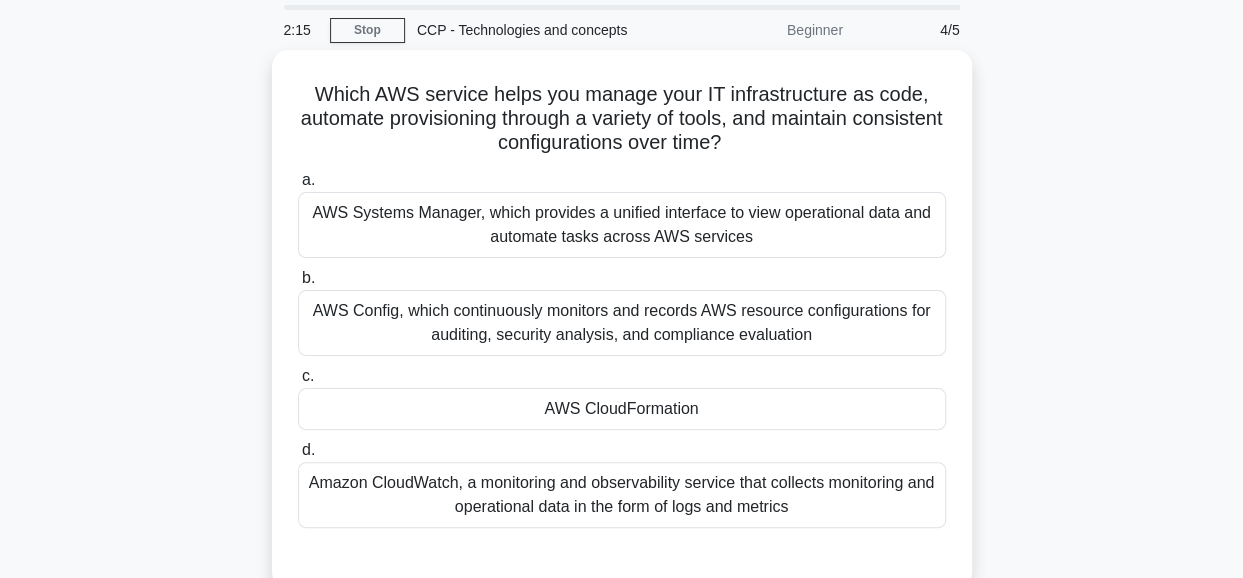 scroll, scrollTop: 66, scrollLeft: 0, axis: vertical 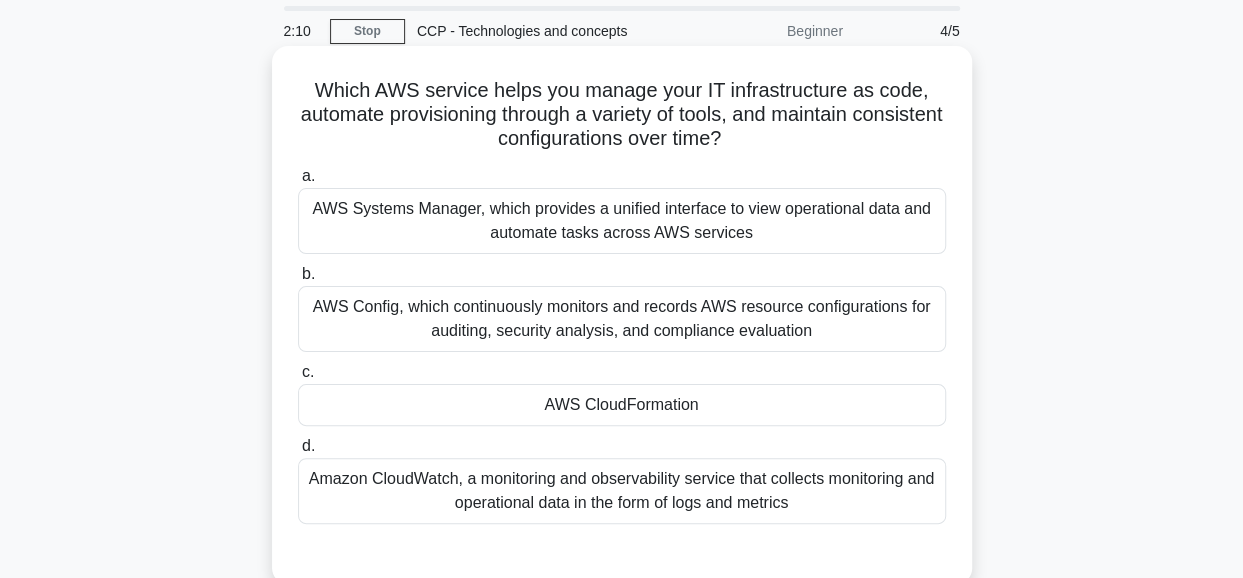click on "AWS CloudFormation" at bounding box center [622, 405] 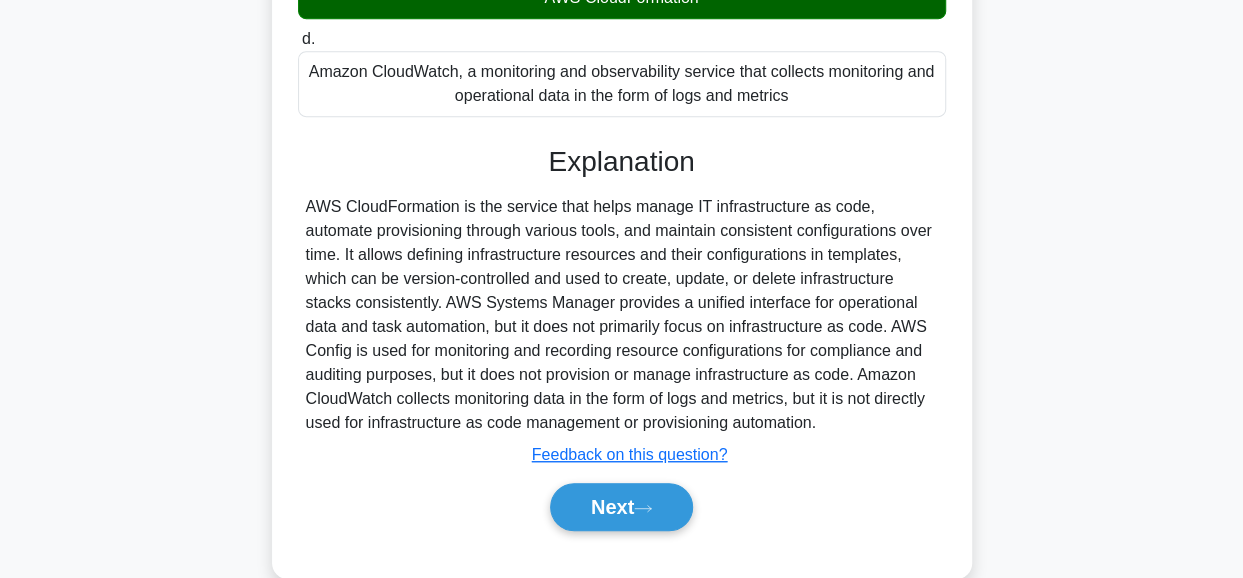 scroll, scrollTop: 508, scrollLeft: 0, axis: vertical 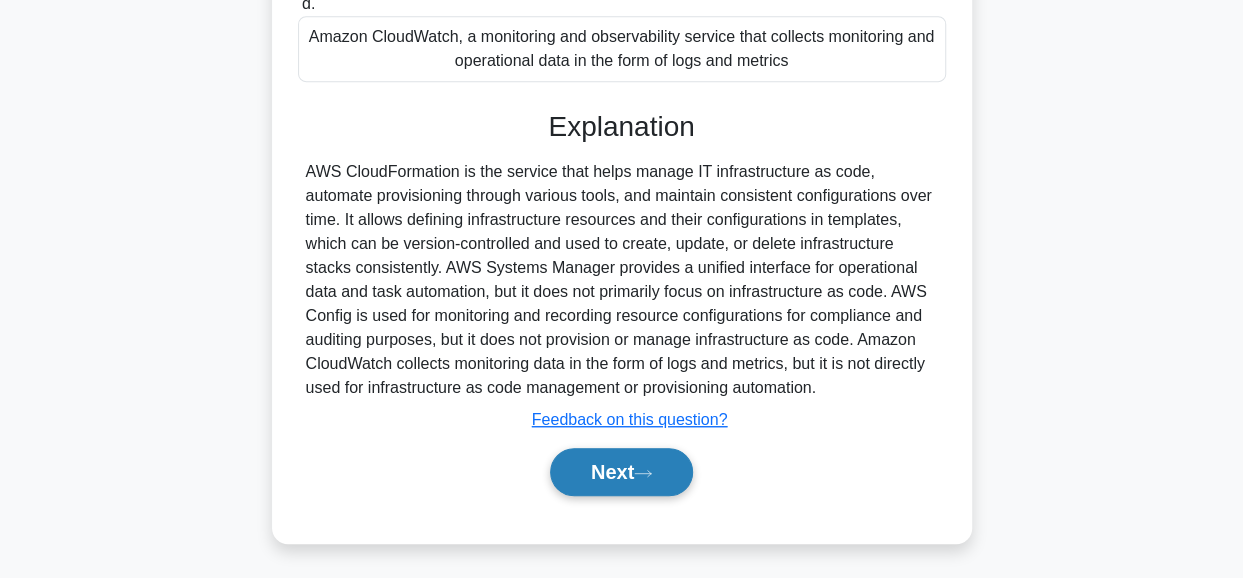 click on "Next" at bounding box center [621, 472] 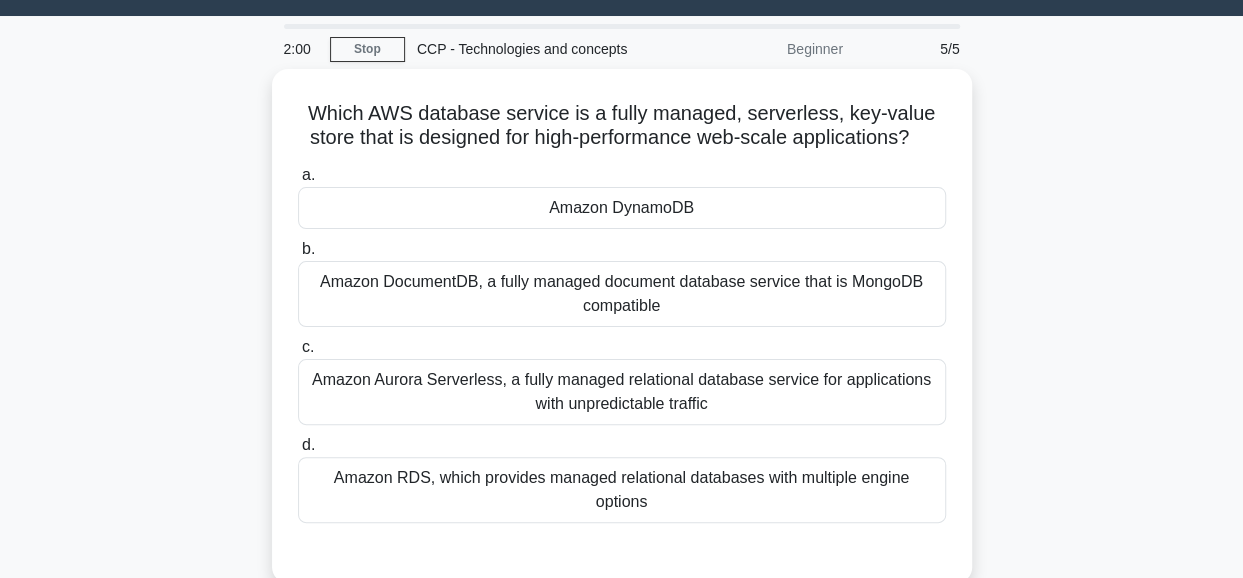 scroll, scrollTop: 51, scrollLeft: 0, axis: vertical 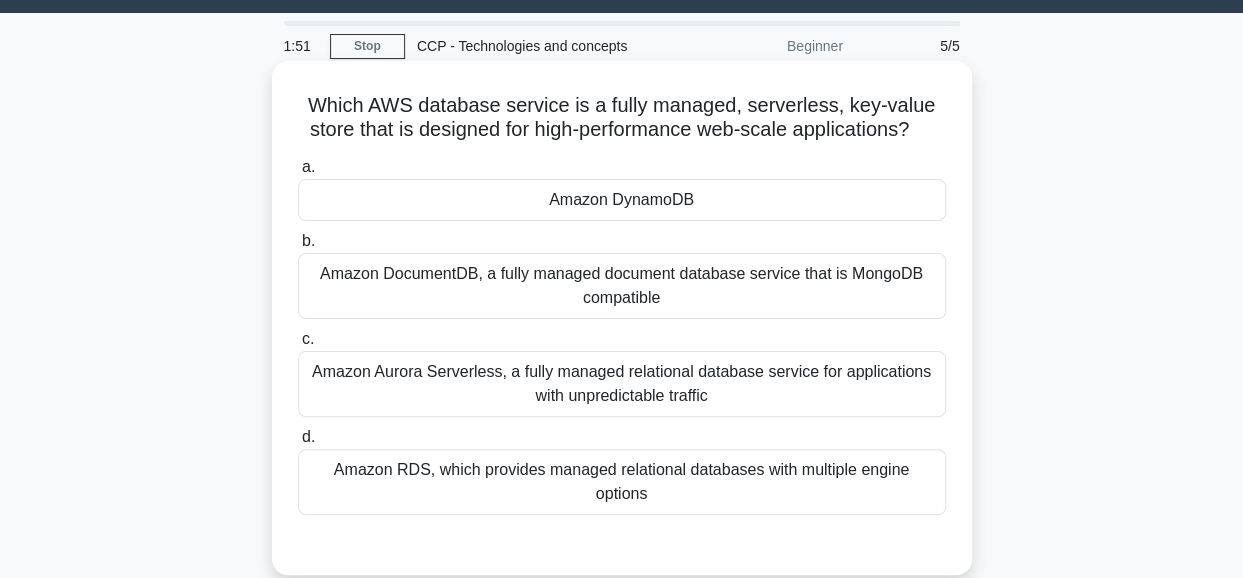 click on "Amazon RDS, which provides managed relational databases with multiple engine options" at bounding box center (622, 482) 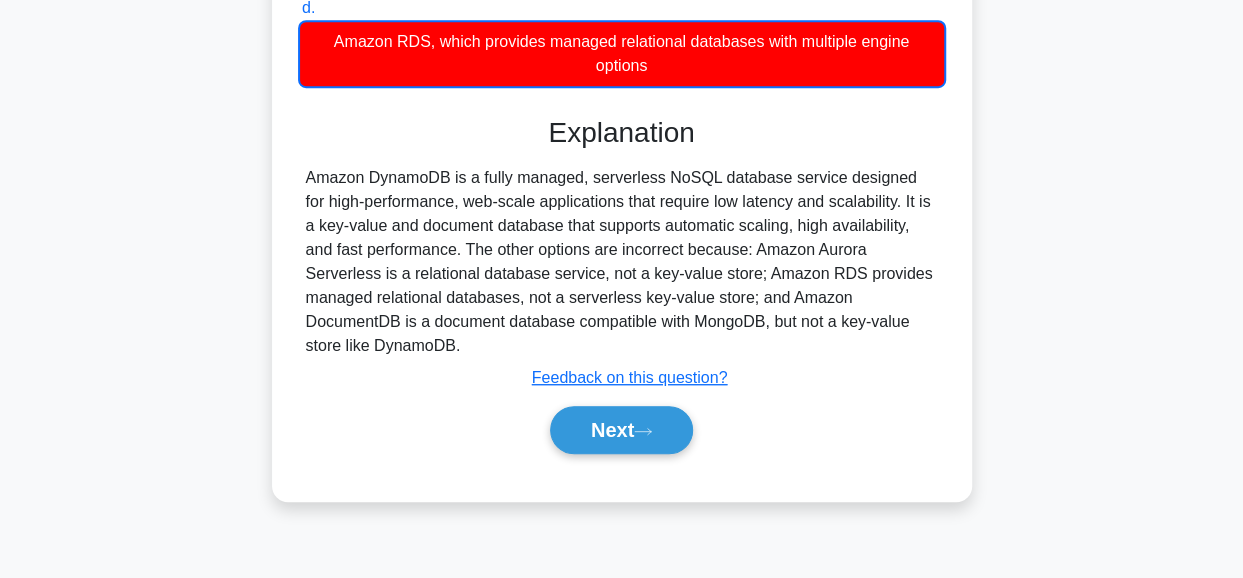 scroll, scrollTop: 502, scrollLeft: 0, axis: vertical 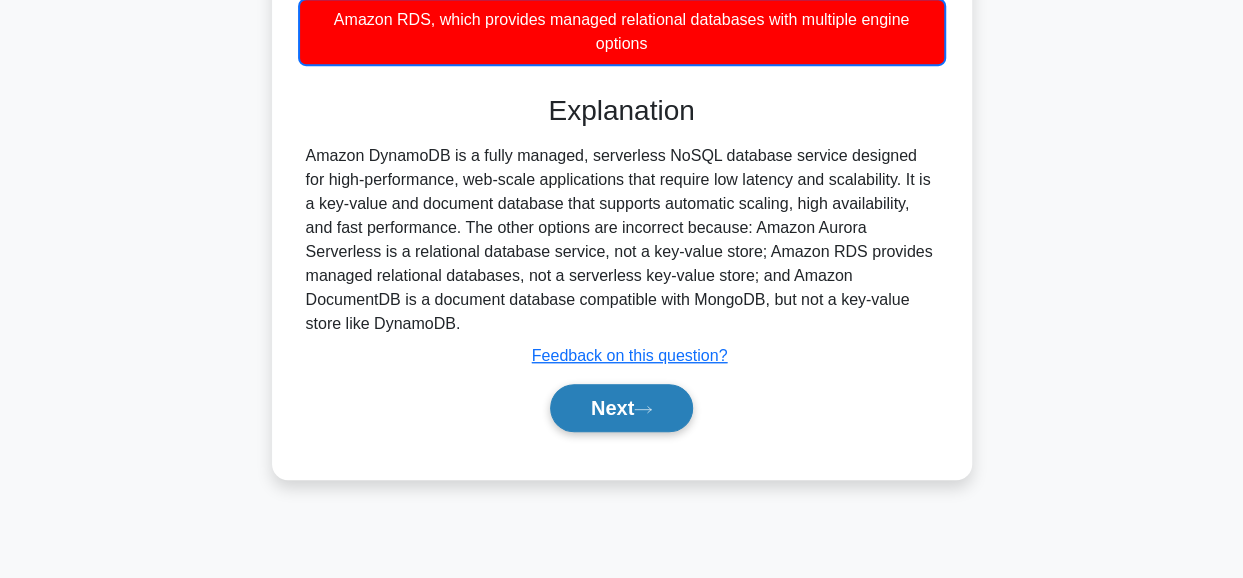 click on "Next" at bounding box center (621, 408) 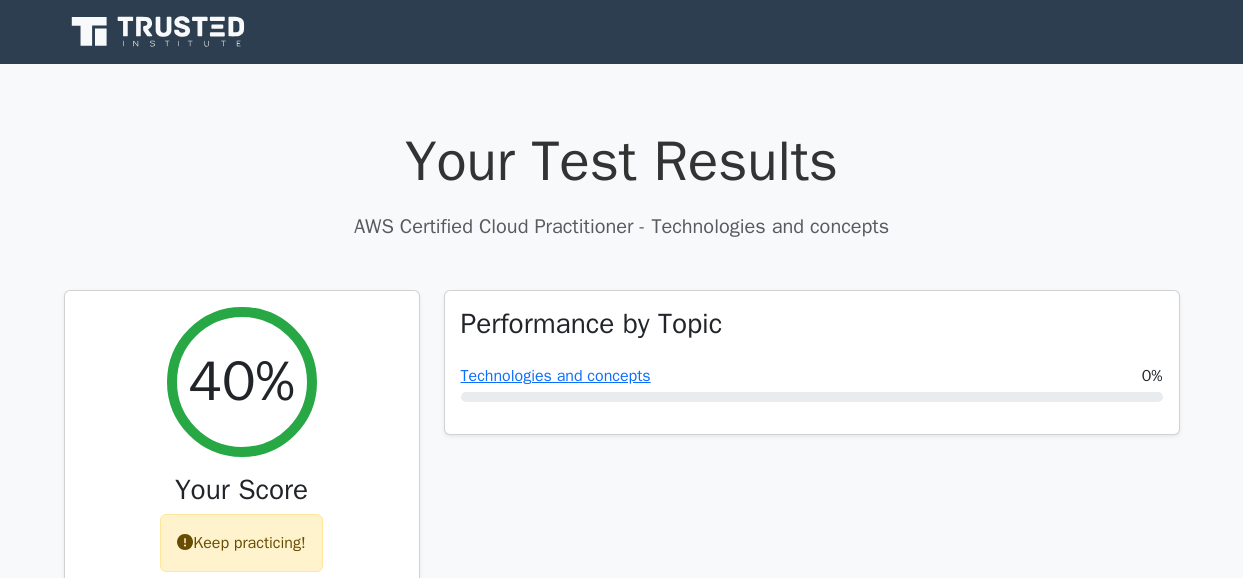 scroll, scrollTop: 0, scrollLeft: 0, axis: both 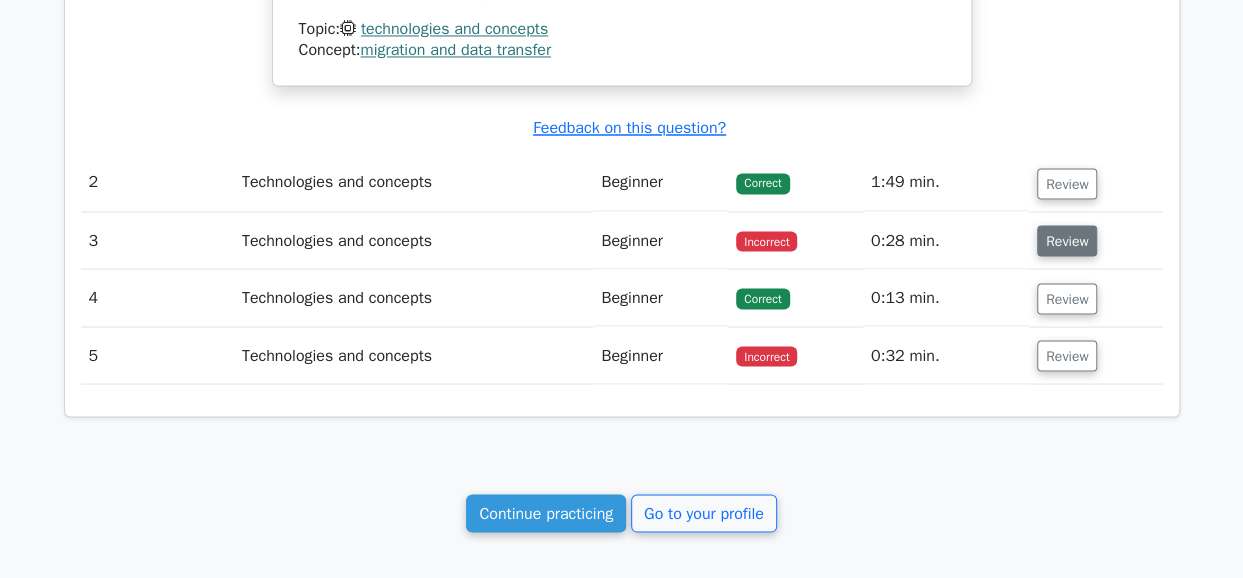 click on "Review" at bounding box center (1067, 240) 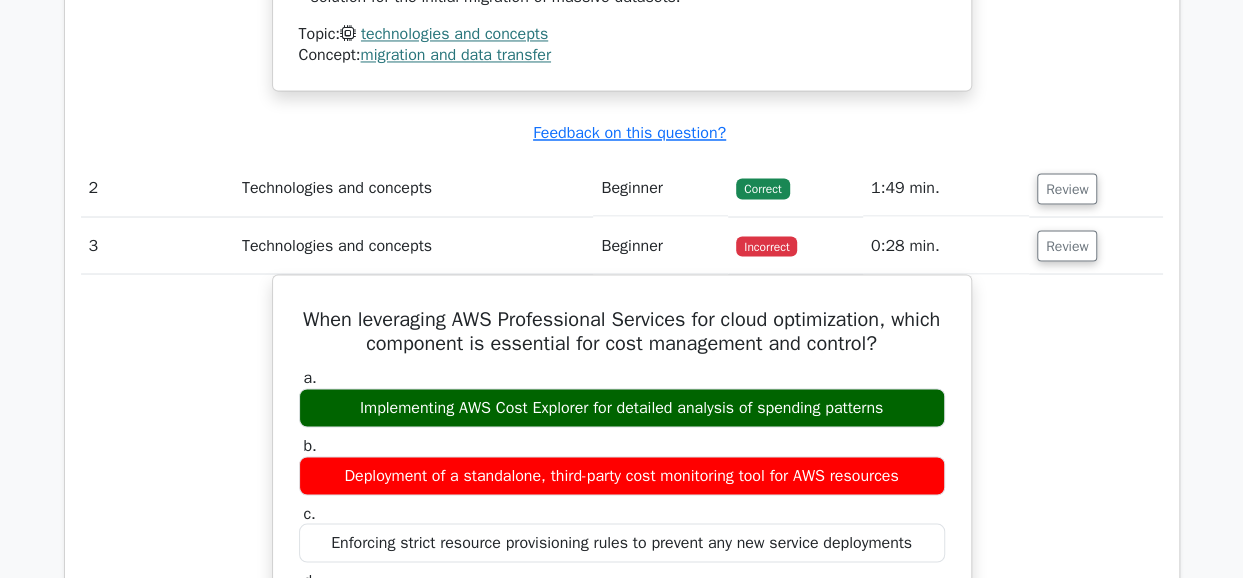 type 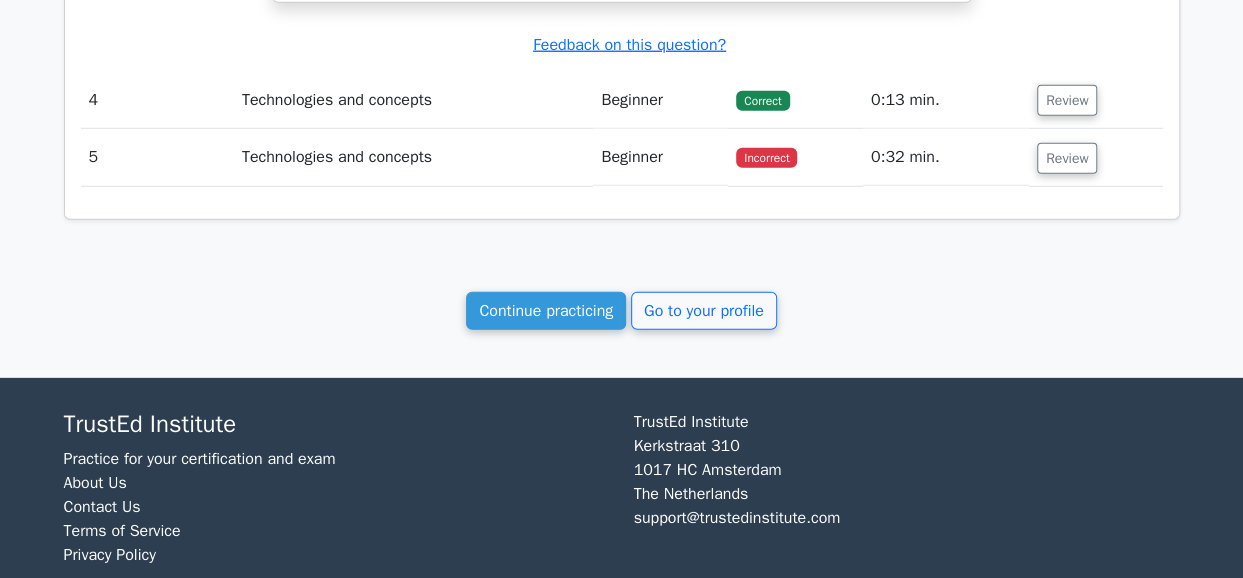 scroll, scrollTop: 2773, scrollLeft: 0, axis: vertical 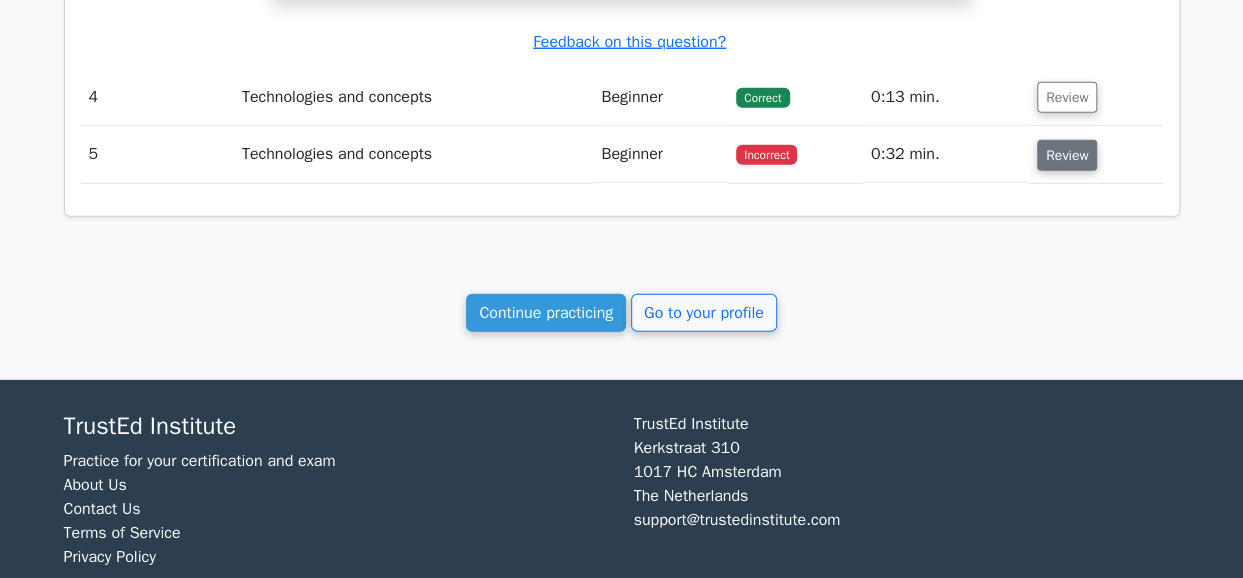 click on "Review" at bounding box center (1067, 155) 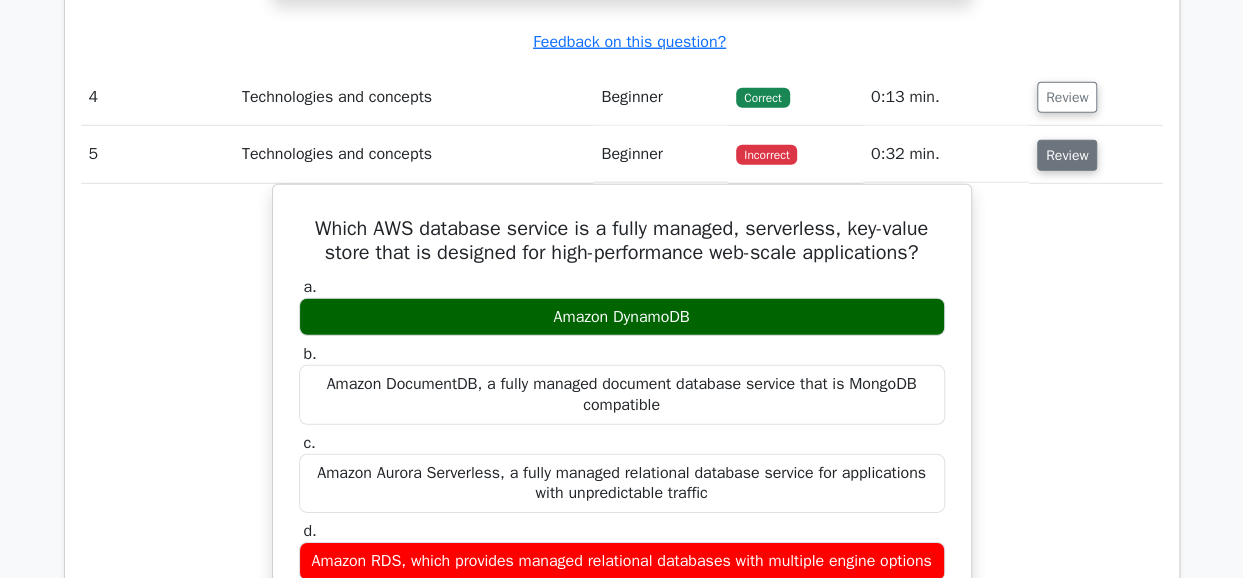 type 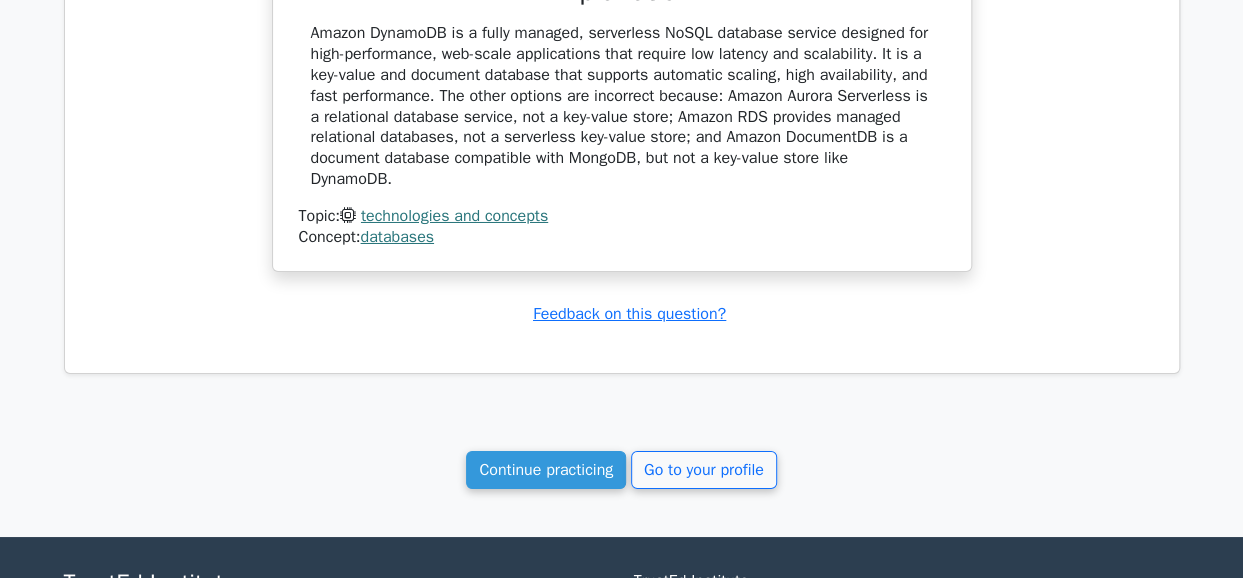 scroll, scrollTop: 3413, scrollLeft: 0, axis: vertical 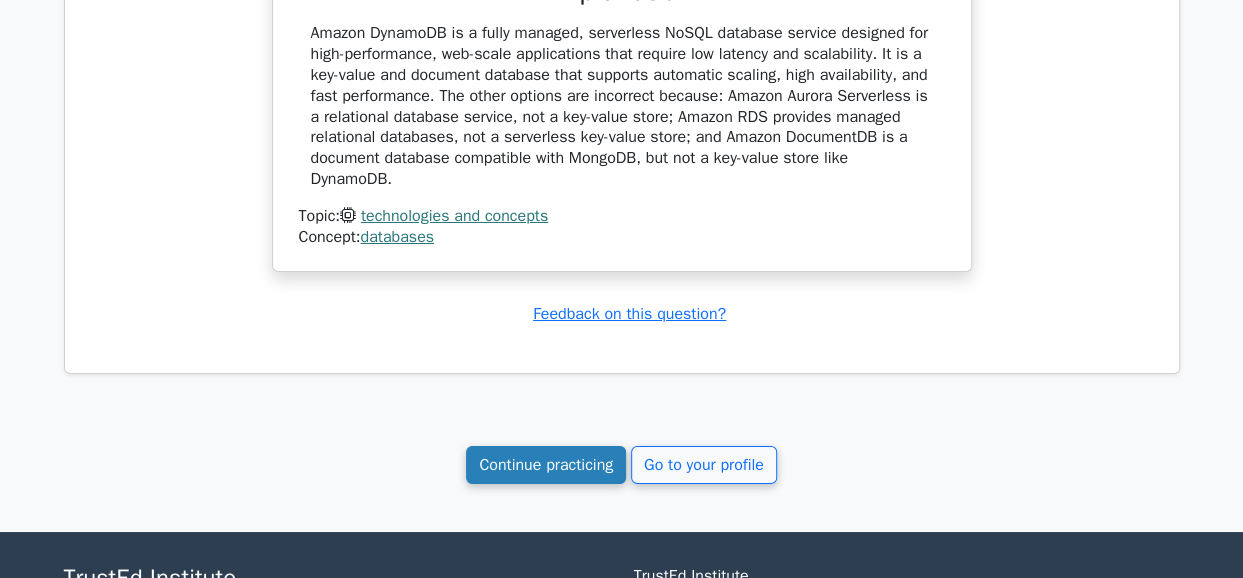 click on "Continue practicing" at bounding box center [546, 465] 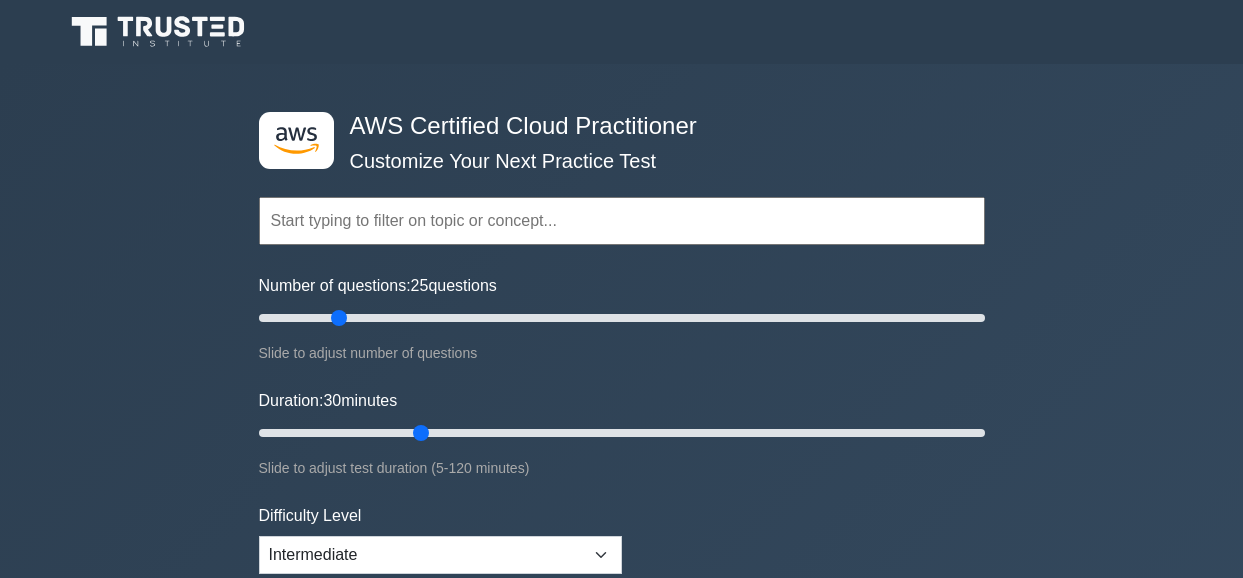 scroll, scrollTop: 0, scrollLeft: 0, axis: both 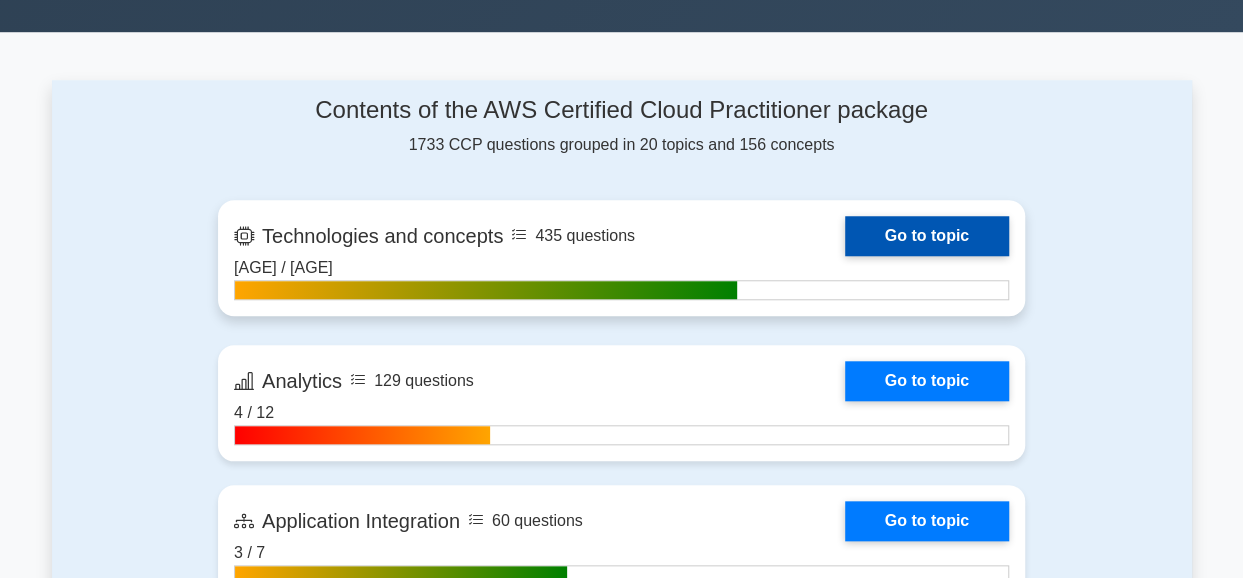 click on "Go to topic" at bounding box center (927, 236) 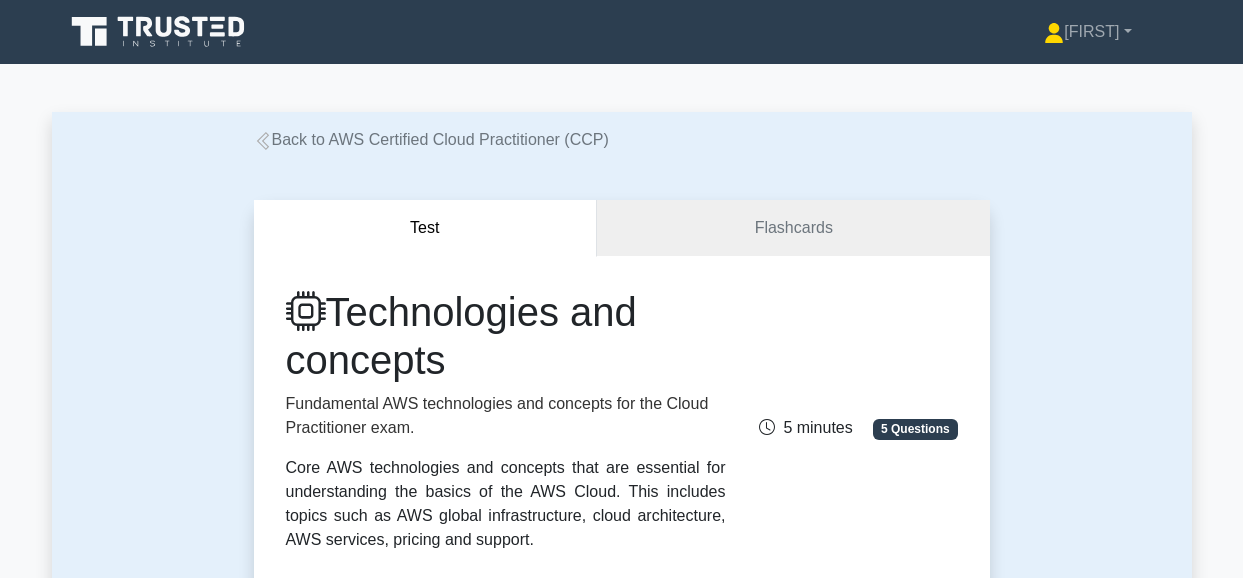 scroll, scrollTop: 0, scrollLeft: 0, axis: both 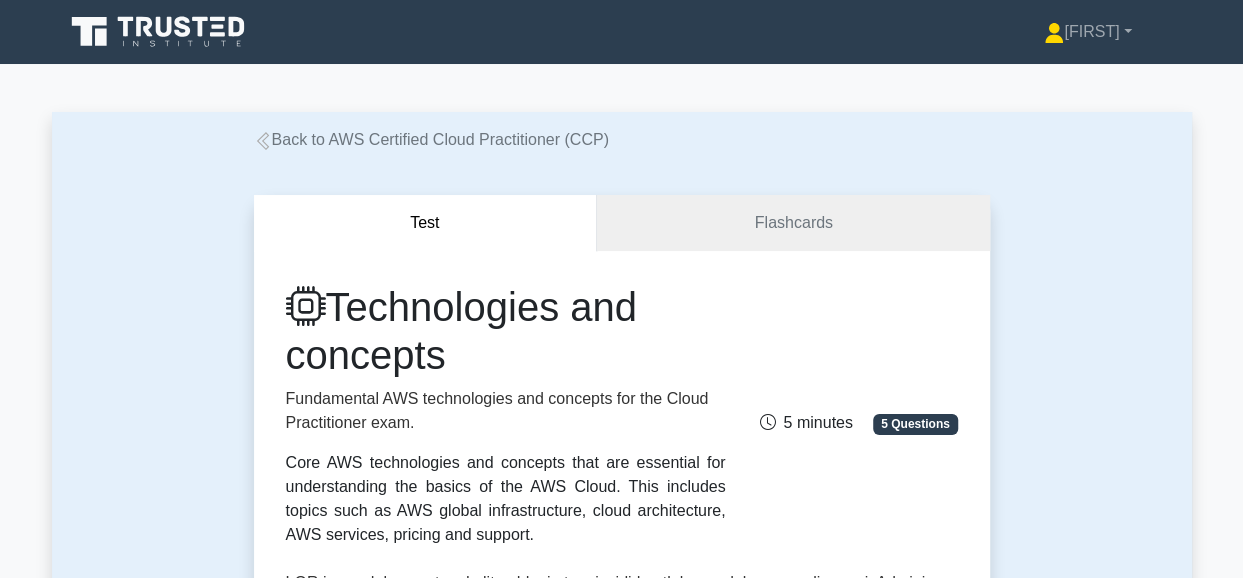 click on "Test" at bounding box center (426, 223) 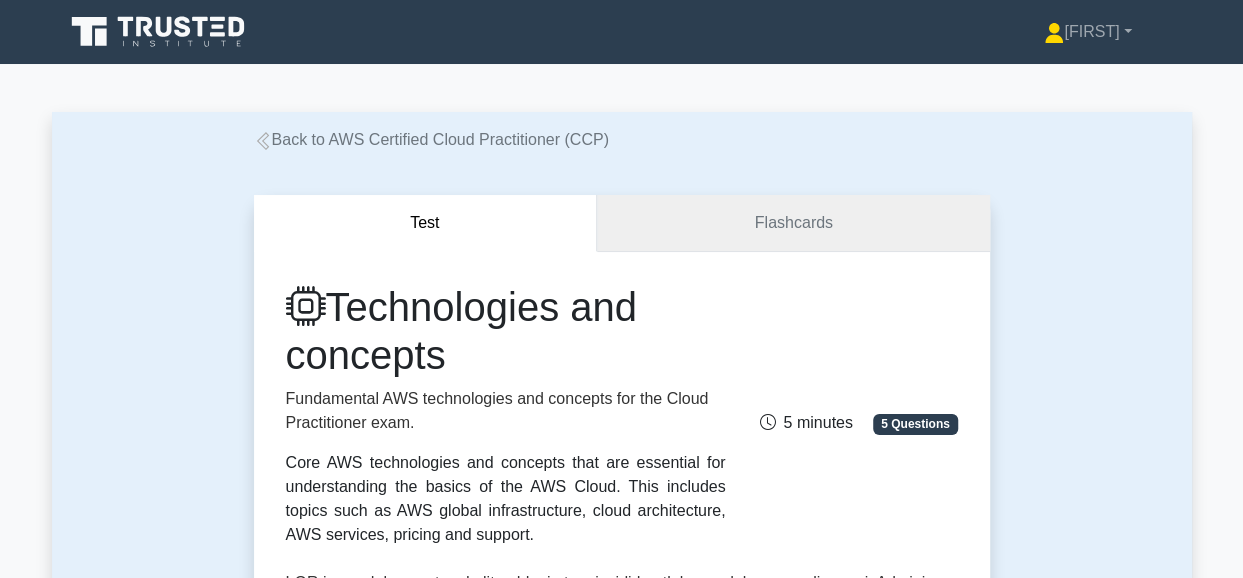 click on "Flashcards" at bounding box center [793, 223] 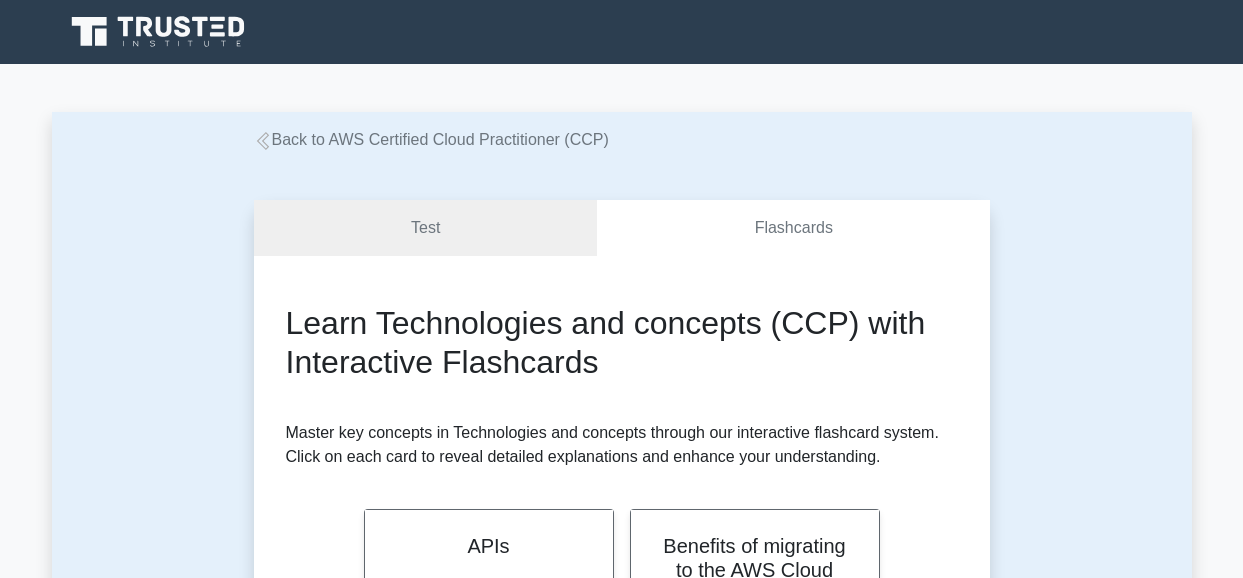 scroll, scrollTop: 0, scrollLeft: 0, axis: both 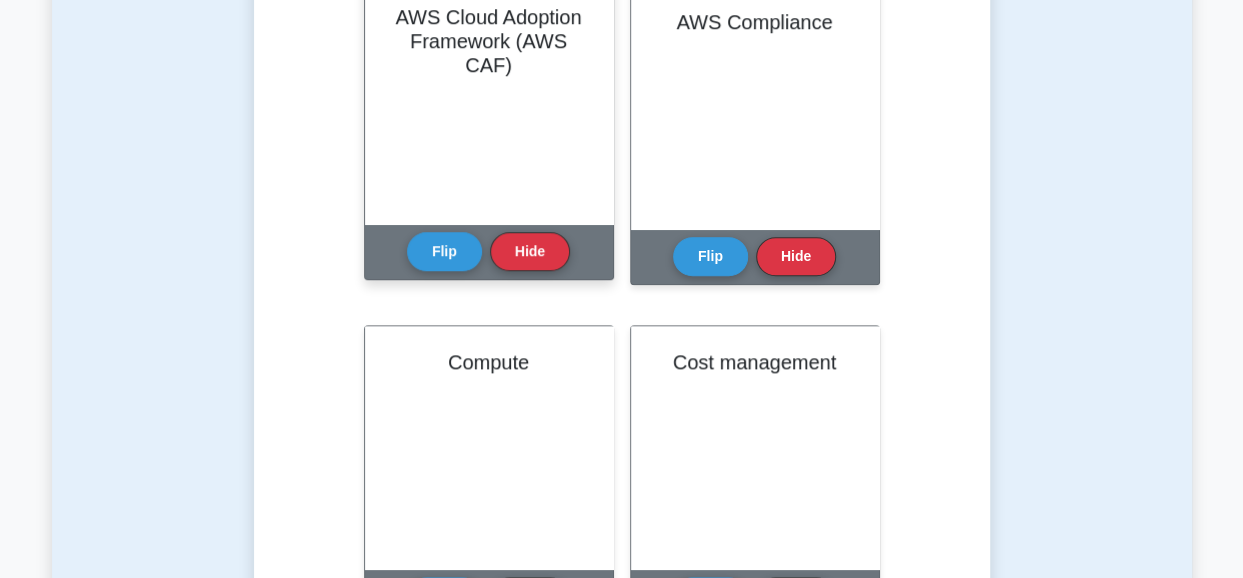 click on "AWS Cloud Adoption Framework (AWS CAF)" at bounding box center (489, 102) 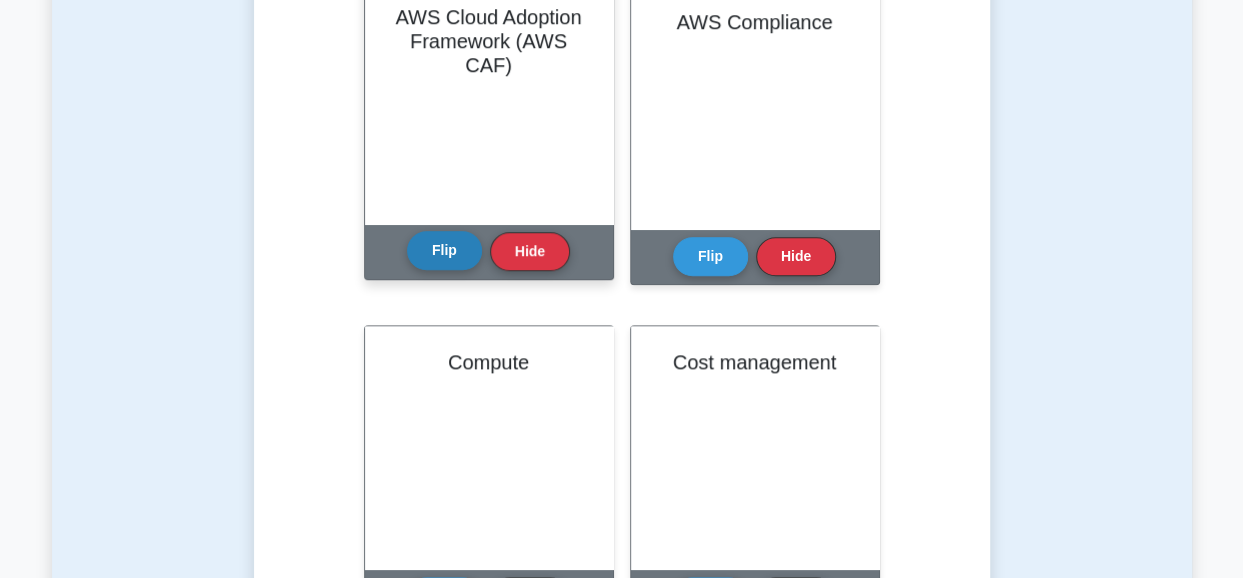 click on "Flip" at bounding box center (444, 250) 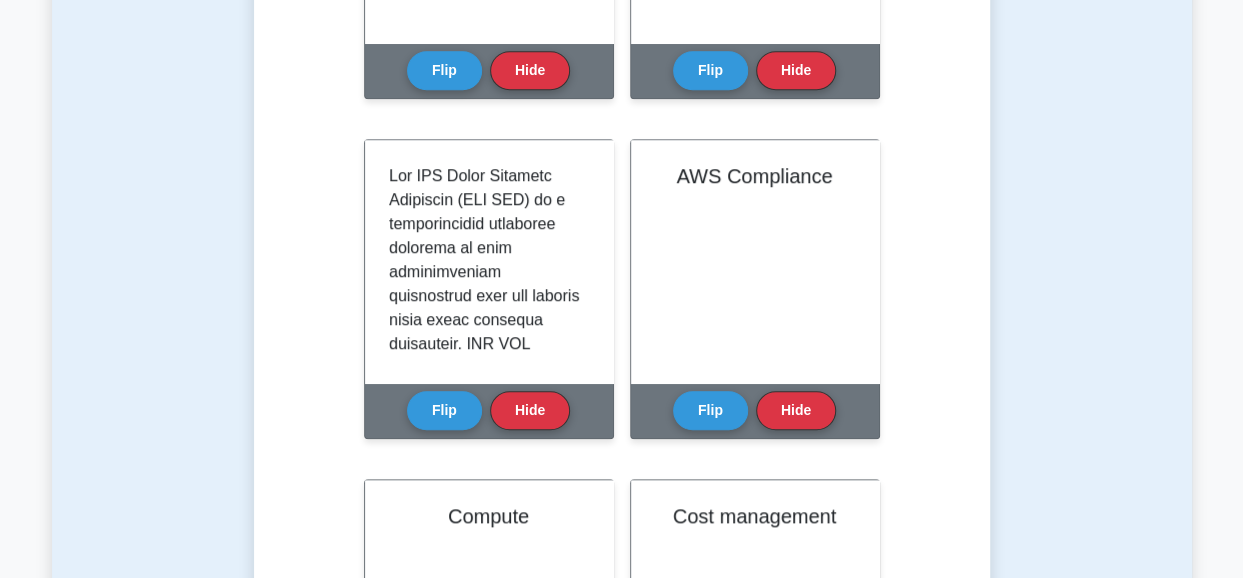 scroll, scrollTop: 702, scrollLeft: 0, axis: vertical 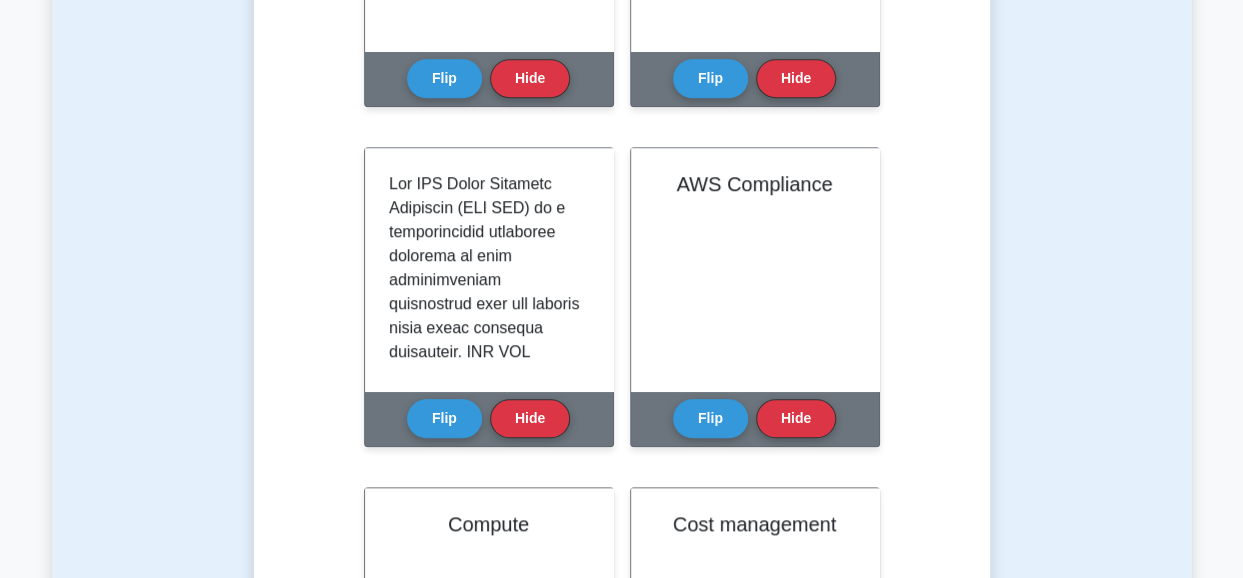 click on "Back to AWS Certified Cloud Practitioner (CCP)
Test
Flashcards
Learn Technologies and concepts (CCP) with Interactive Flashcards
Master key concepts in Technologies and concepts through our interactive flashcard system. Click on each card to reveal detailed explanations and enhance your understanding.
APIs" at bounding box center [621, 2323] 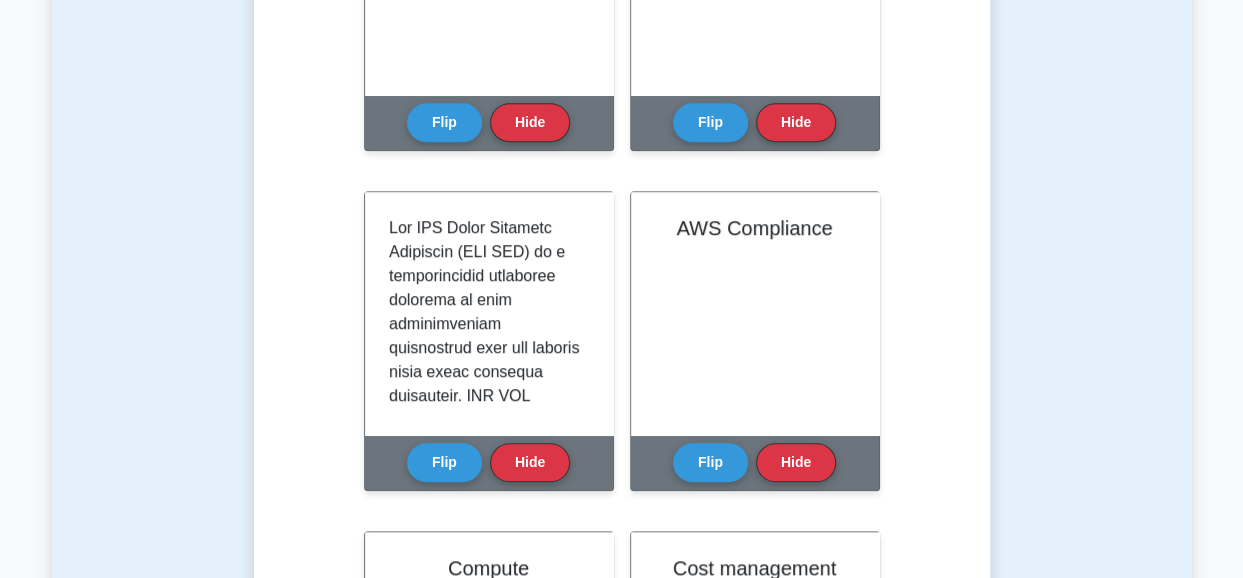 scroll, scrollTop: 662, scrollLeft: 0, axis: vertical 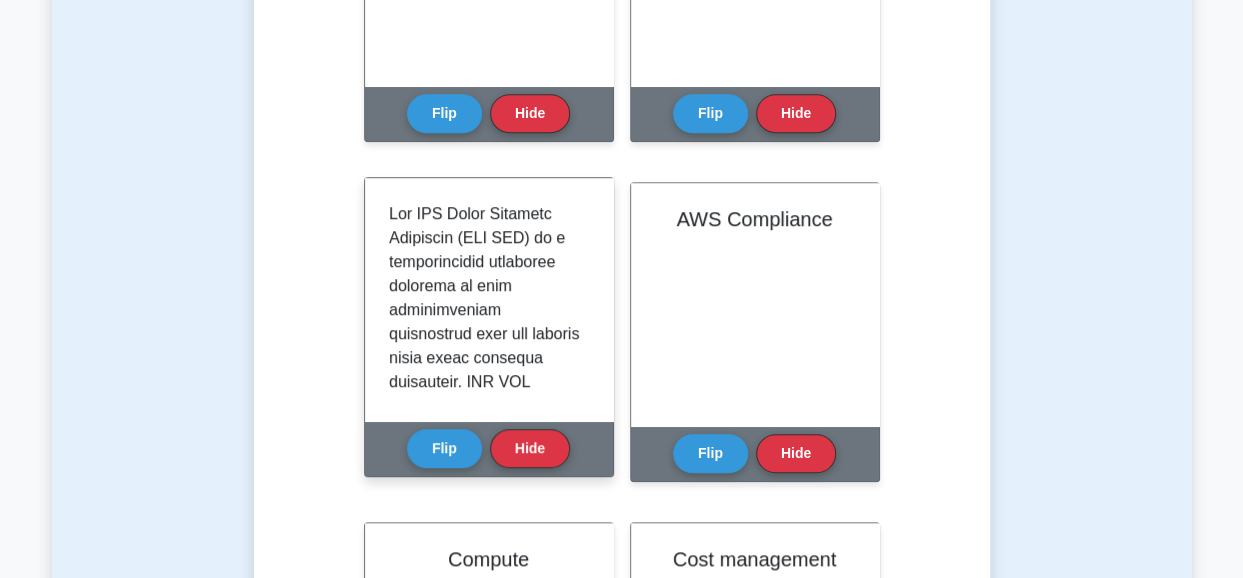 click at bounding box center (485, 1486) 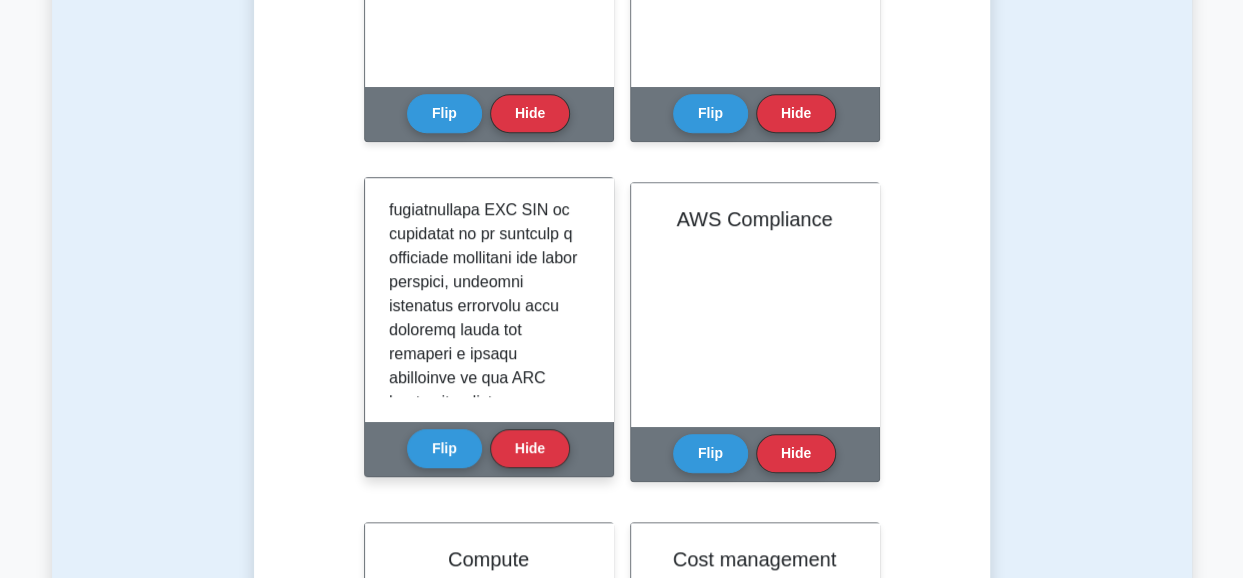 scroll, scrollTop: 2411, scrollLeft: 0, axis: vertical 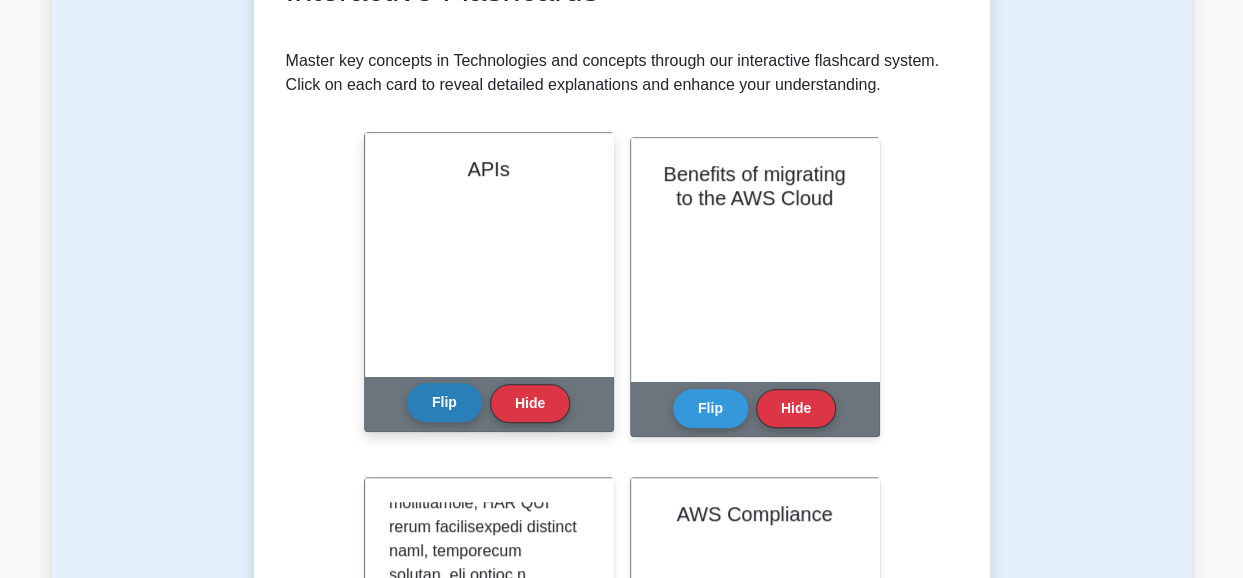 click on "Flip" at bounding box center (444, 402) 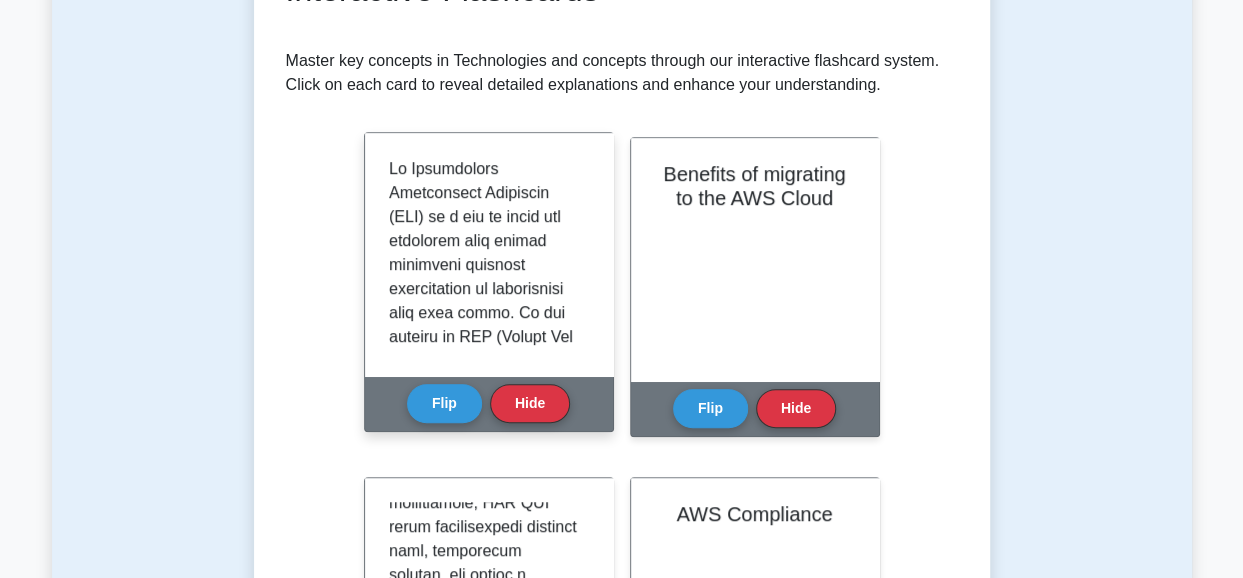 click at bounding box center [485, 1405] 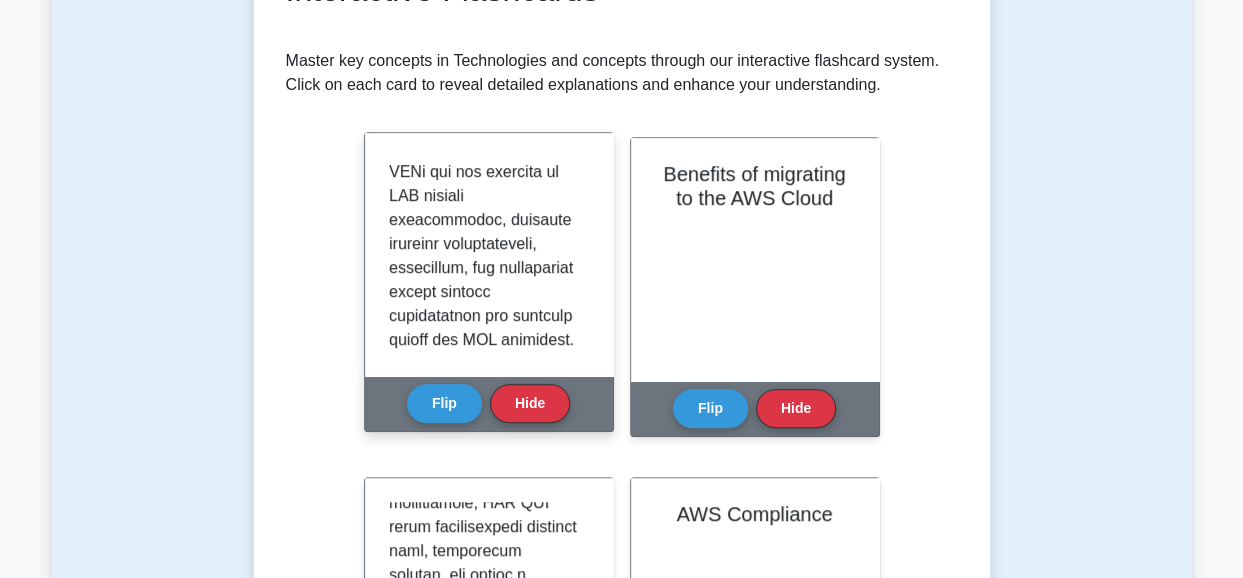 scroll, scrollTop: 2160, scrollLeft: 0, axis: vertical 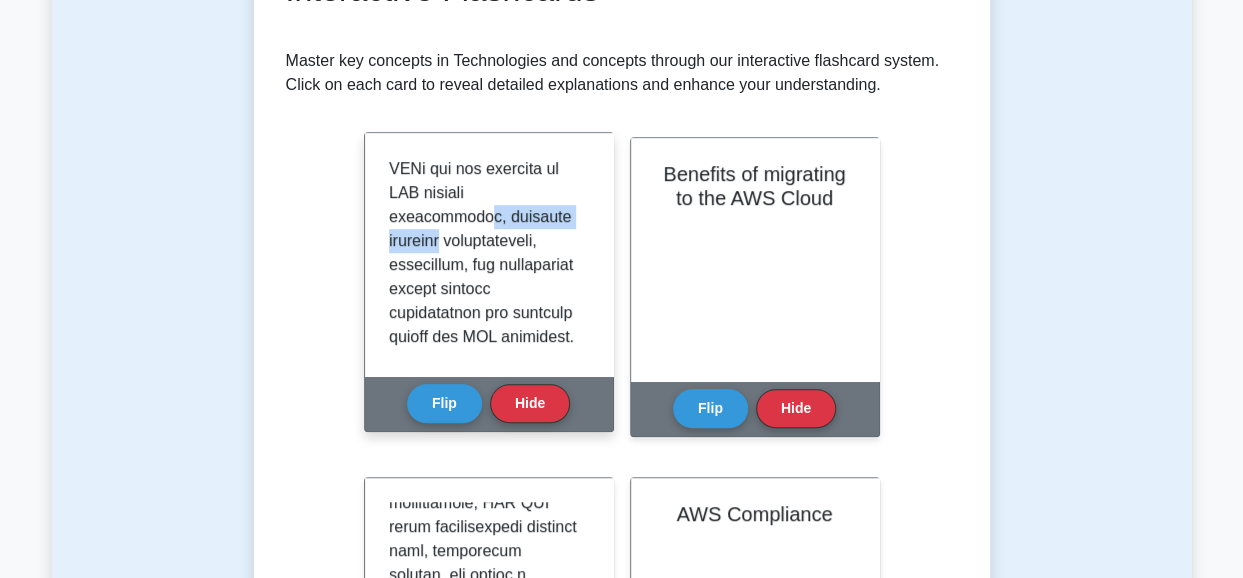 drag, startPoint x: 516, startPoint y: 239, endPoint x: 544, endPoint y: 261, distance: 35.608986 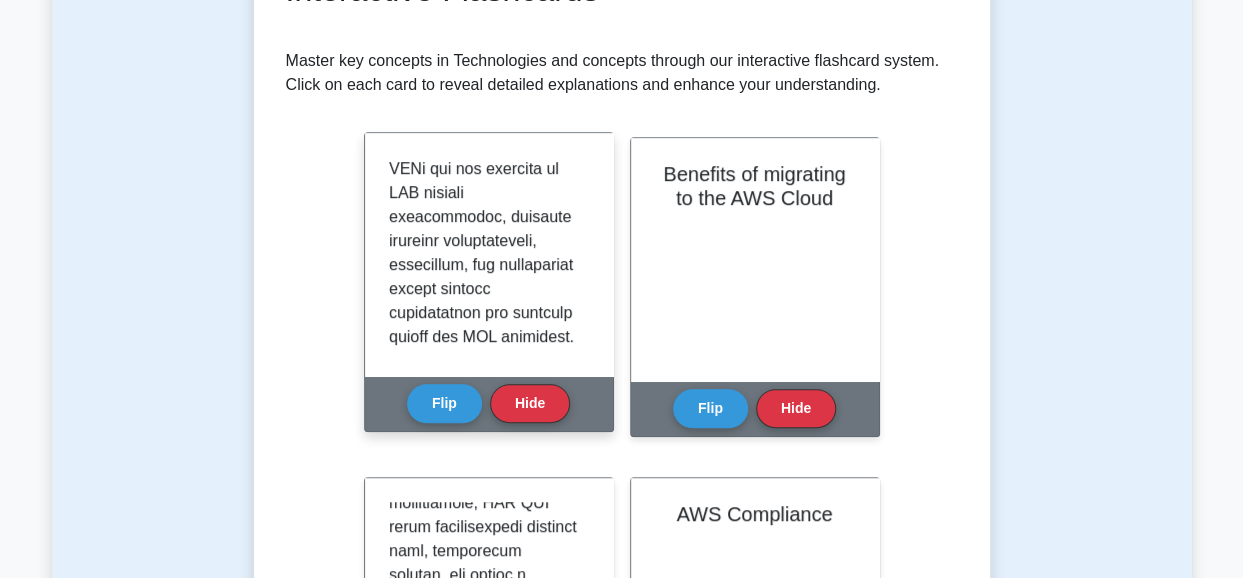 click at bounding box center (485, -755) 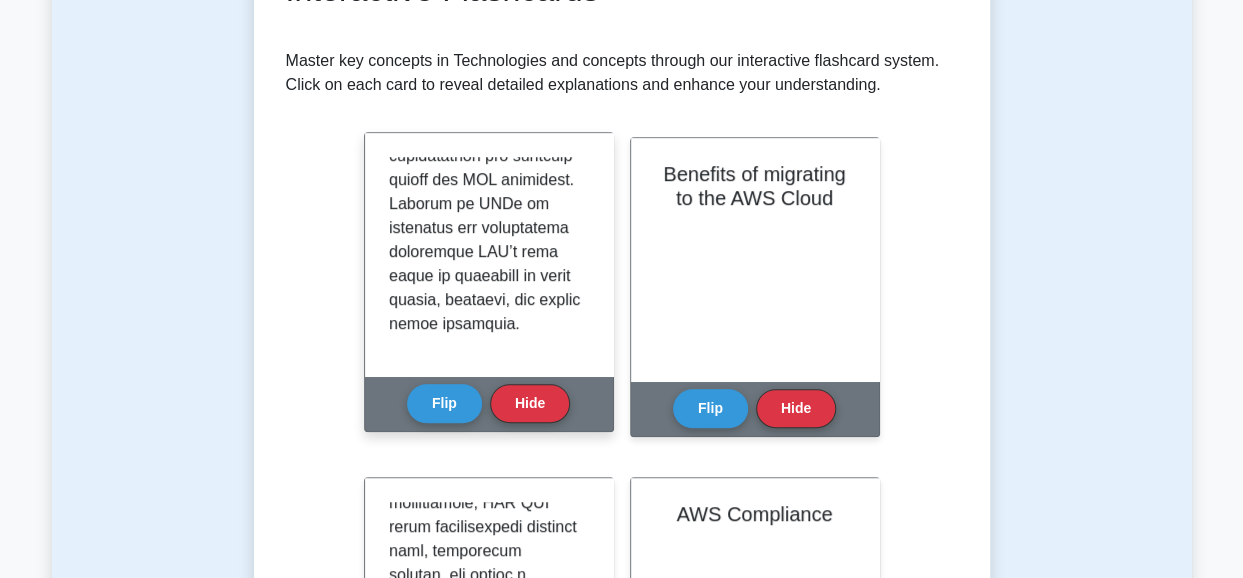 scroll, scrollTop: 2387, scrollLeft: 0, axis: vertical 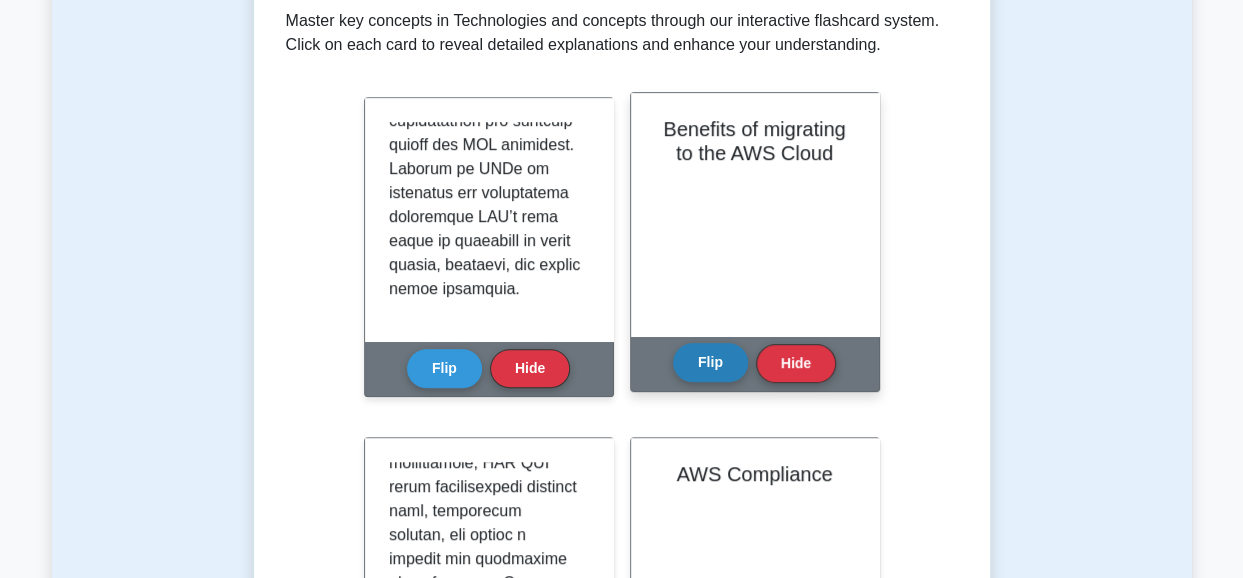 click on "Flip" at bounding box center [710, 362] 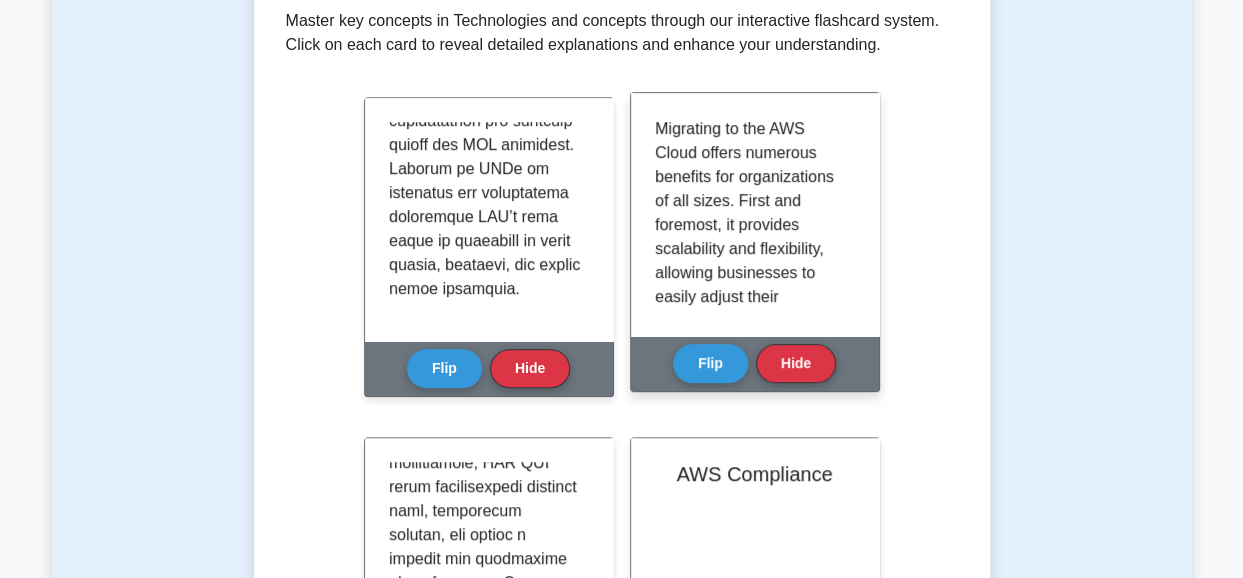 type 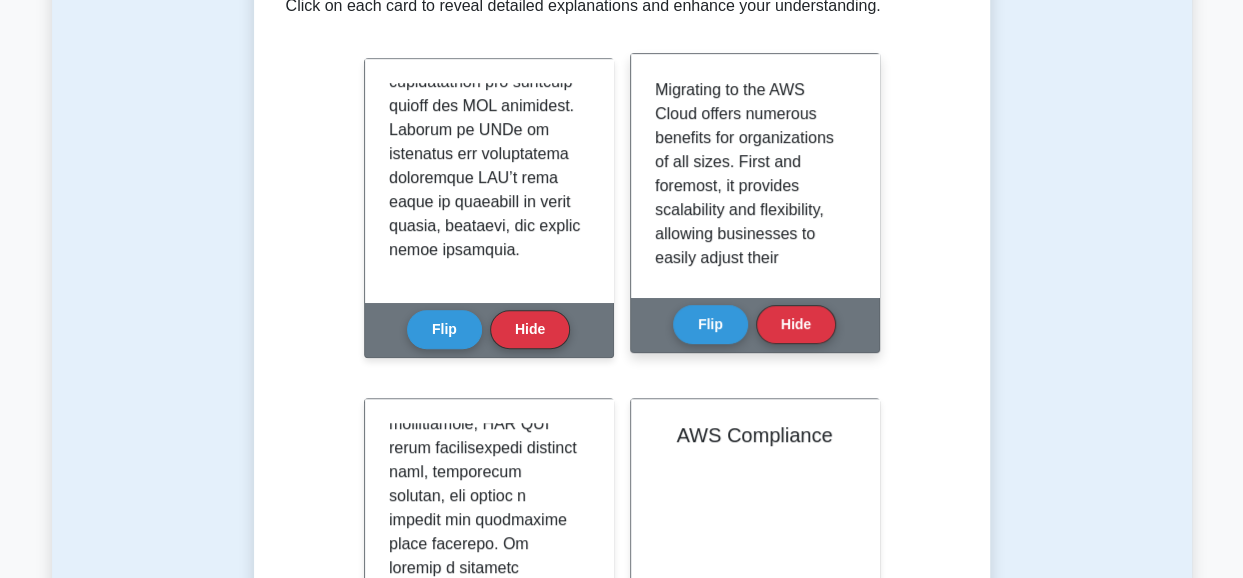 scroll, scrollTop: 447, scrollLeft: 0, axis: vertical 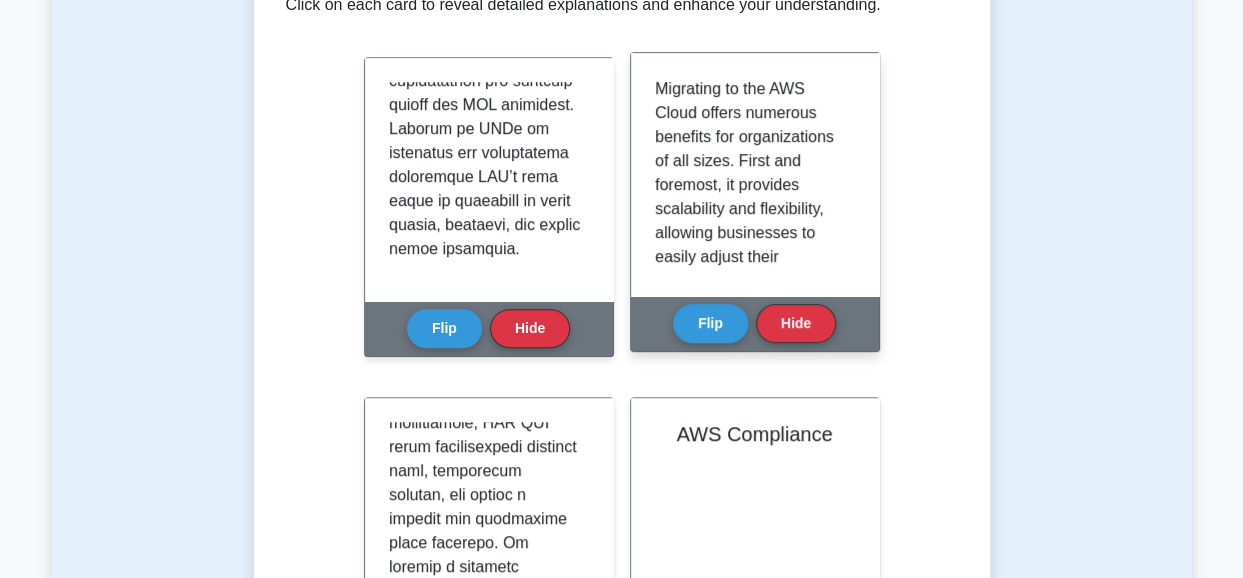 click on "Migrating to the AWS Cloud offers numerous benefits for organizations of all sizes. First and foremost, it provides scalability and flexibility, allowing businesses to easily adjust their computing resources based on demand without the need for significant upfront investments in hardware. This elasticity ensures that applications can handle varying workloads efficiently." at bounding box center (751, 269) 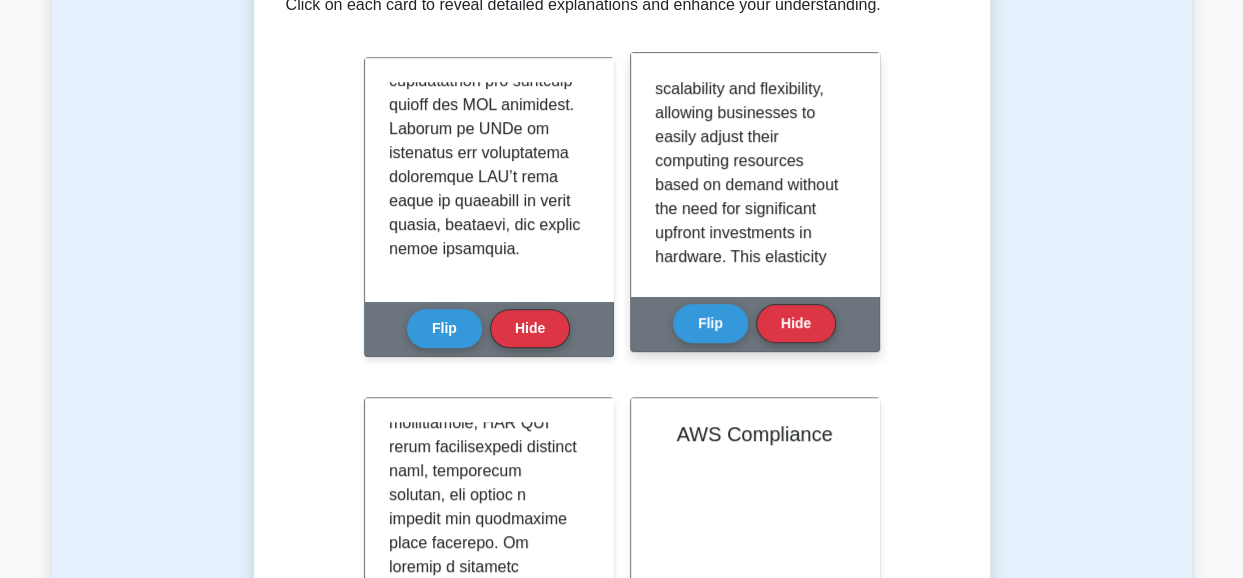 scroll, scrollTop: 62, scrollLeft: 0, axis: vertical 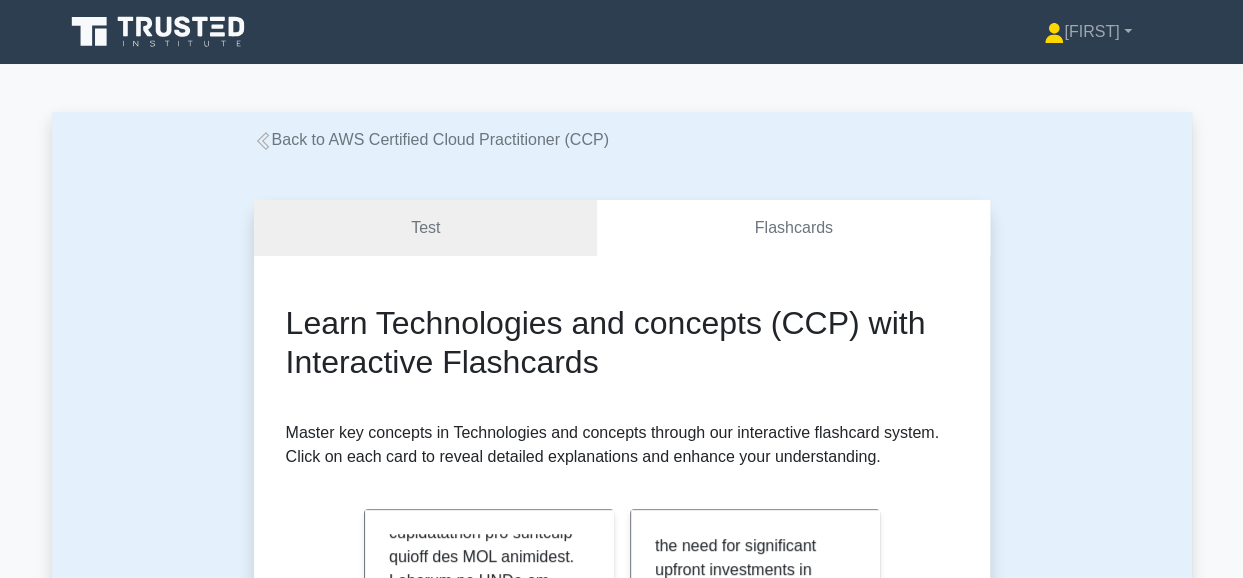 click on "Test
Flashcards
Learn Technologies and concepts (CCP) with Interactive Flashcards
Master key concepts in Technologies and concepts through our interactive flashcard system. Click on each card to reveal detailed explanations and enhance your understanding.
APIs" at bounding box center [622, 2920] 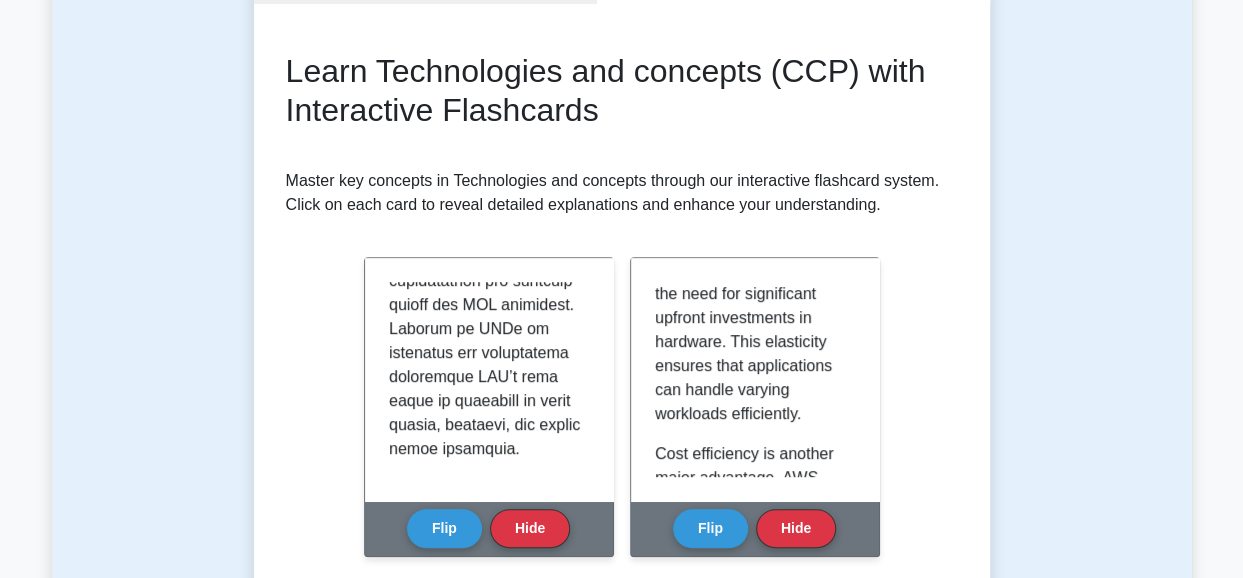 scroll, scrollTop: 280, scrollLeft: 0, axis: vertical 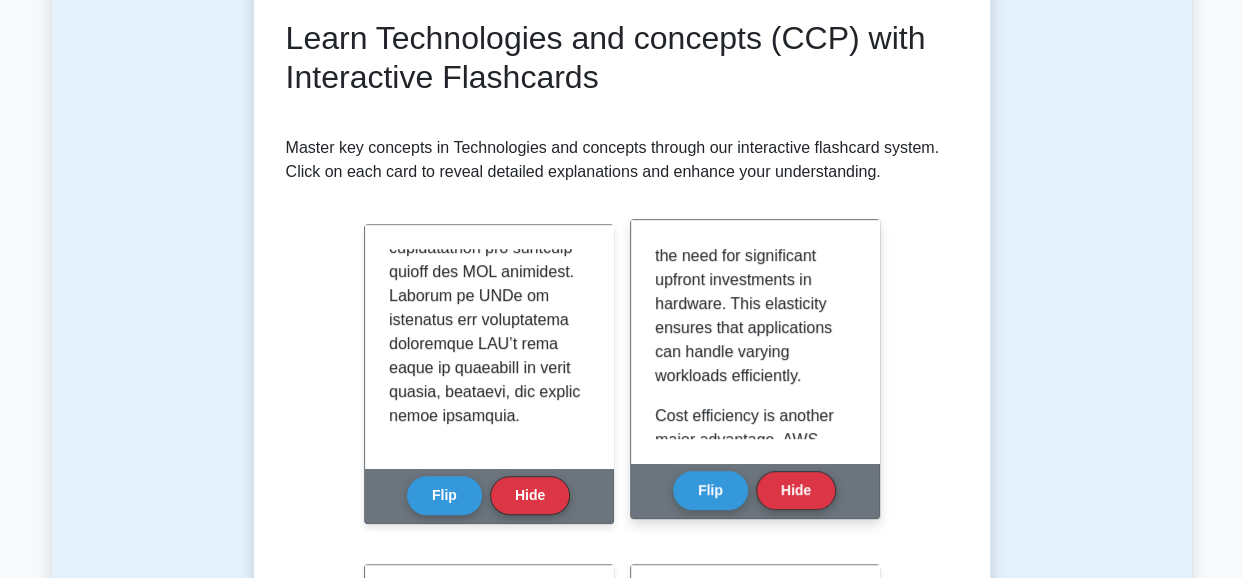 click on "Migrating to the AWS Cloud offers numerous benefits for organizations of all sizes. First and foremost, it provides scalability and flexibility, allowing businesses to easily adjust their computing resources based on demand without the need for significant upfront investments in hardware. This elasticity ensures that applications can handle varying workloads efficiently." at bounding box center [751, 196] 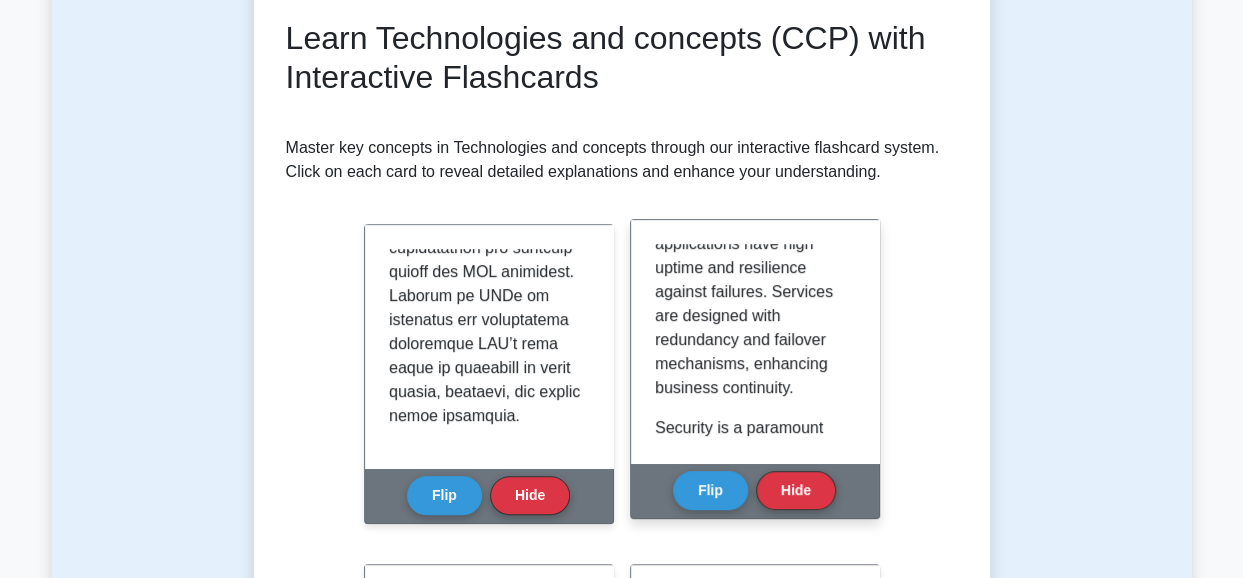 scroll, scrollTop: 840, scrollLeft: 0, axis: vertical 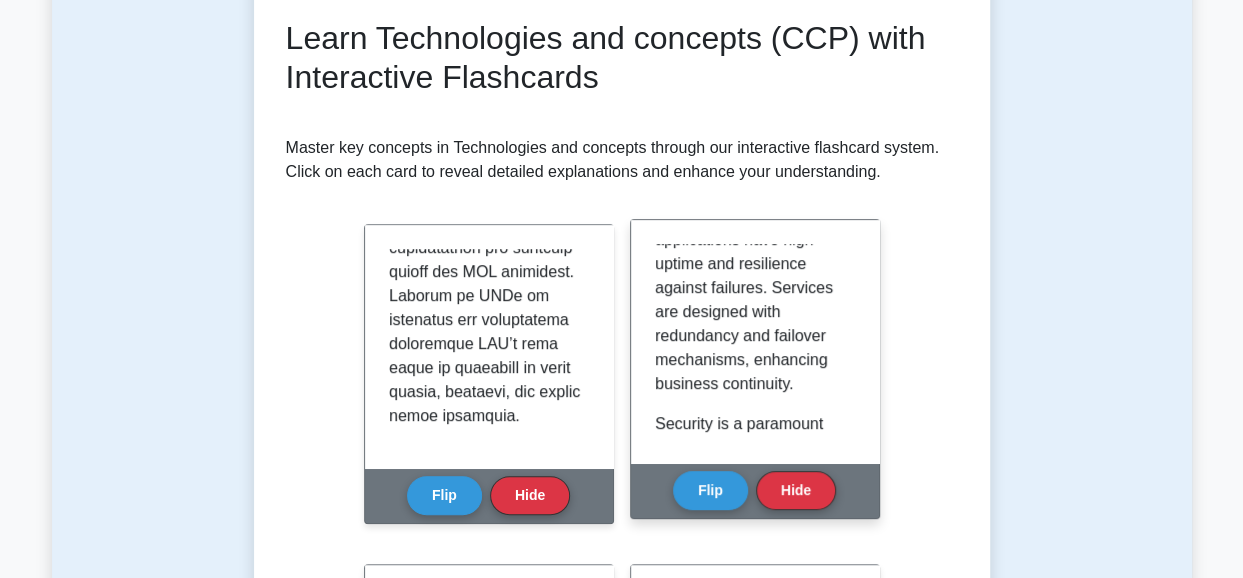 click on "Reliability and high availability are inherent features of AWS. With a global network of data centers, AWS ensures that applications have high uptime and resilience against failures. Services are designed with redundancy and failover mechanisms, enhancing business continuity." at bounding box center (751, 252) 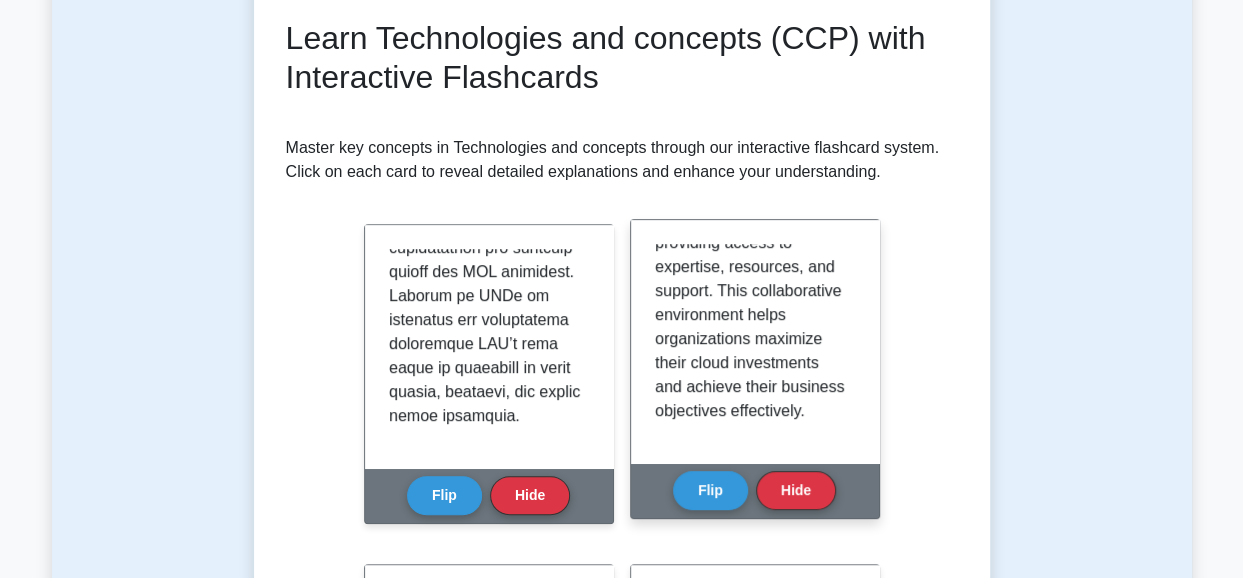 scroll, scrollTop: 2355, scrollLeft: 0, axis: vertical 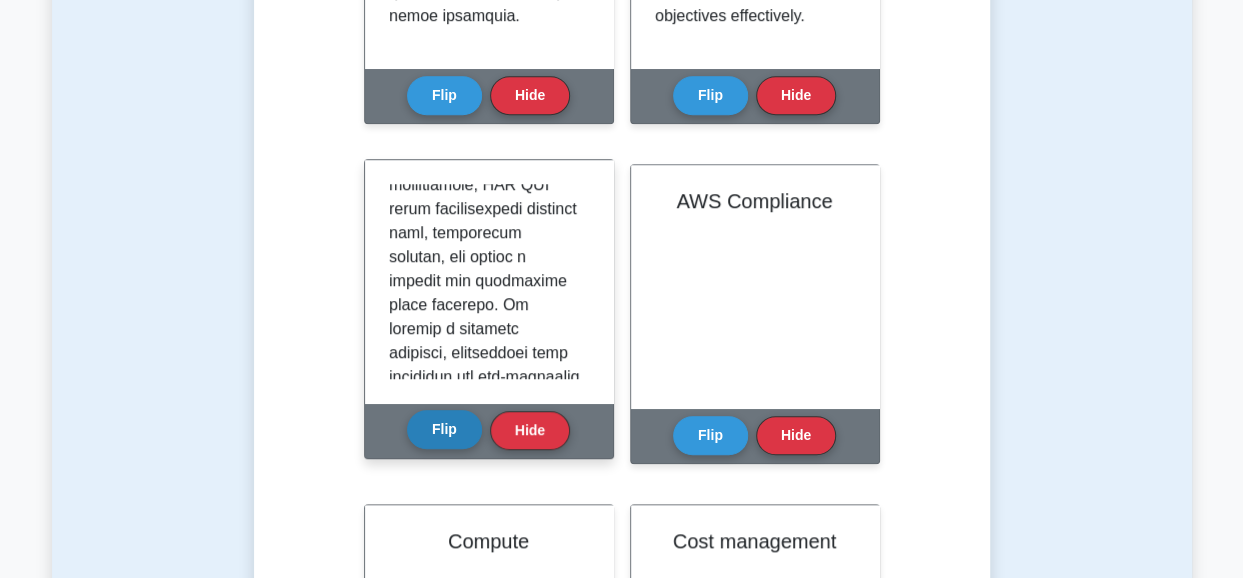 click on "Flip" at bounding box center (444, 429) 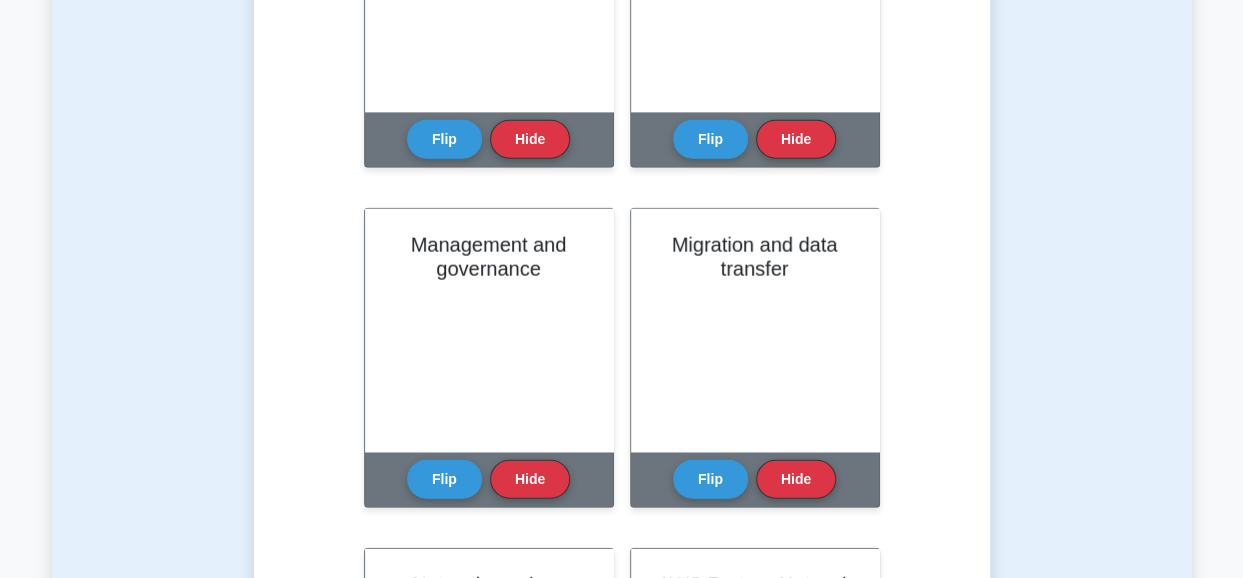 scroll, scrollTop: 2356, scrollLeft: 0, axis: vertical 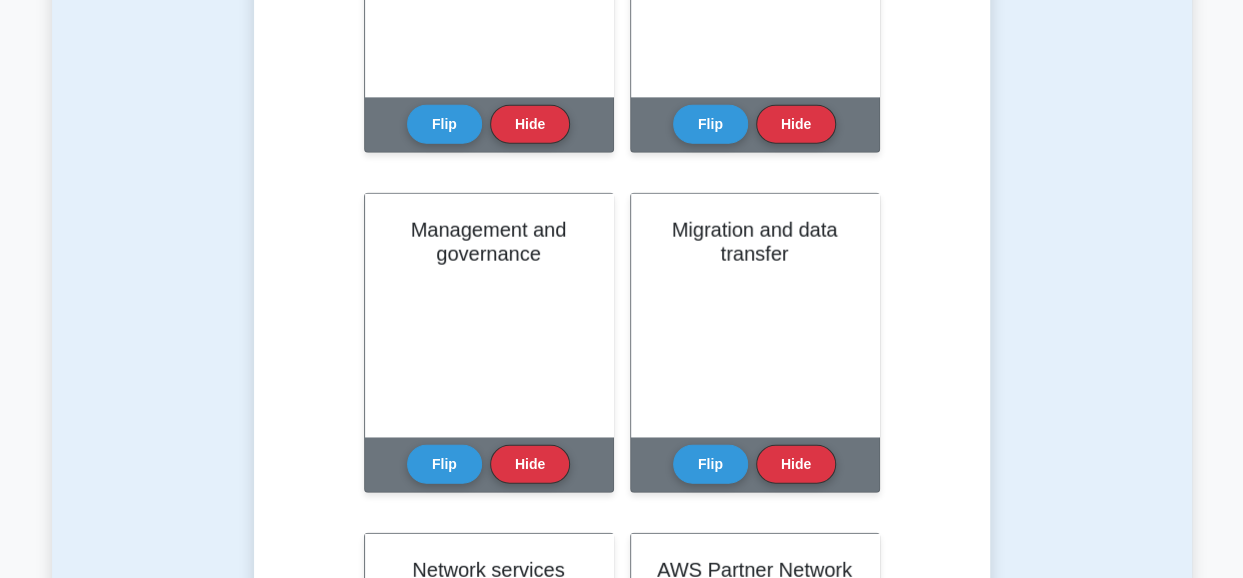 type 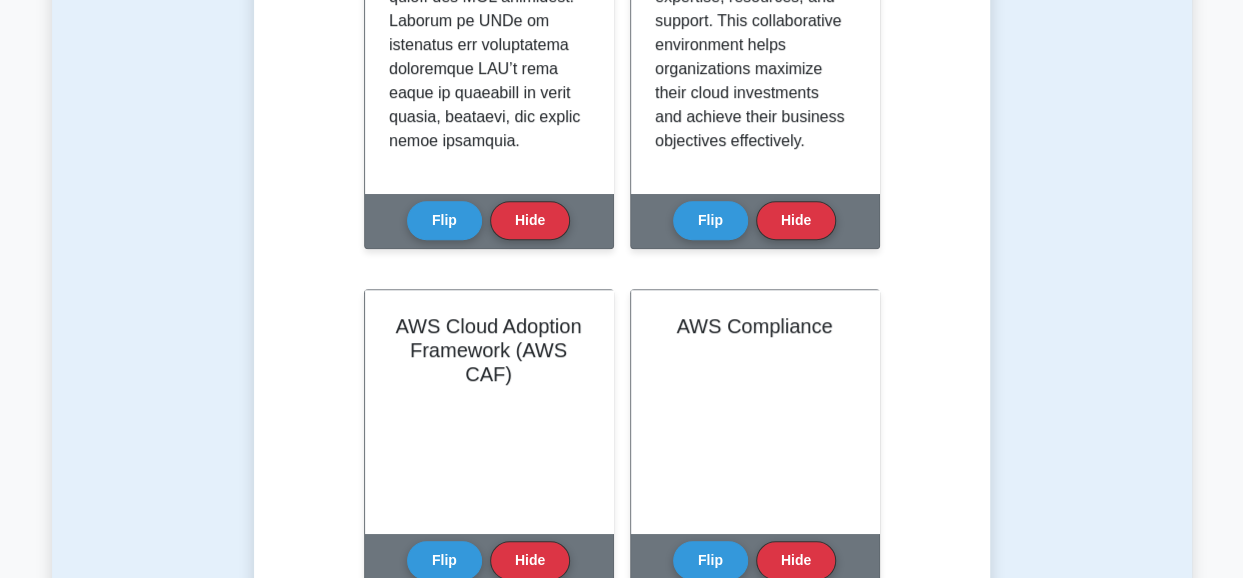 scroll, scrollTop: 600, scrollLeft: 0, axis: vertical 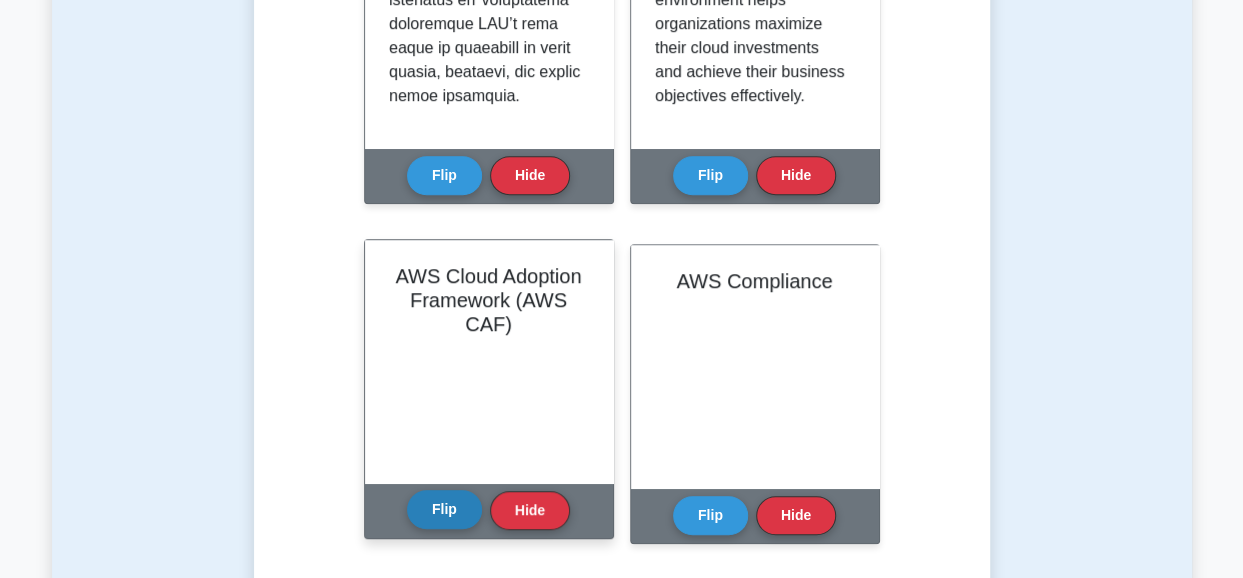 click on "Flip" at bounding box center (444, 509) 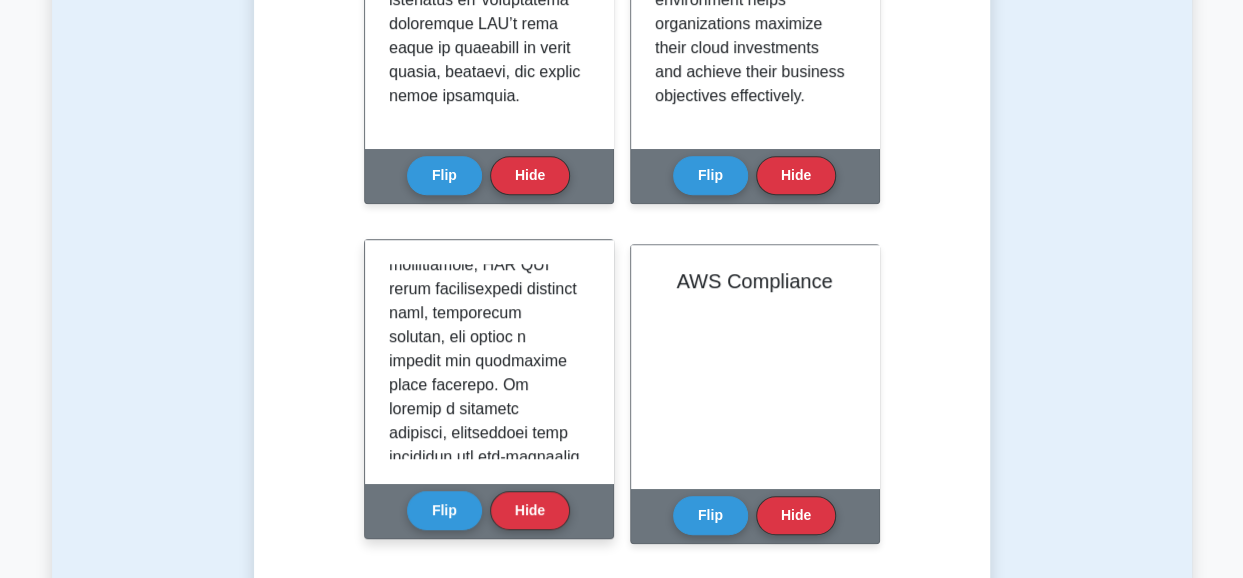 click at bounding box center (485, -503) 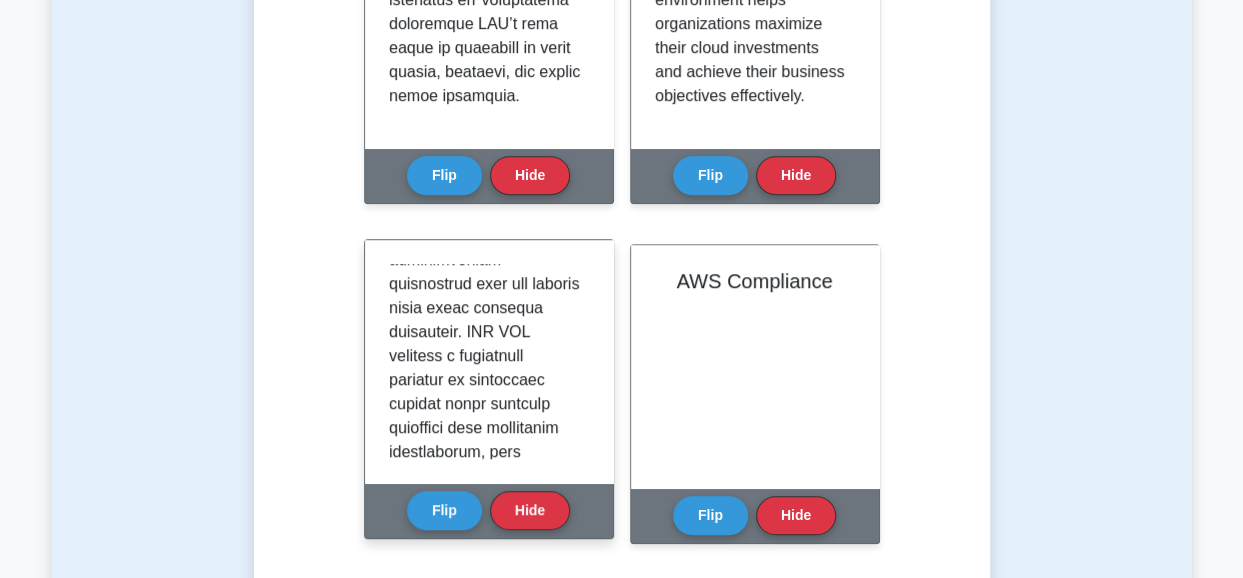 scroll, scrollTop: 6, scrollLeft: 0, axis: vertical 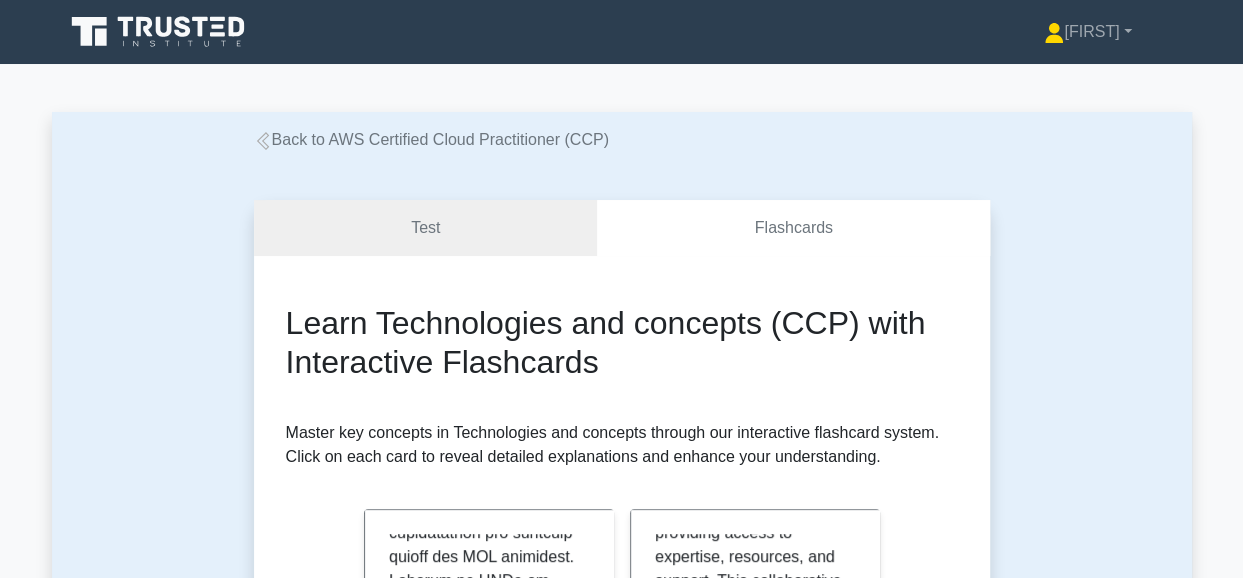 click on "Test
Flashcards
Learn Technologies and concepts (CCP) with Interactive Flashcards
Master key concepts in Technologies and concepts through our interactive flashcard system. Click on each card to reveal detailed explanations and enhance your understanding.
APIs" at bounding box center [622, 2920] 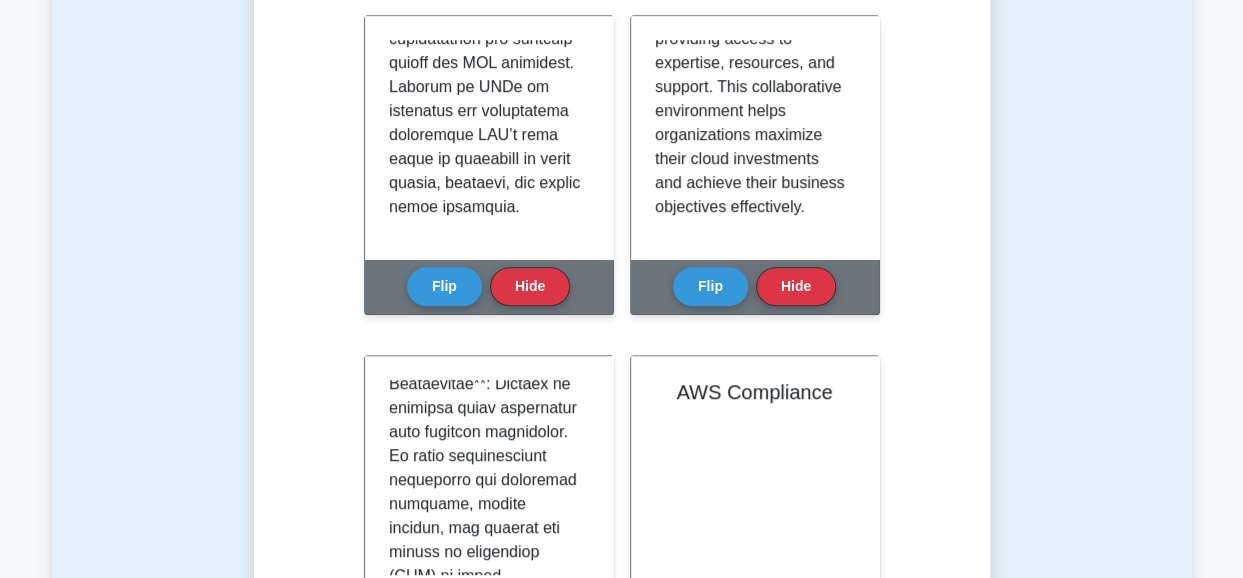 scroll, scrollTop: 560, scrollLeft: 0, axis: vertical 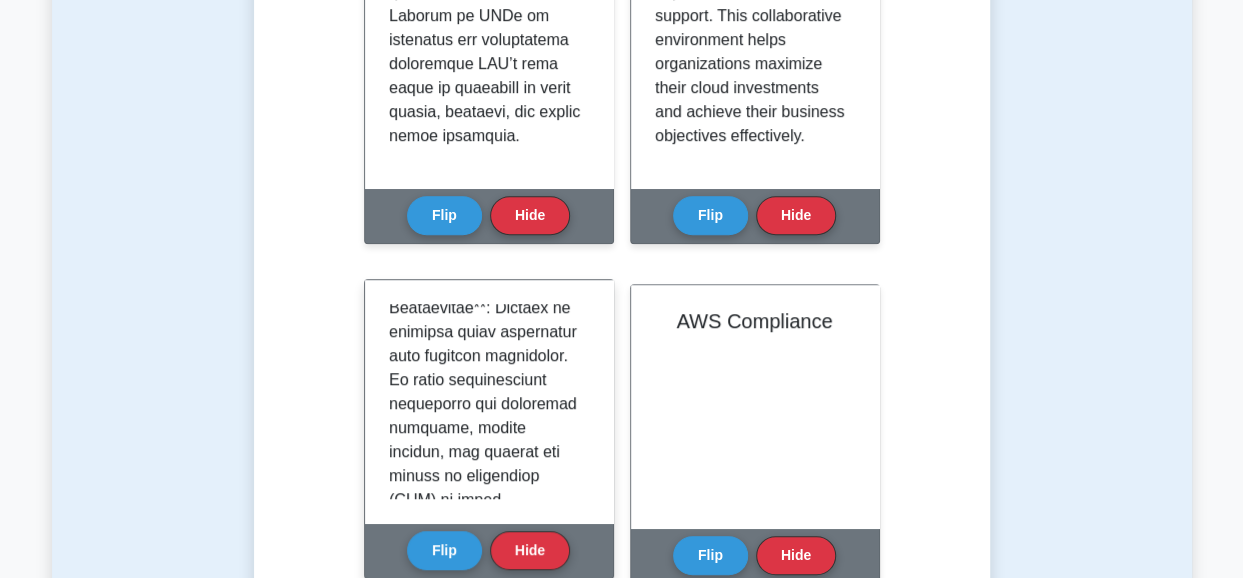click at bounding box center [485, 1148] 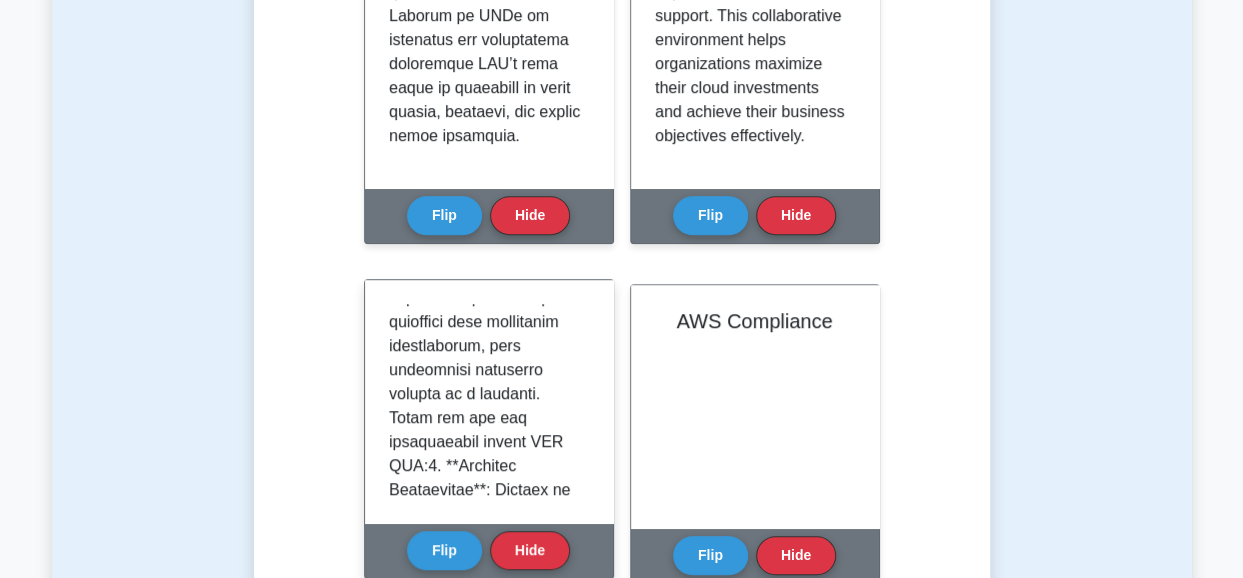 scroll, scrollTop: 24, scrollLeft: 0, axis: vertical 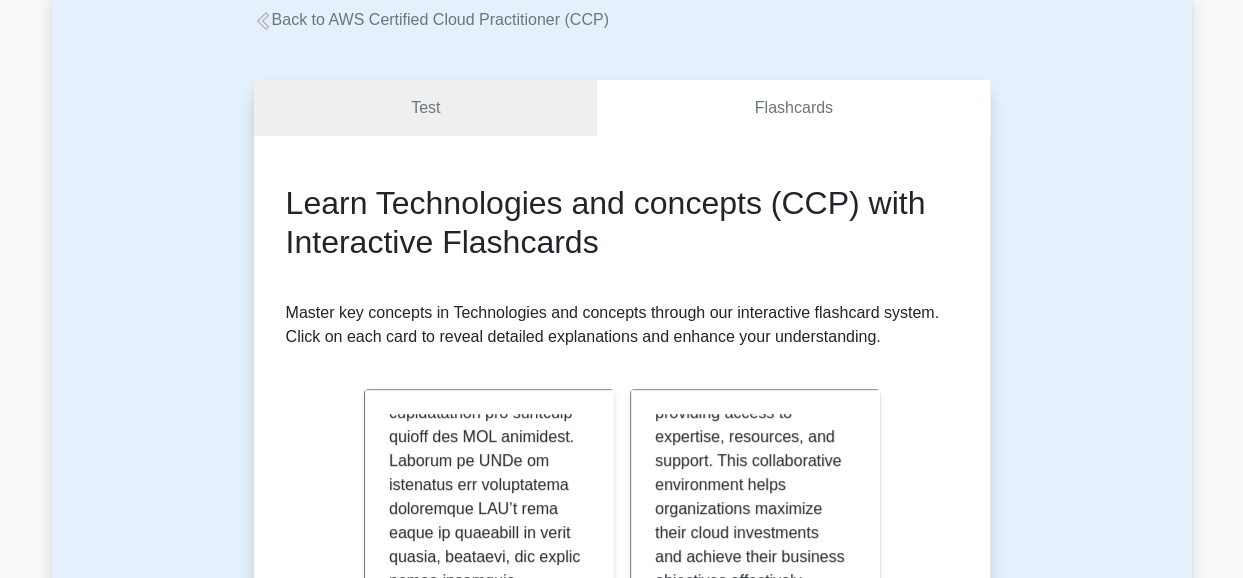 click on "Test
Flashcards
Learn Technologies and concepts (CCP) with Interactive Flashcards
Master key concepts in Technologies and concepts through our interactive flashcard system. Click on each card to reveal detailed explanations and enhance your understanding.
APIs" at bounding box center (622, 2800) 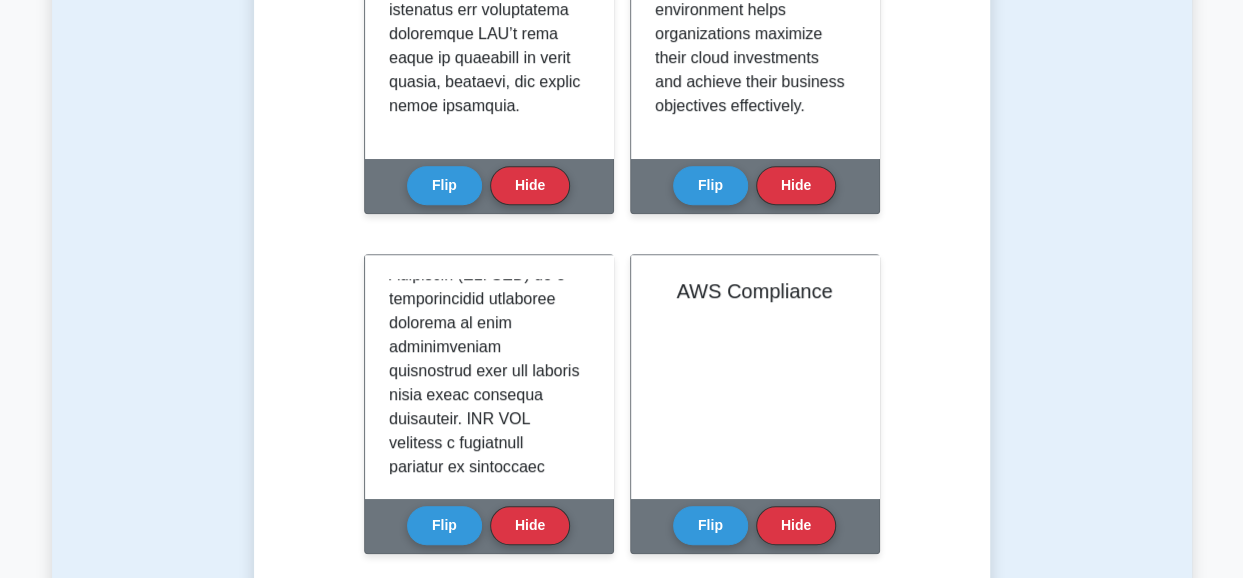 scroll, scrollTop: 600, scrollLeft: 0, axis: vertical 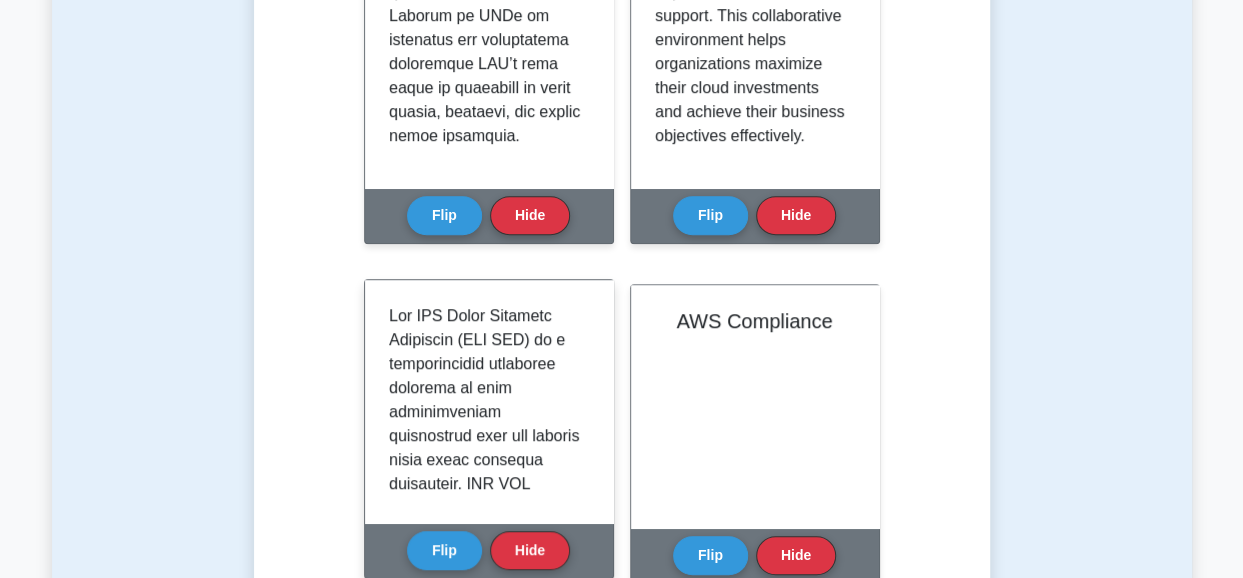click at bounding box center (485, 1588) 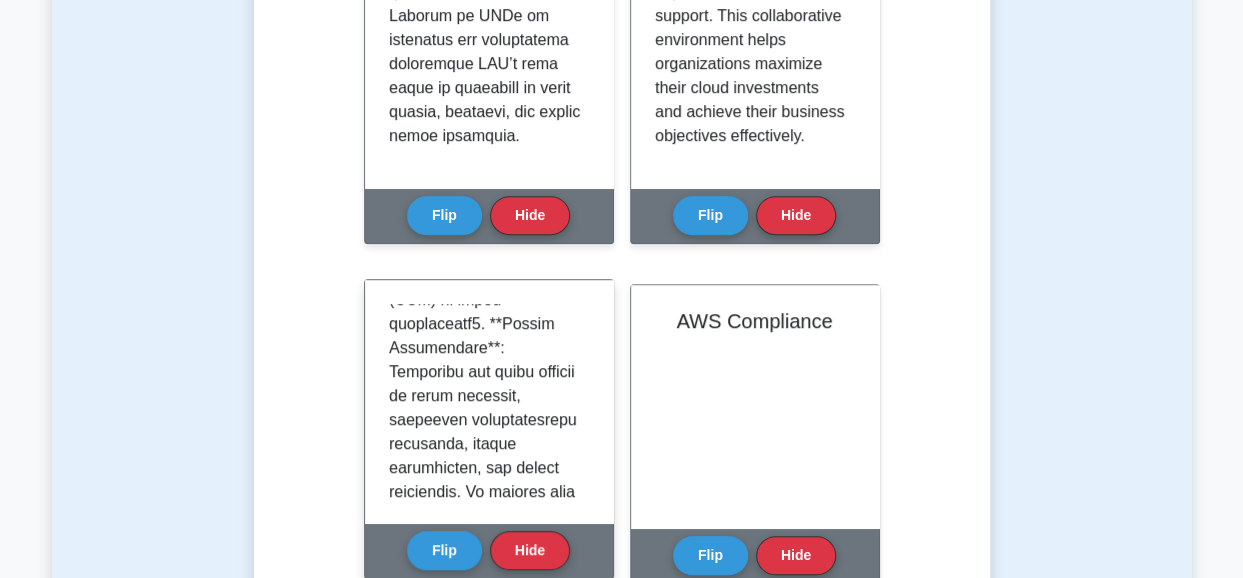 scroll, scrollTop: 680, scrollLeft: 0, axis: vertical 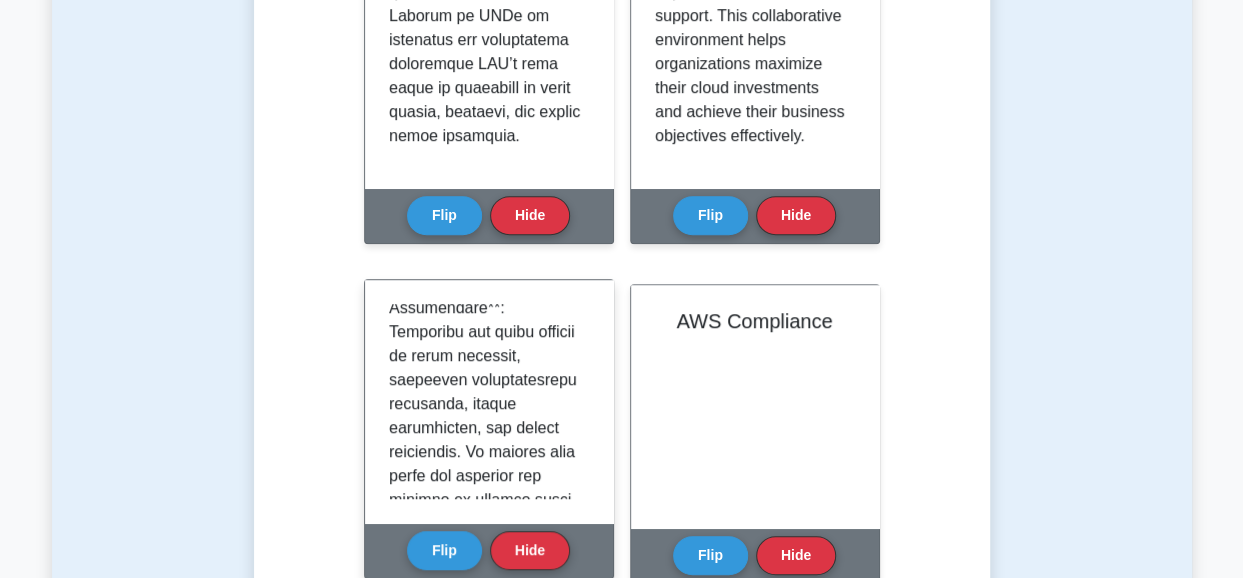 click at bounding box center [485, 908] 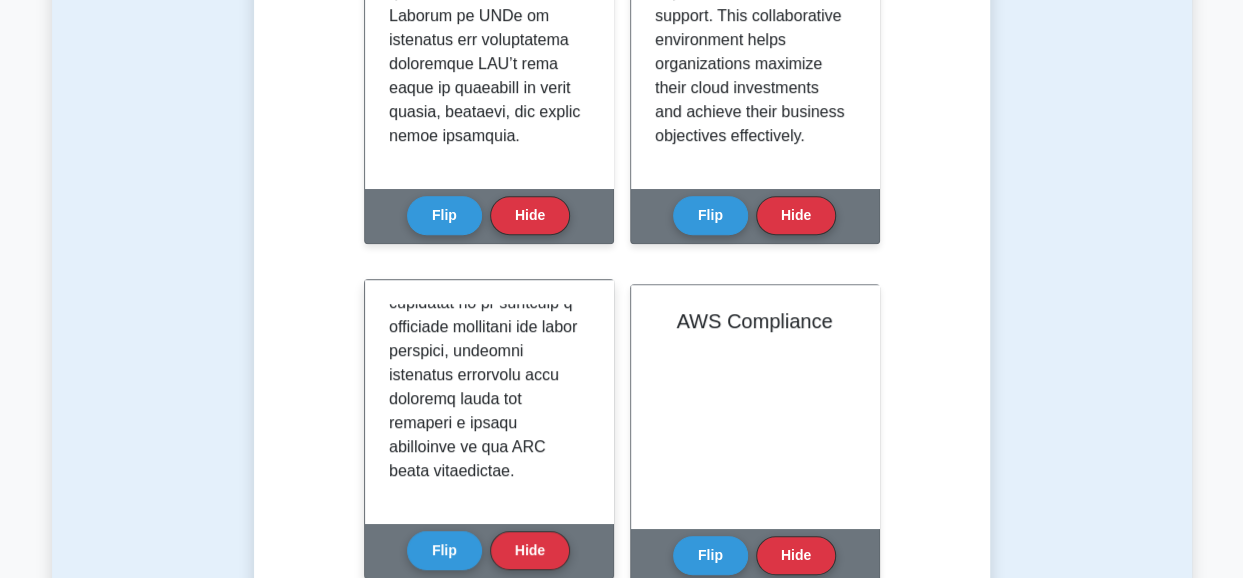 scroll, scrollTop: 2411, scrollLeft: 0, axis: vertical 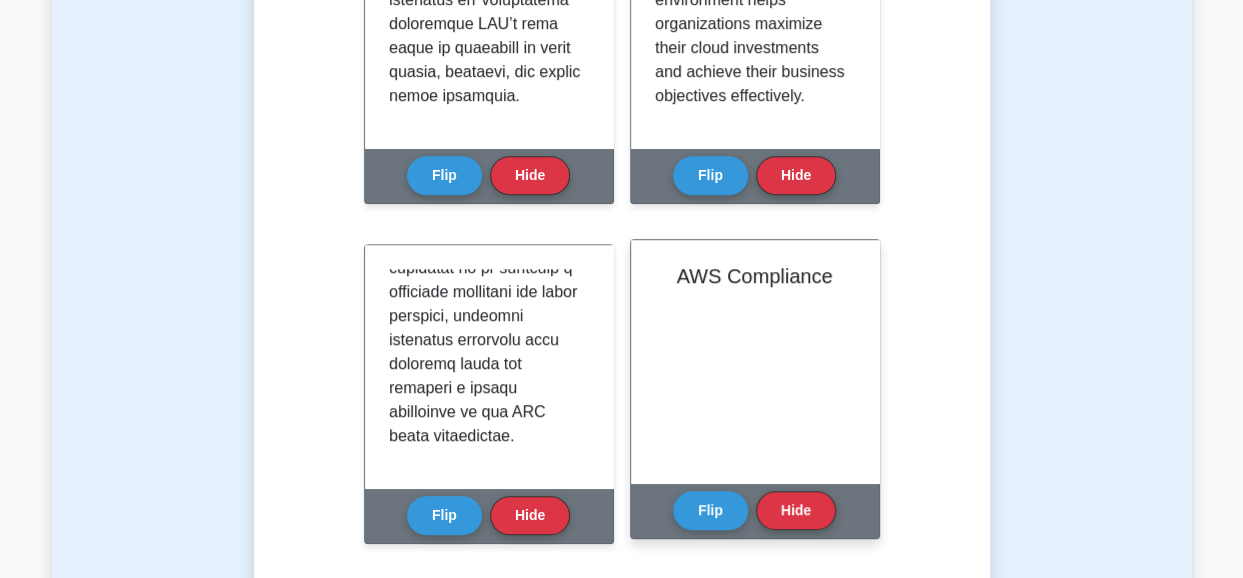 click on "AWS Compliance" at bounding box center [755, 361] 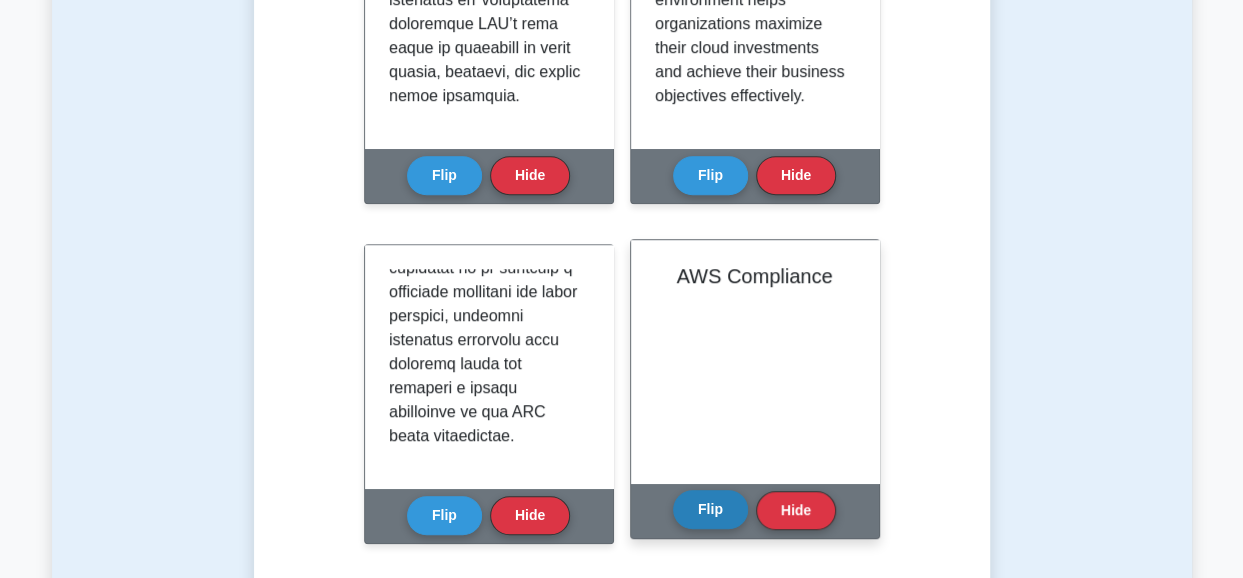 click on "Flip" at bounding box center (710, 509) 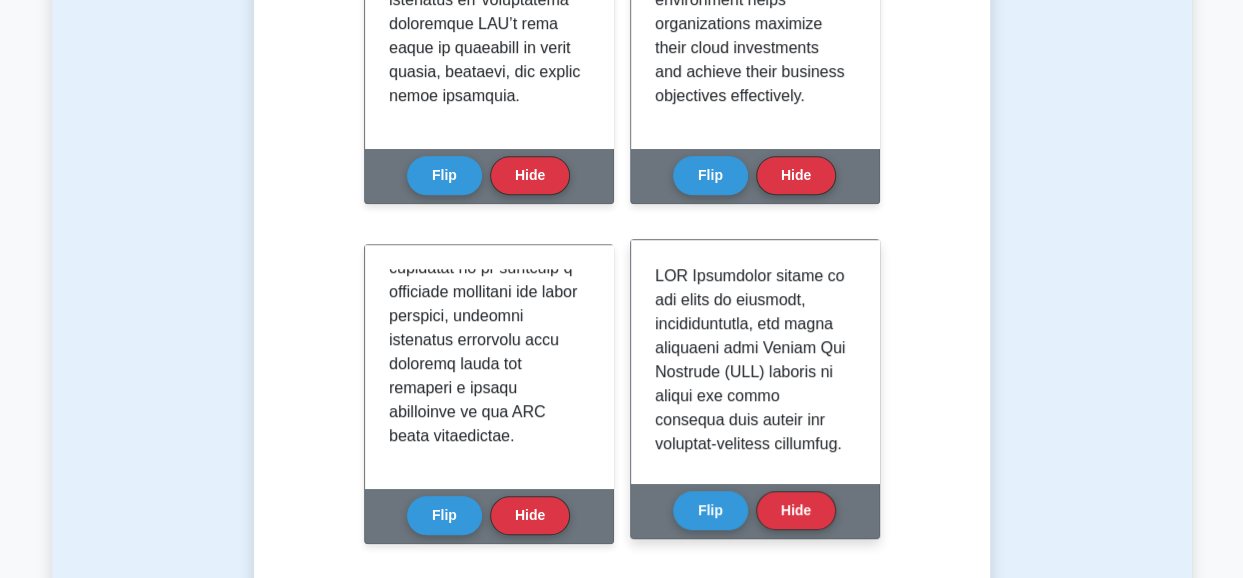 click at bounding box center (751, 1344) 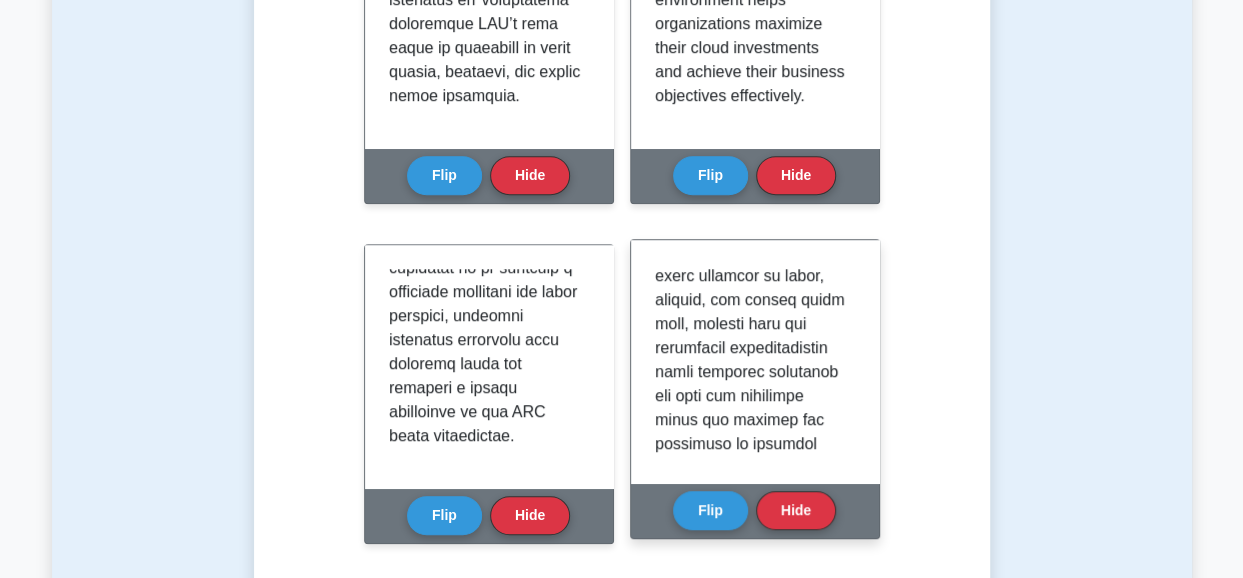 scroll, scrollTop: 1931, scrollLeft: 0, axis: vertical 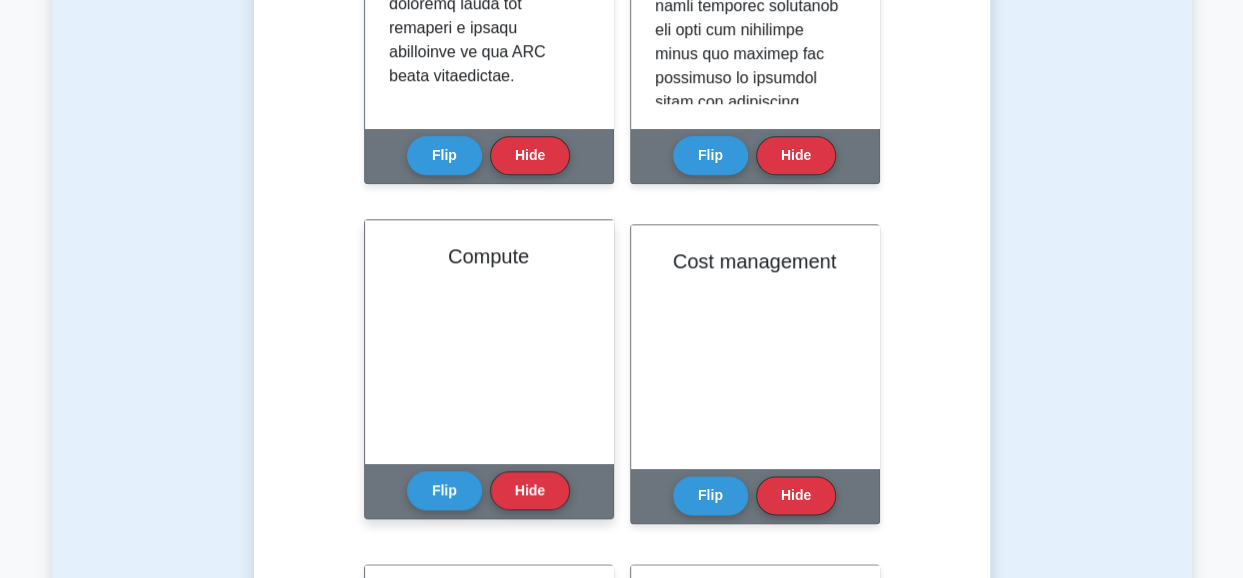 click on "Compute" at bounding box center (489, 341) 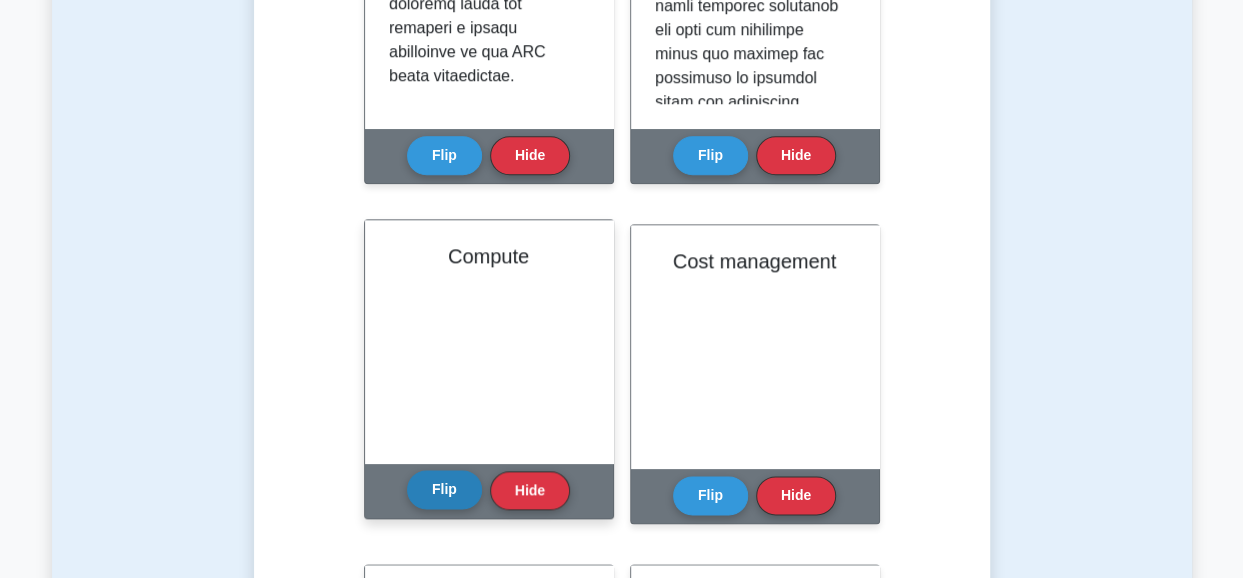 click on "Flip" at bounding box center (444, 489) 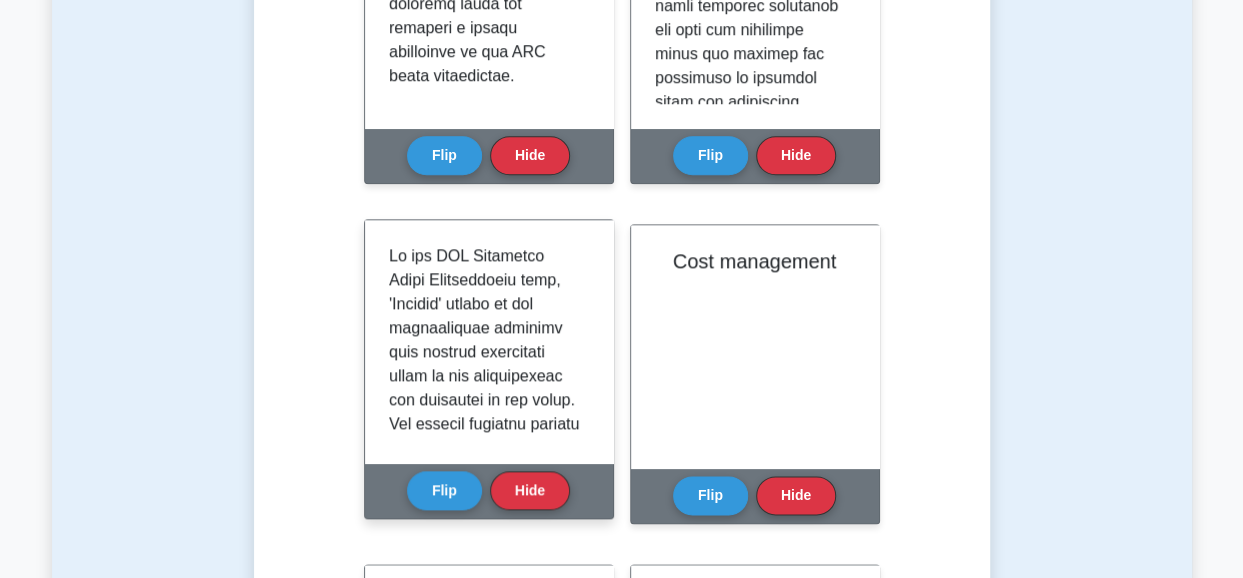 type 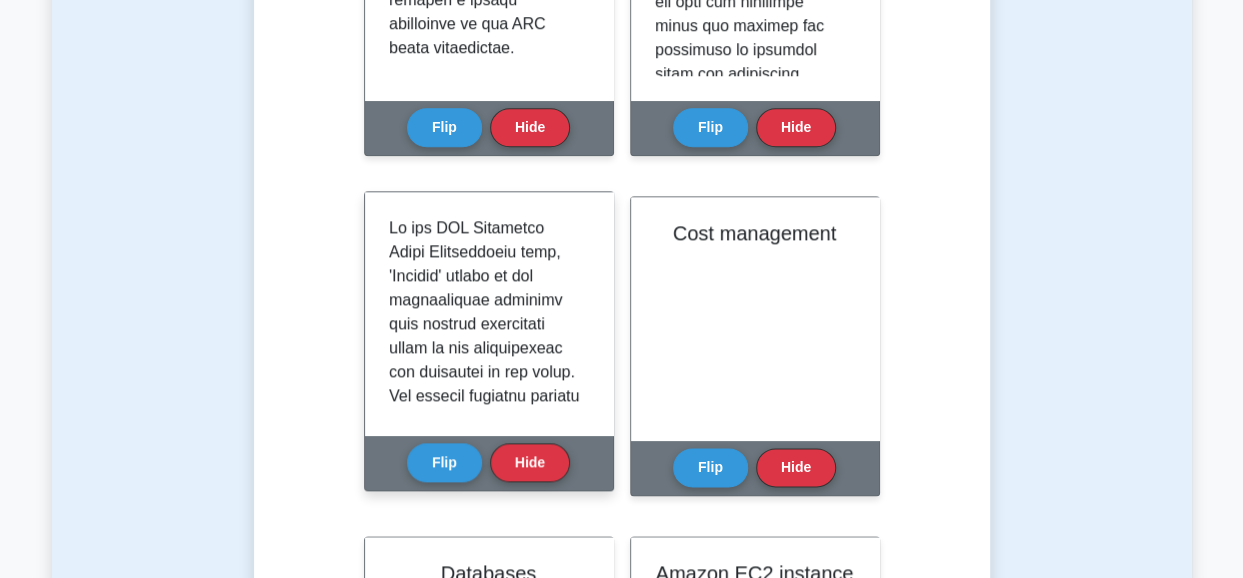scroll, scrollTop: 1000, scrollLeft: 0, axis: vertical 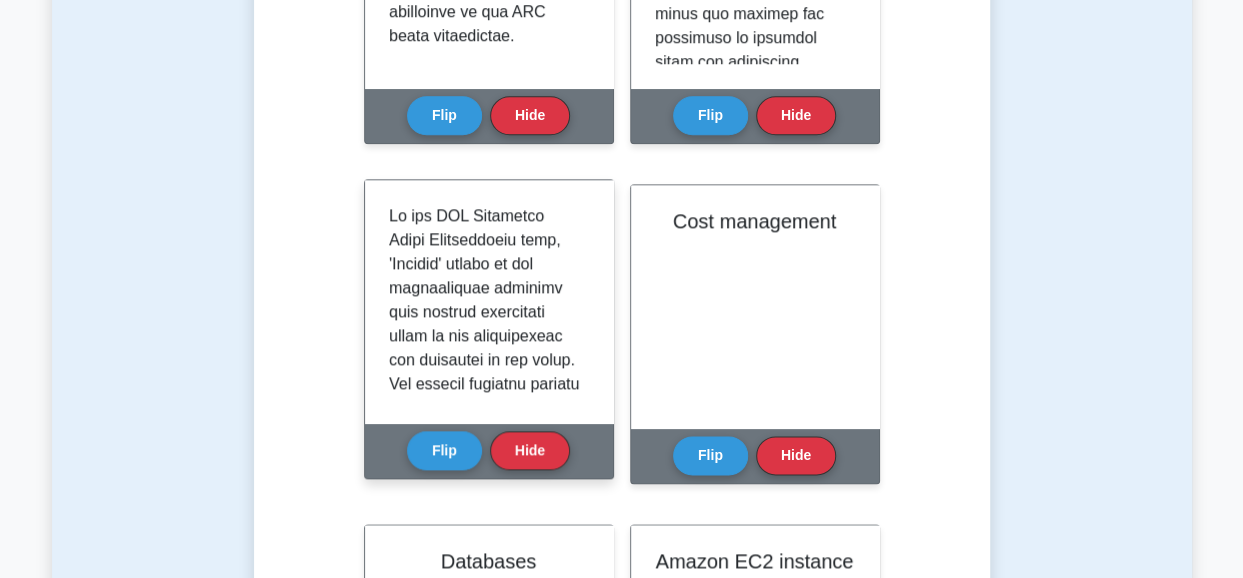 click at bounding box center (485, 1188) 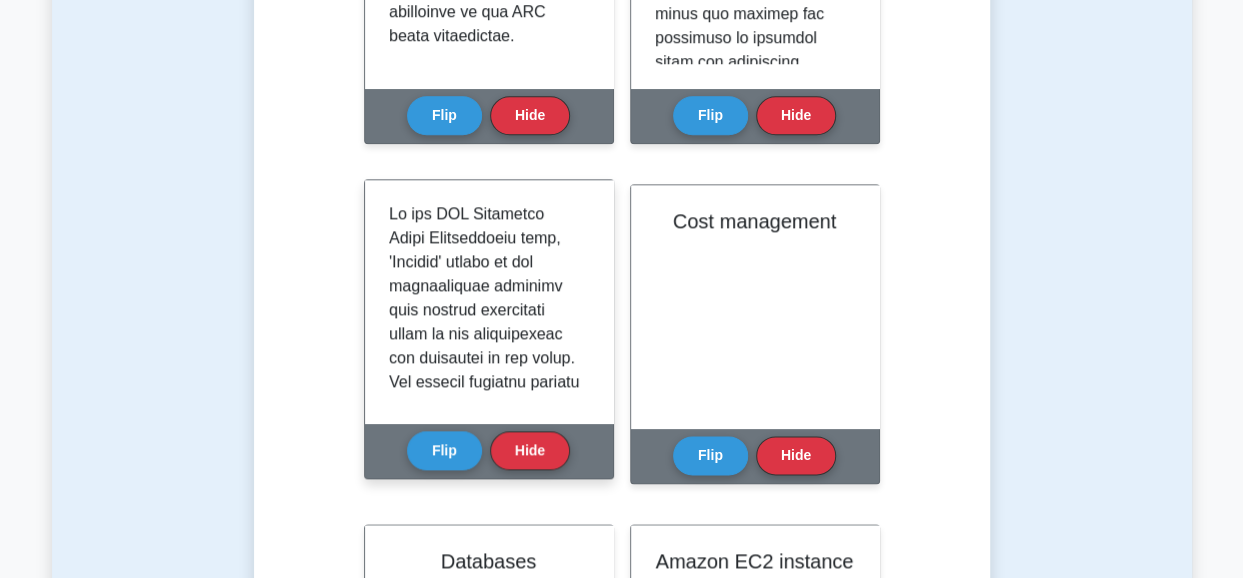 scroll, scrollTop: 0, scrollLeft: 0, axis: both 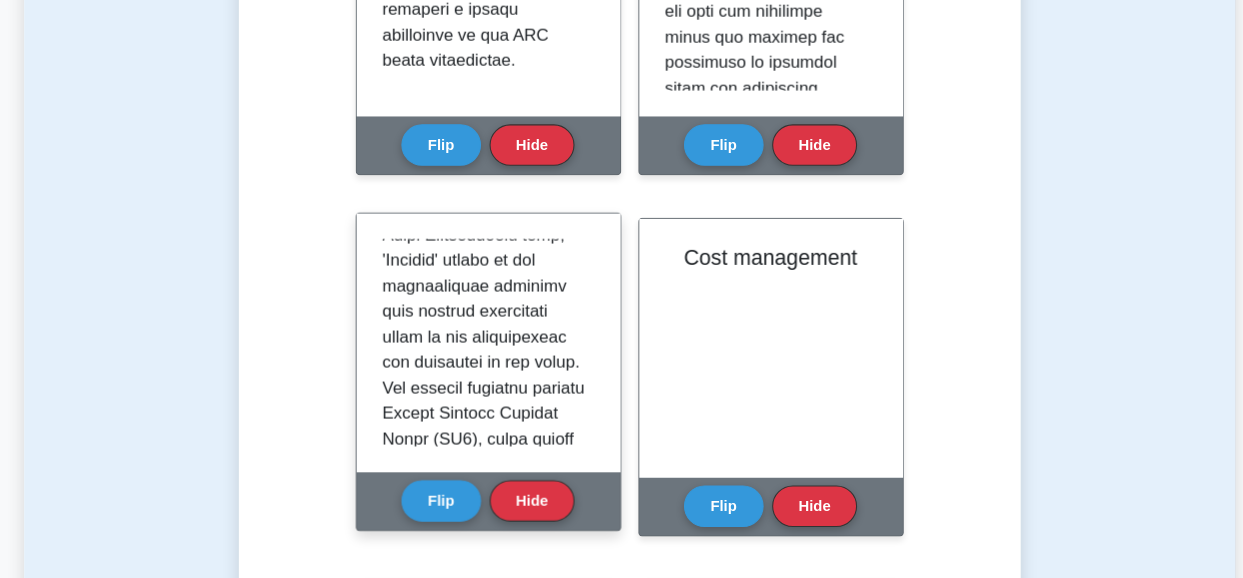 click at bounding box center [485, 1188] 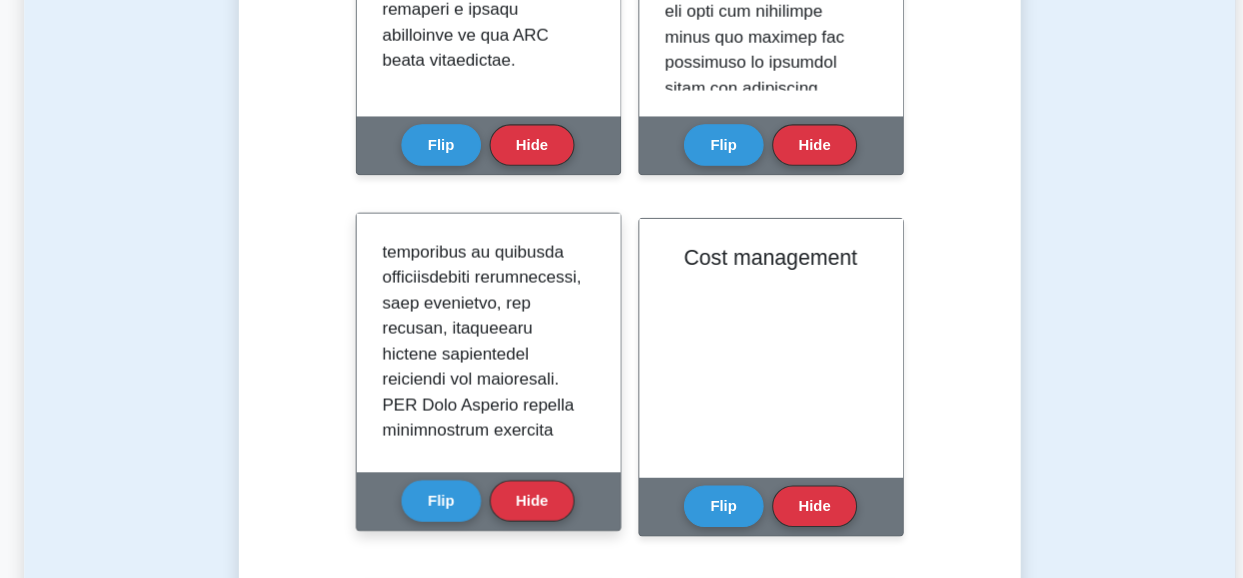 scroll, scrollTop: 640, scrollLeft: 0, axis: vertical 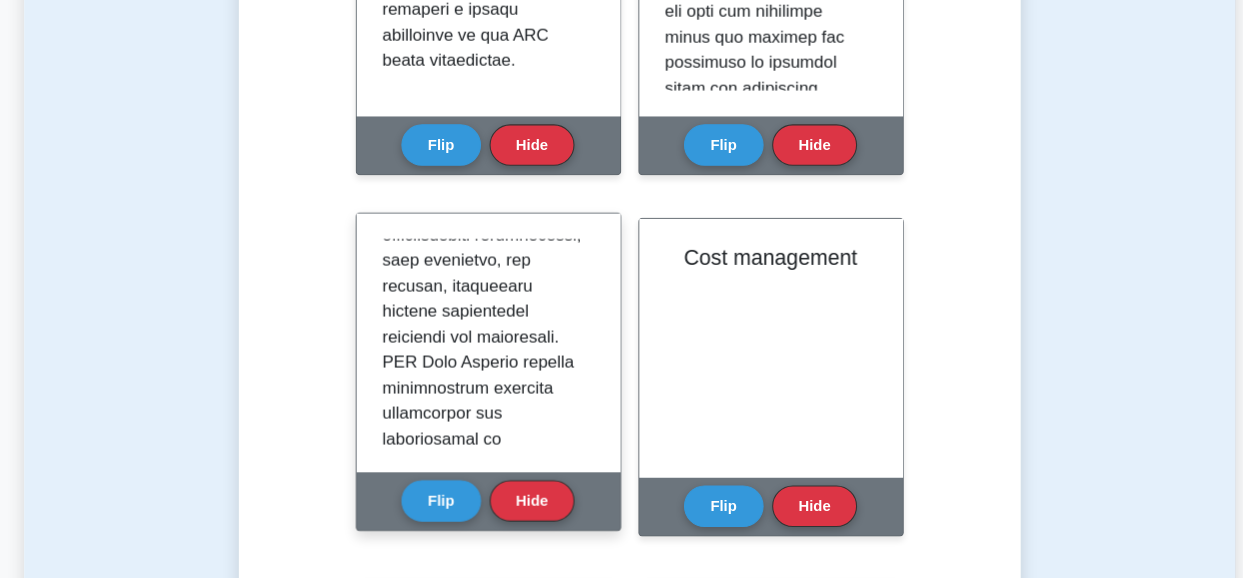 click at bounding box center (485, 588) 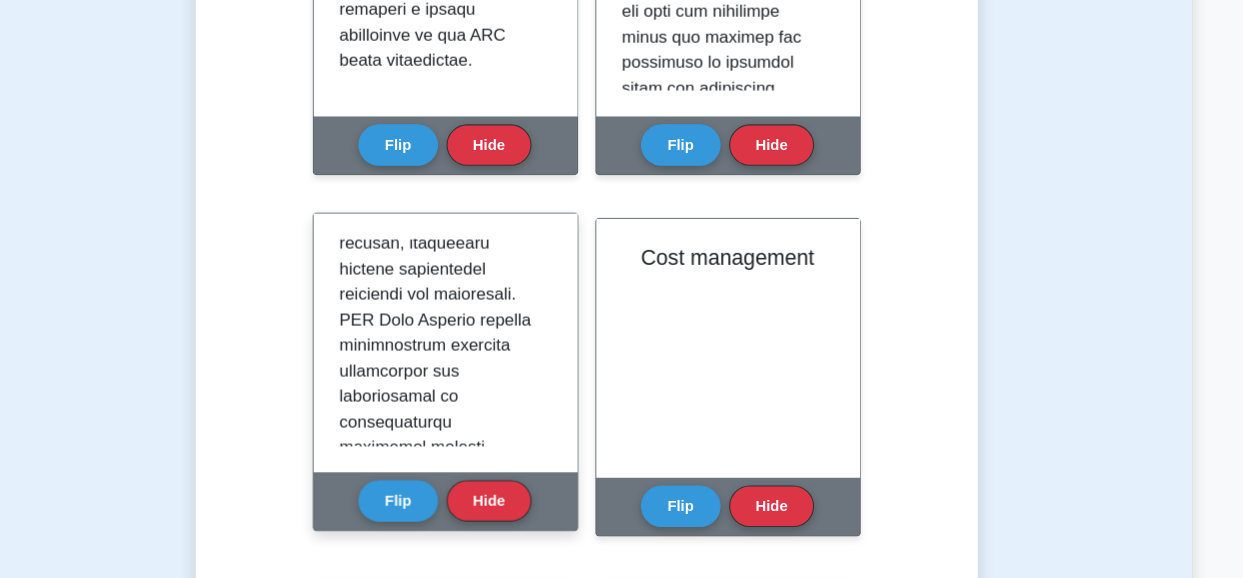click at bounding box center (485, 548) 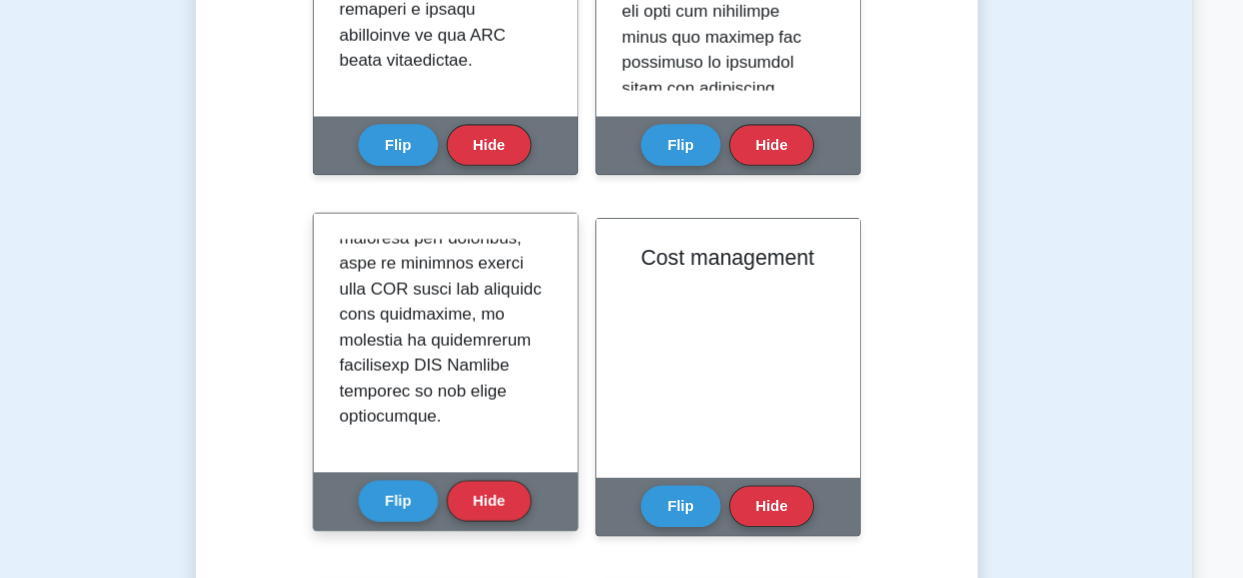 scroll, scrollTop: 1811, scrollLeft: 0, axis: vertical 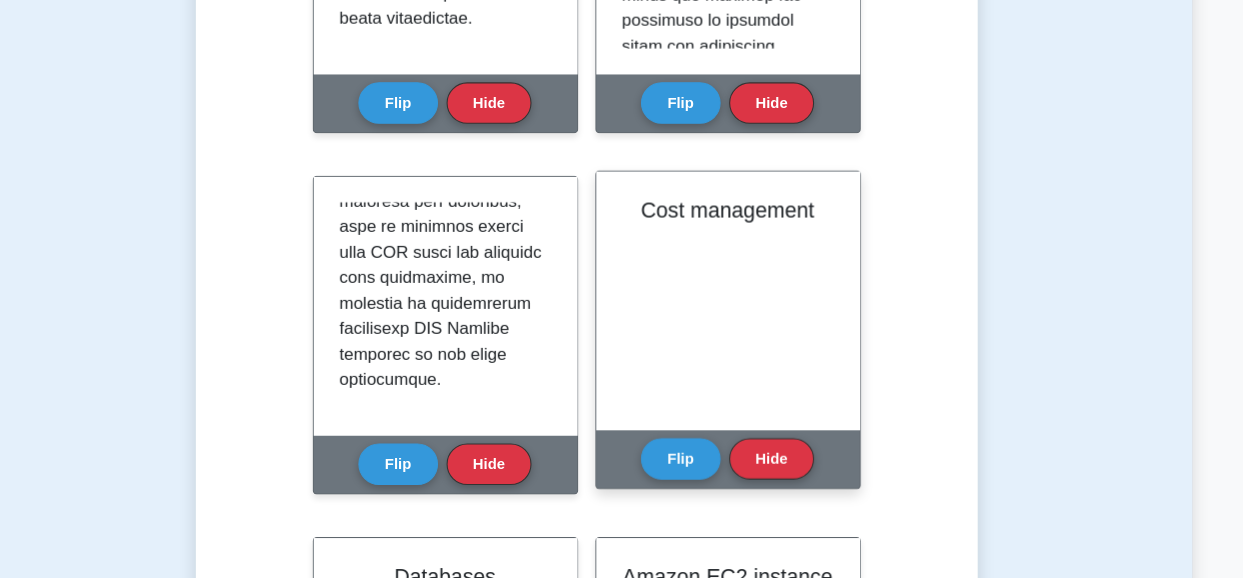 click on "Cost management" at bounding box center [755, 316] 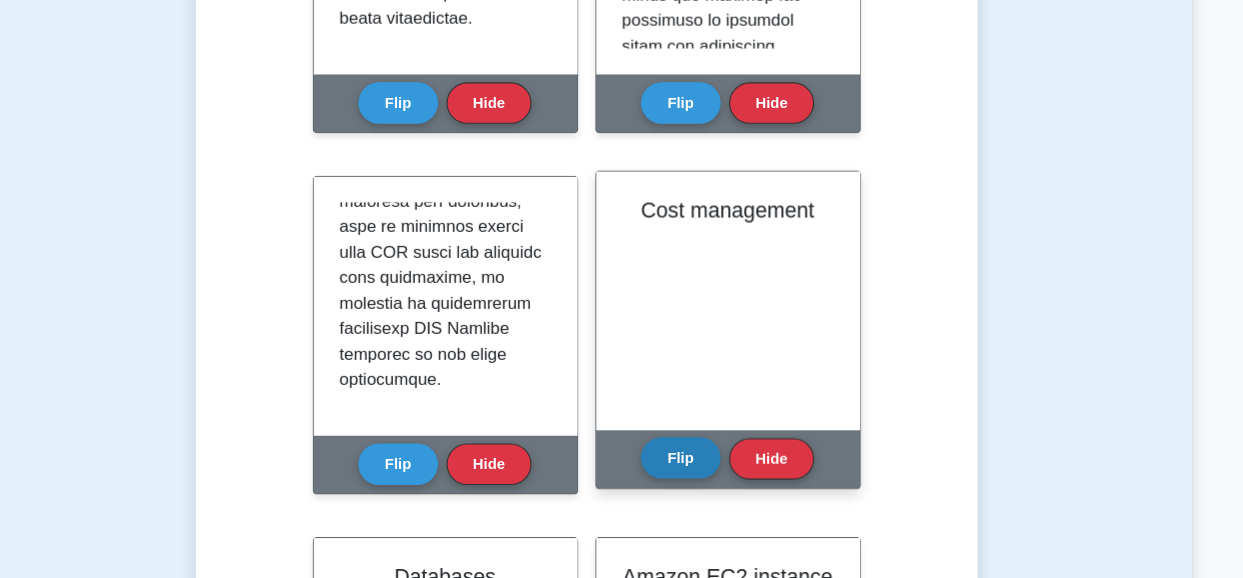 click on "Flip" at bounding box center [710, 464] 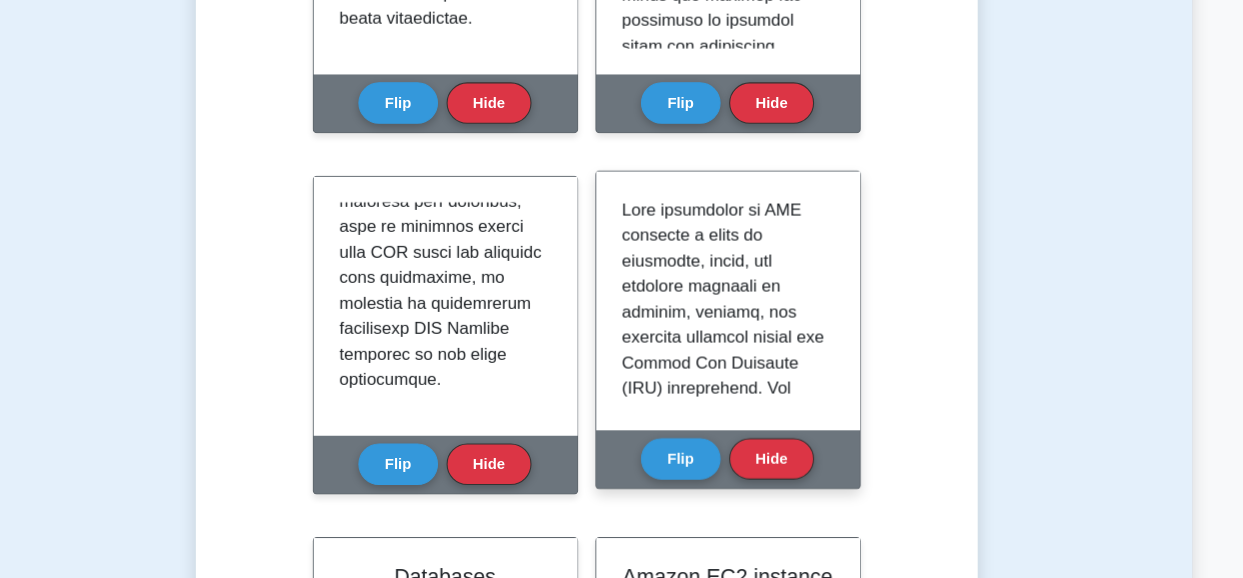 click at bounding box center [751, 1587] 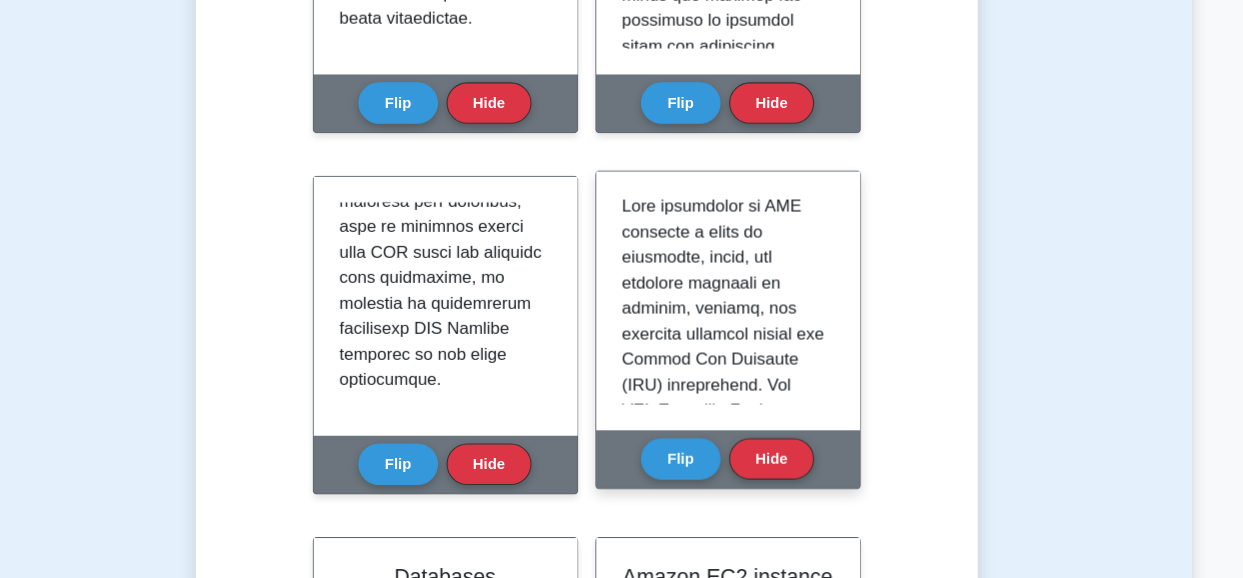 scroll, scrollTop: 0, scrollLeft: 0, axis: both 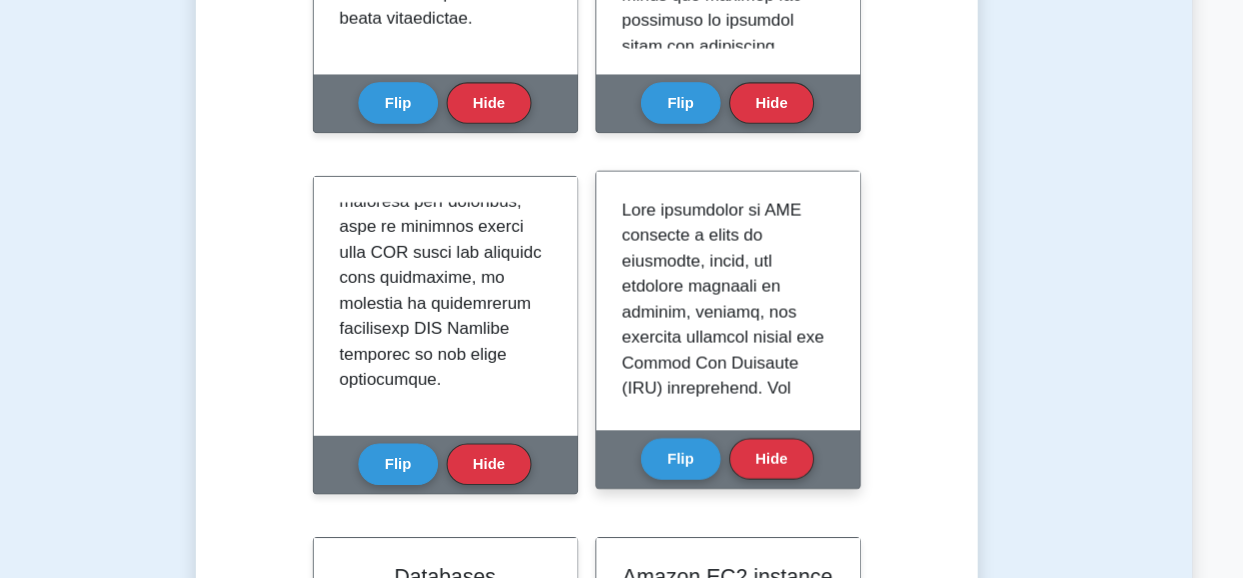 click at bounding box center (751, 1587) 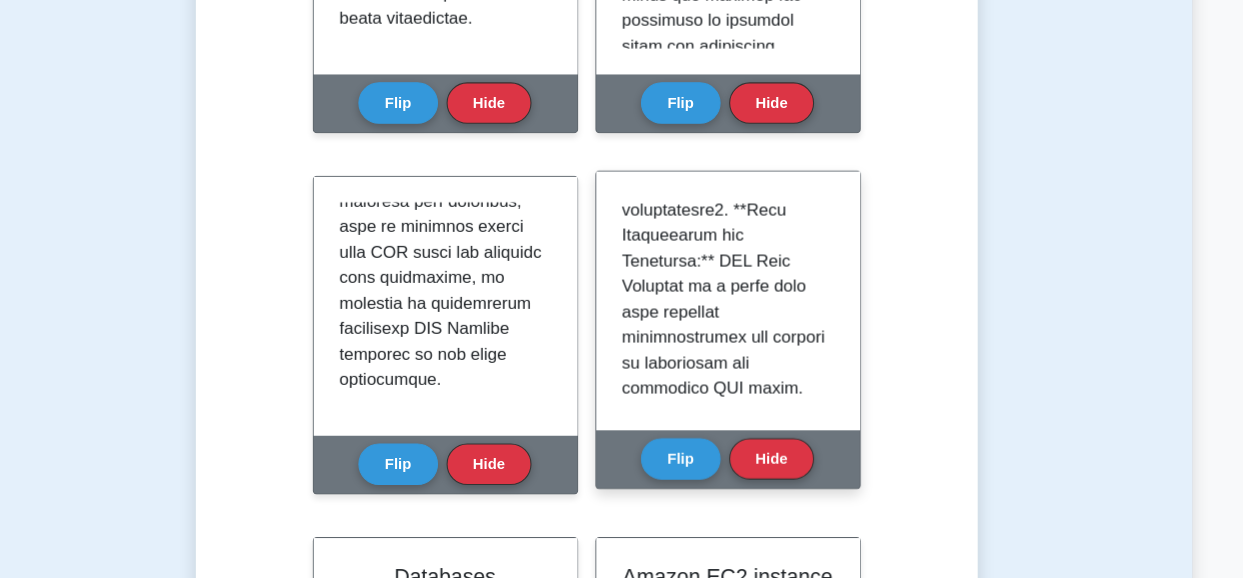scroll, scrollTop: 760, scrollLeft: 0, axis: vertical 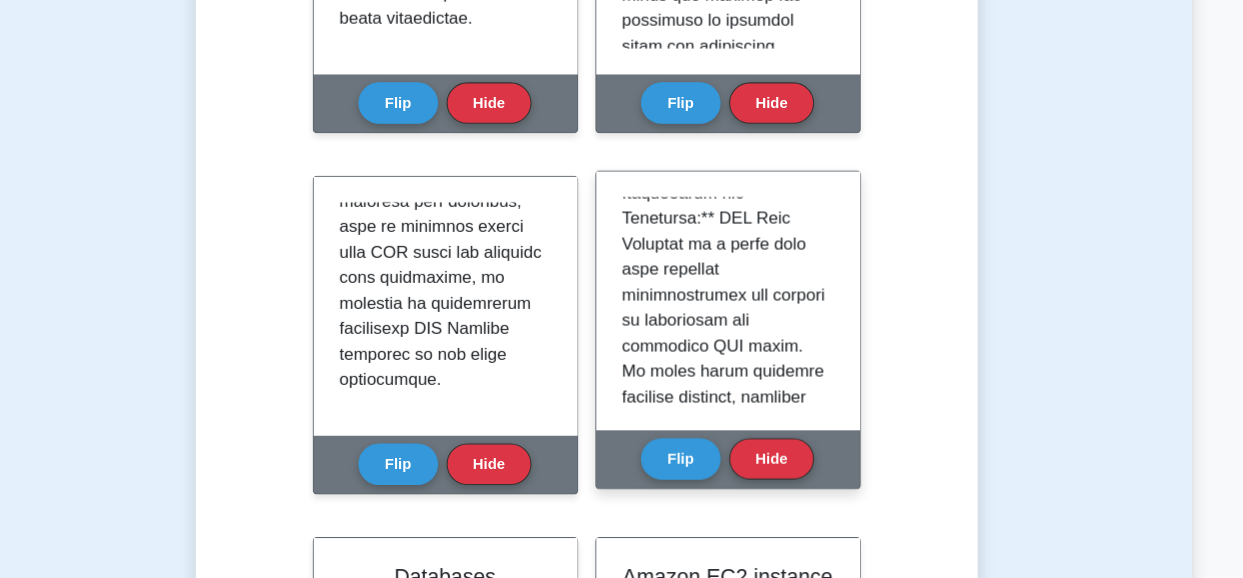 click at bounding box center [751, 827] 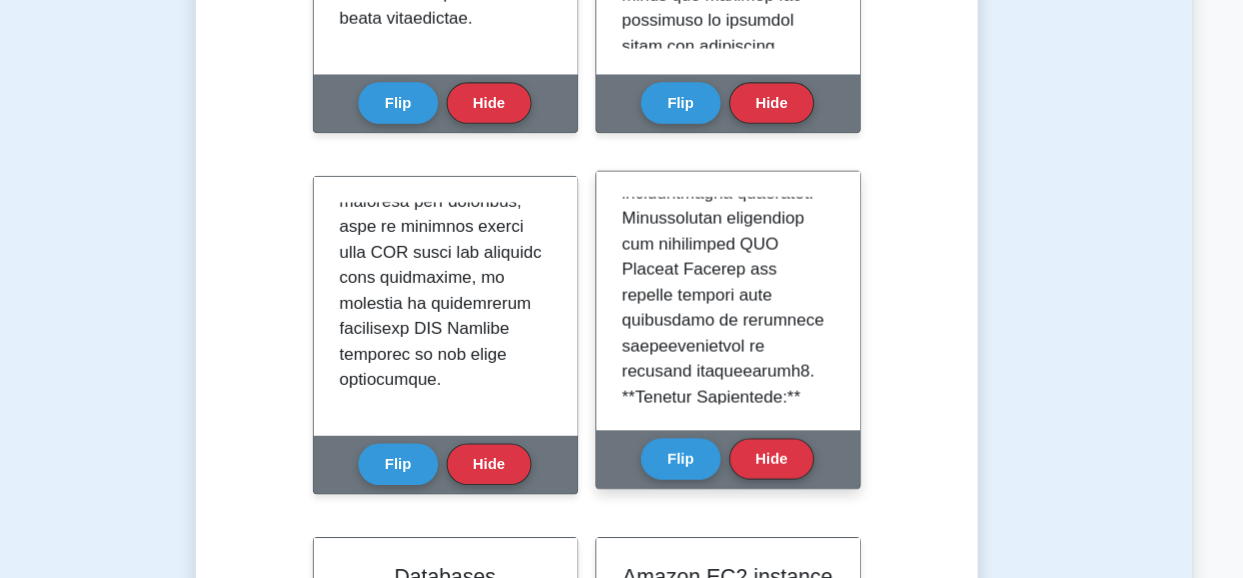 scroll, scrollTop: 1640, scrollLeft: 0, axis: vertical 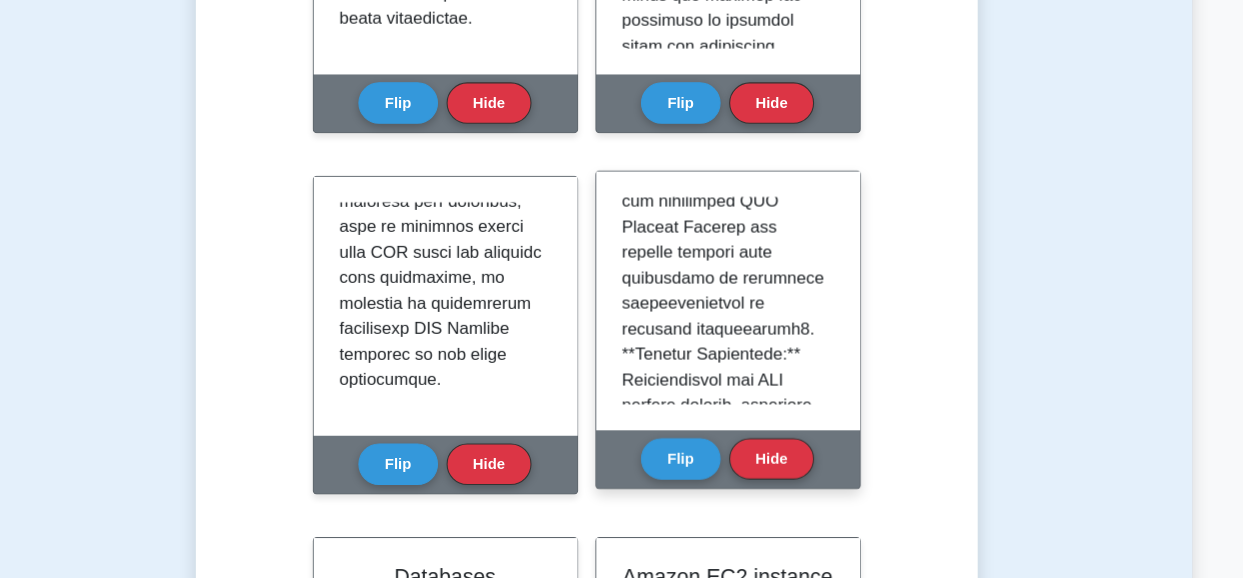 click at bounding box center (751, -53) 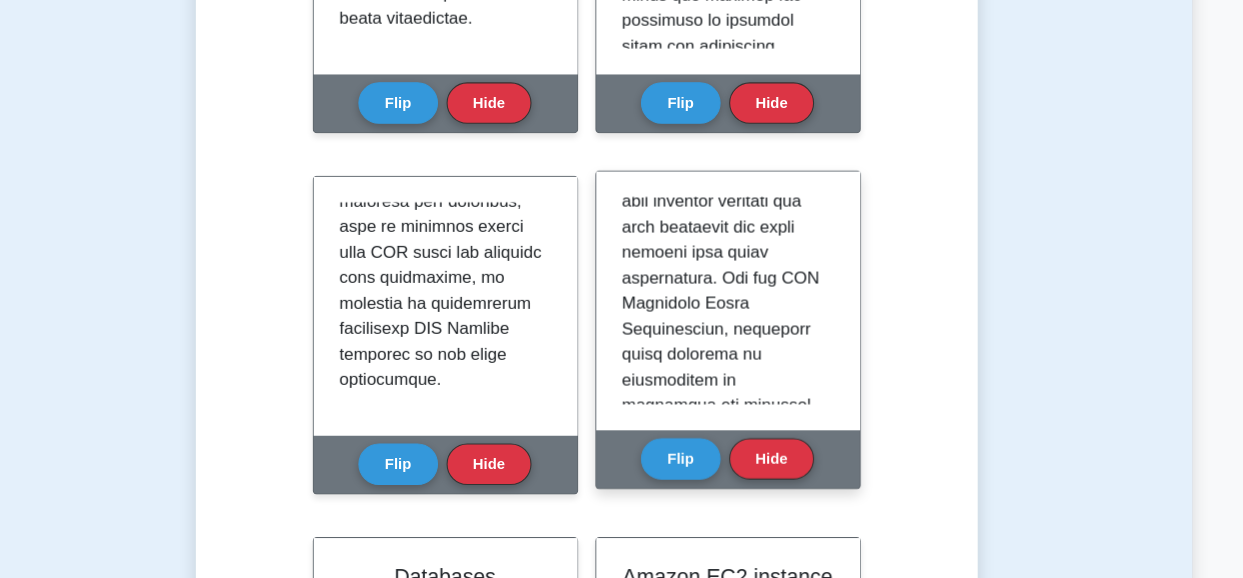 scroll, scrollTop: 2520, scrollLeft: 0, axis: vertical 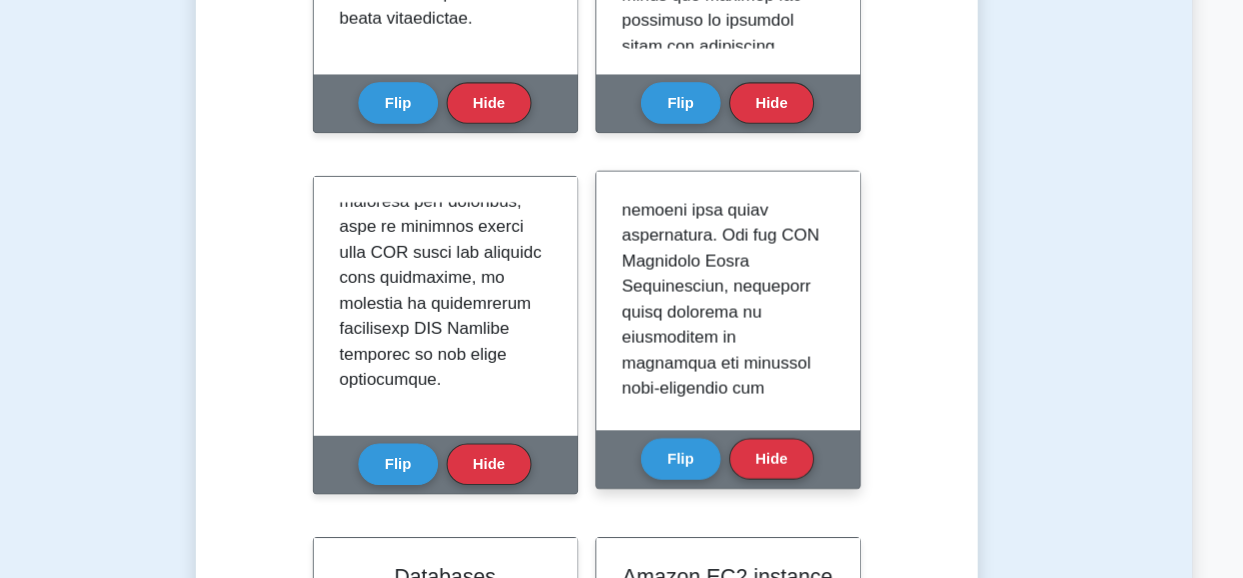 click at bounding box center [751, -933] 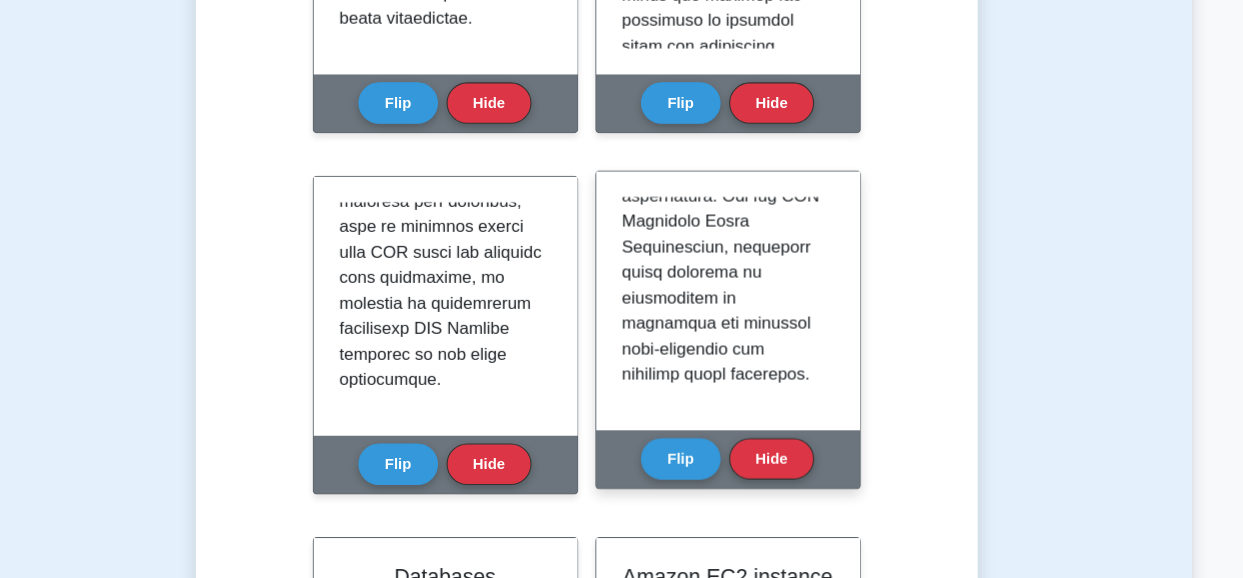 scroll, scrollTop: 2627, scrollLeft: 0, axis: vertical 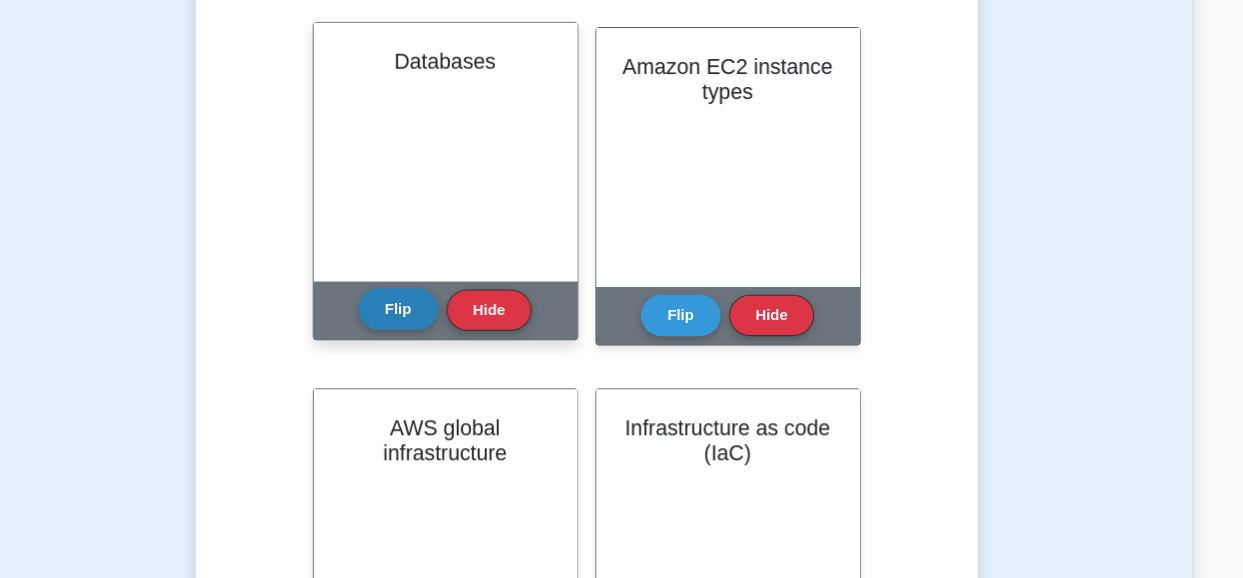 click on "Flip" at bounding box center (444, 324) 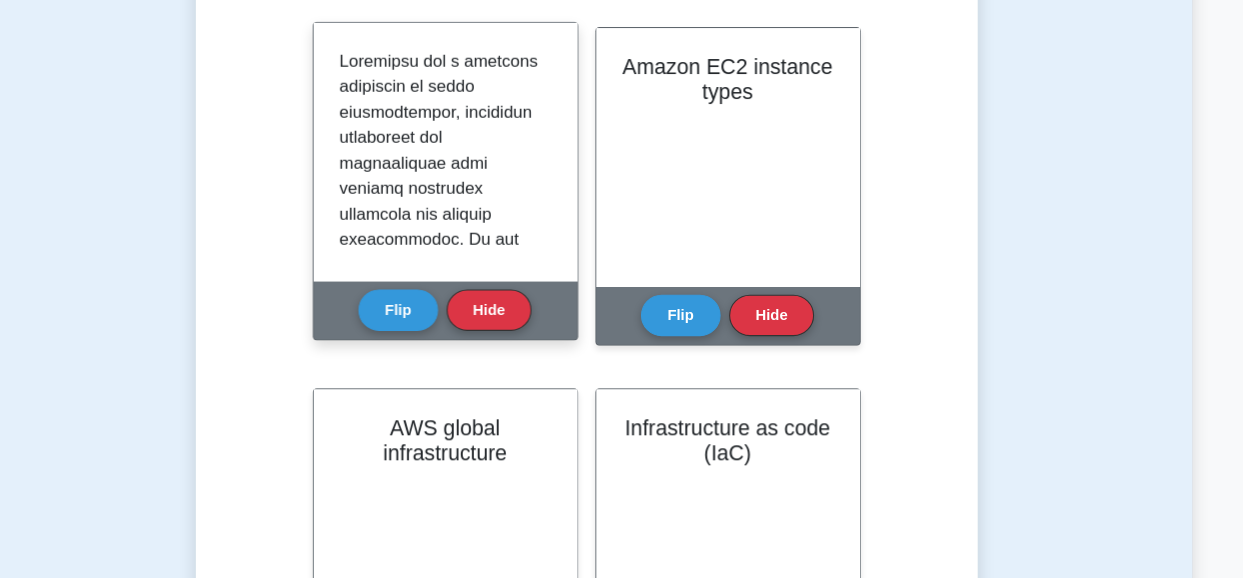 click at bounding box center (485, 1291) 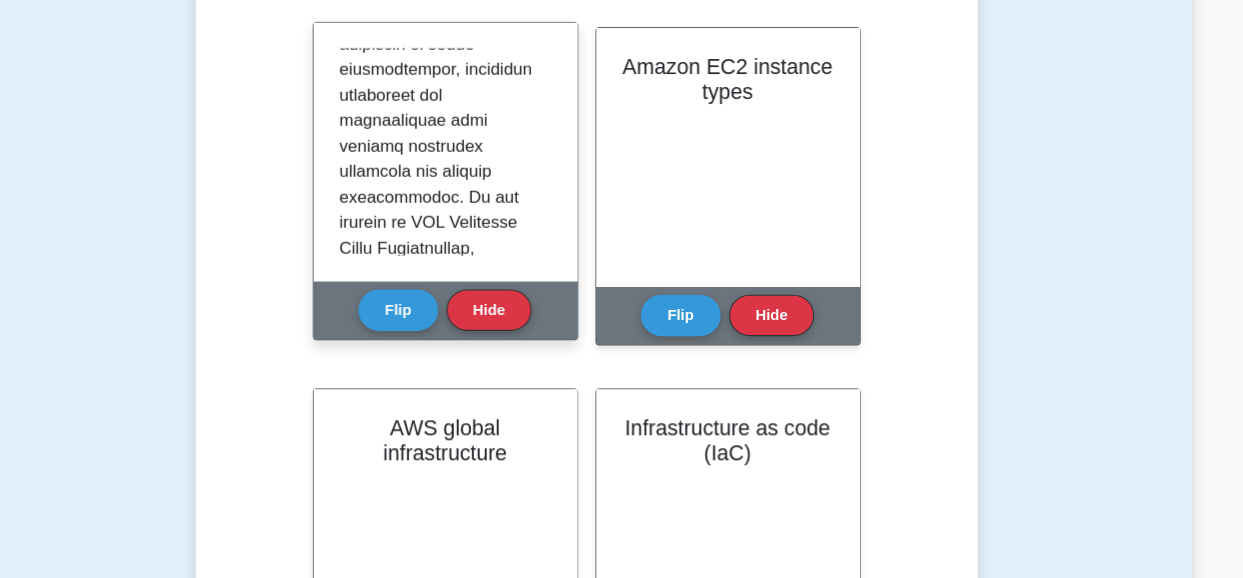 scroll, scrollTop: 0, scrollLeft: 0, axis: both 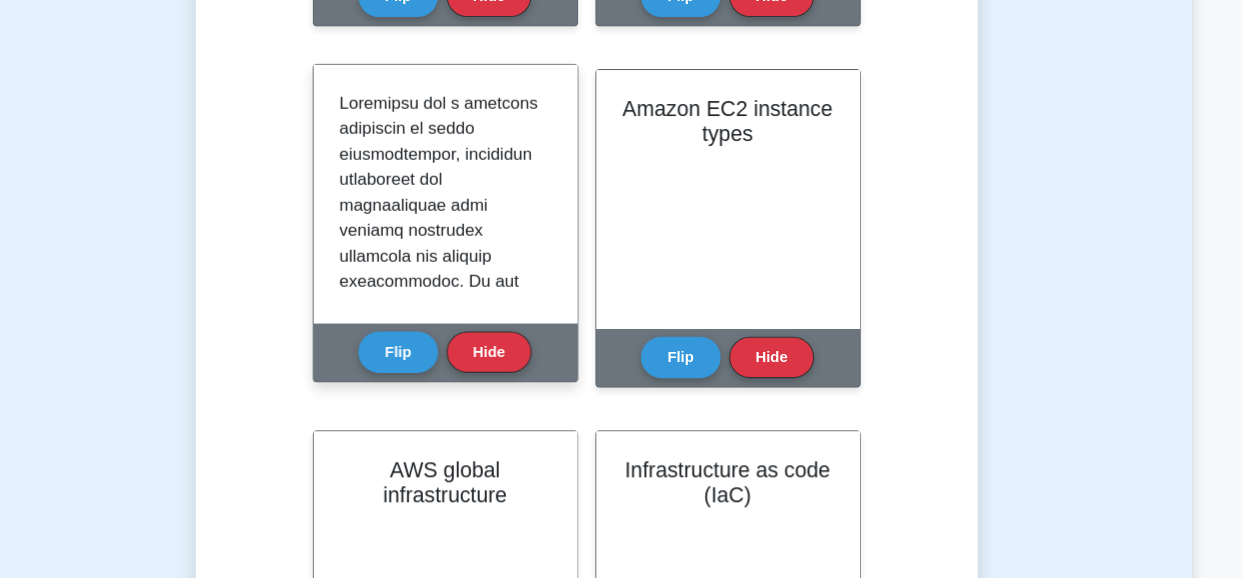 click at bounding box center [485, 1298] 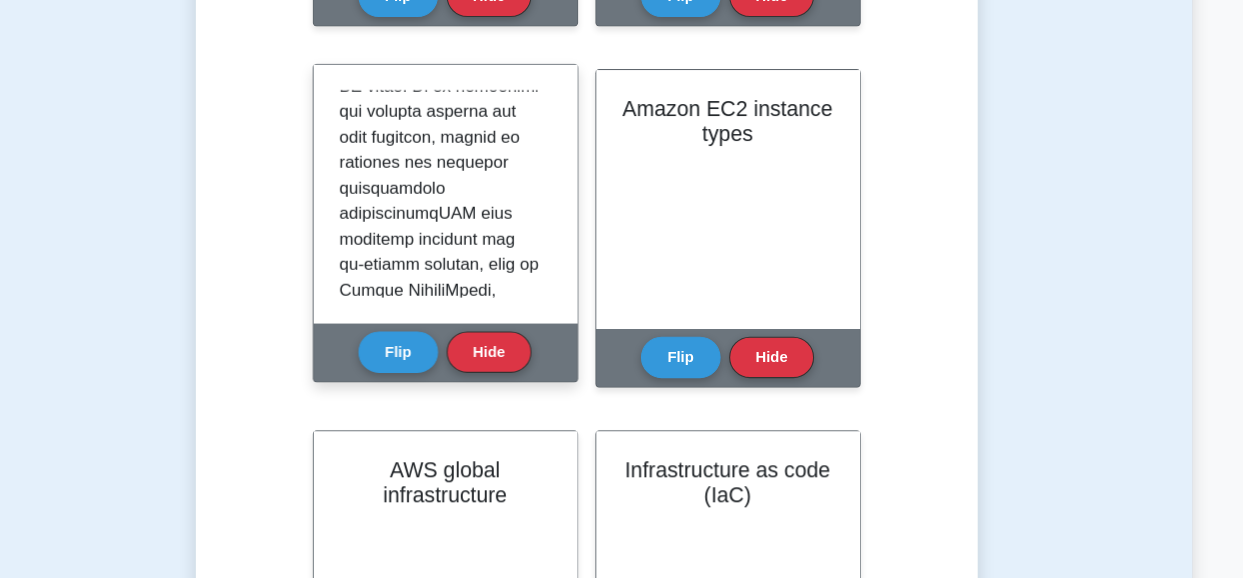 scroll, scrollTop: 1520, scrollLeft: 0, axis: vertical 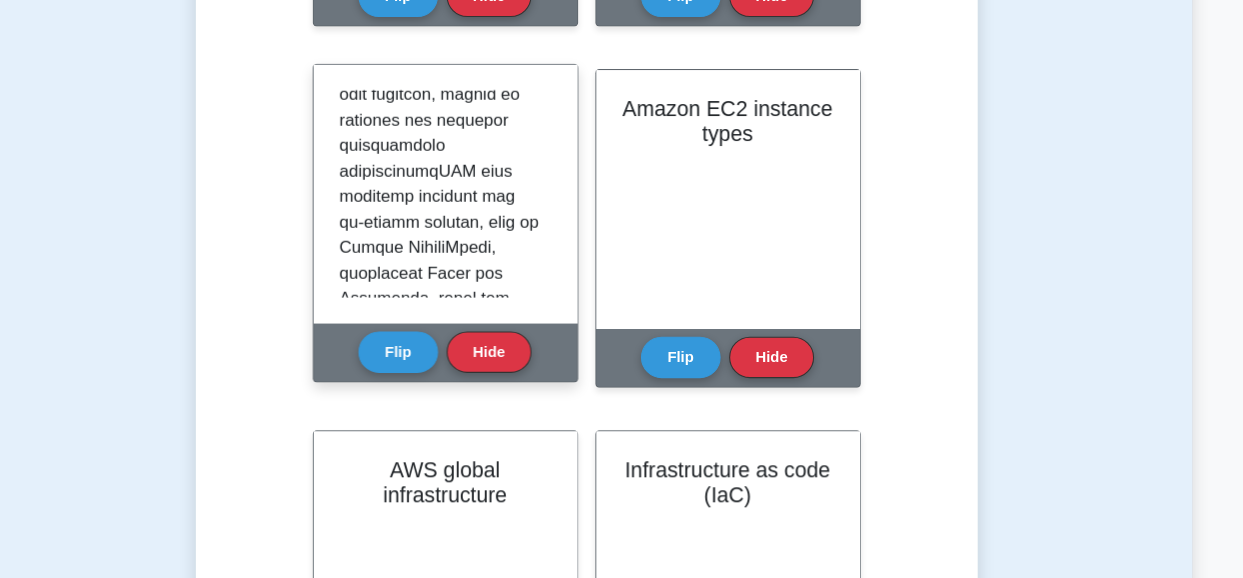 click at bounding box center (485, -222) 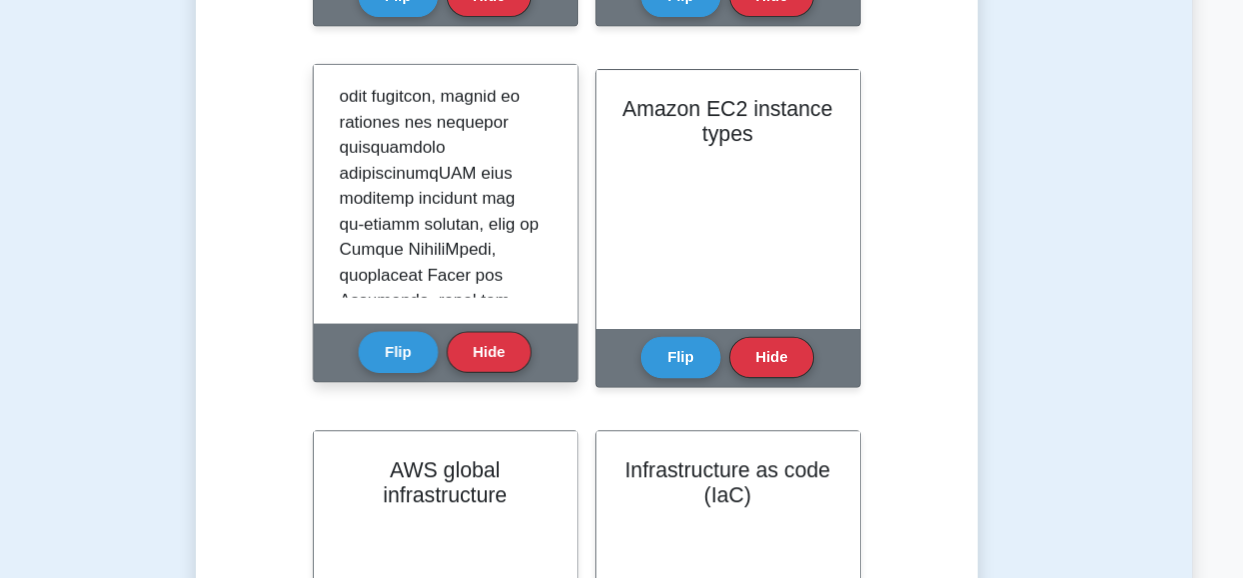 scroll, scrollTop: 1520, scrollLeft: 0, axis: vertical 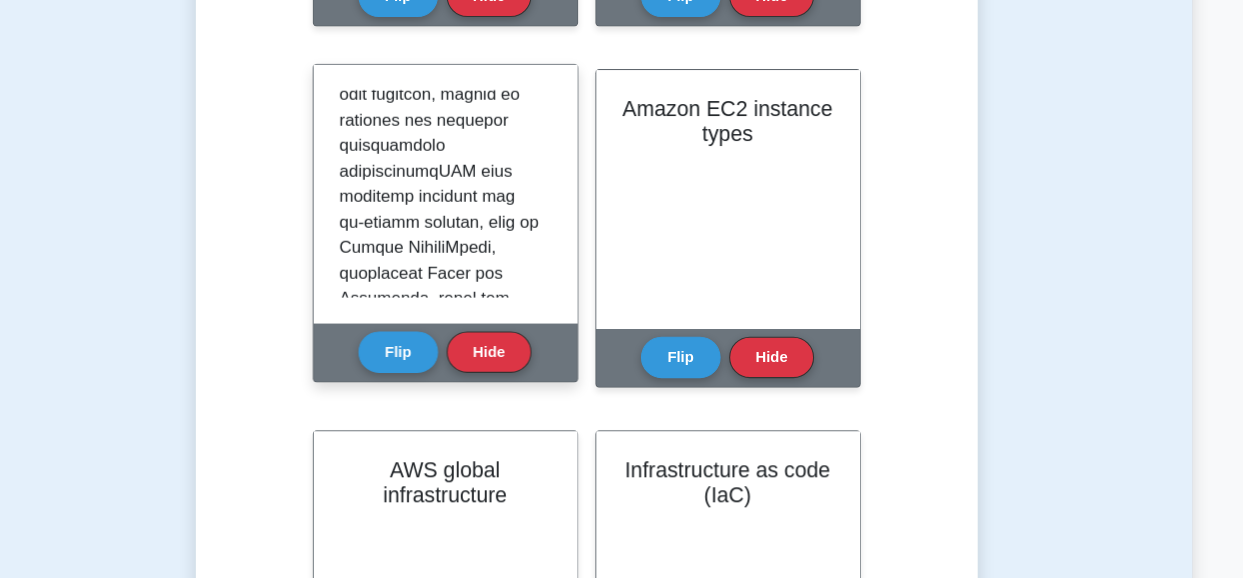 click at bounding box center (485, -222) 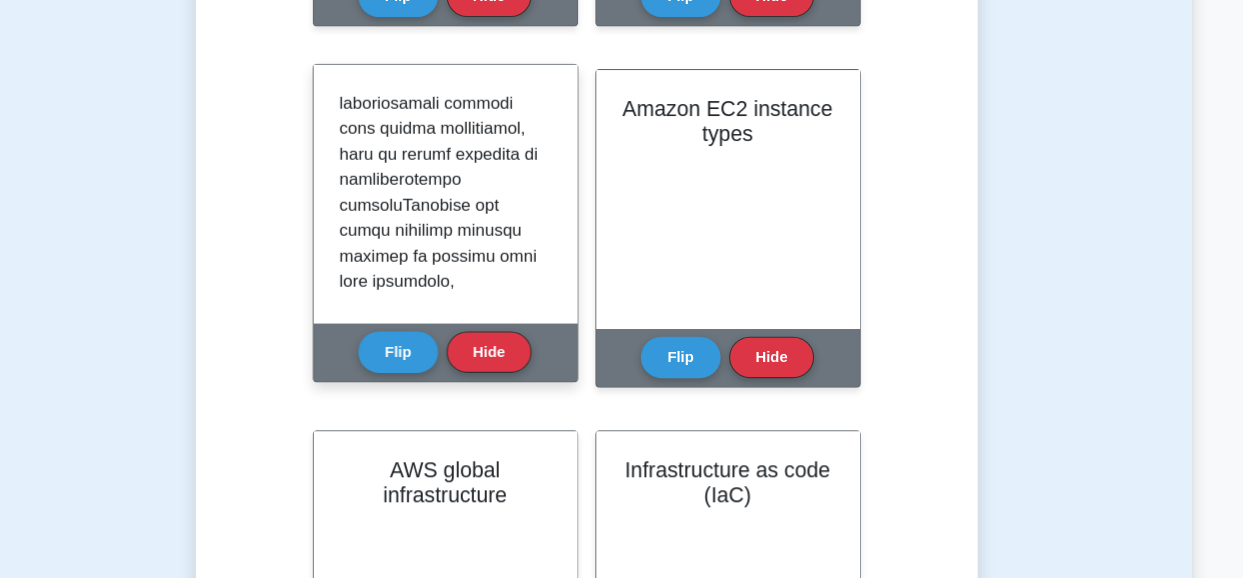 scroll, scrollTop: 1960, scrollLeft: 0, axis: vertical 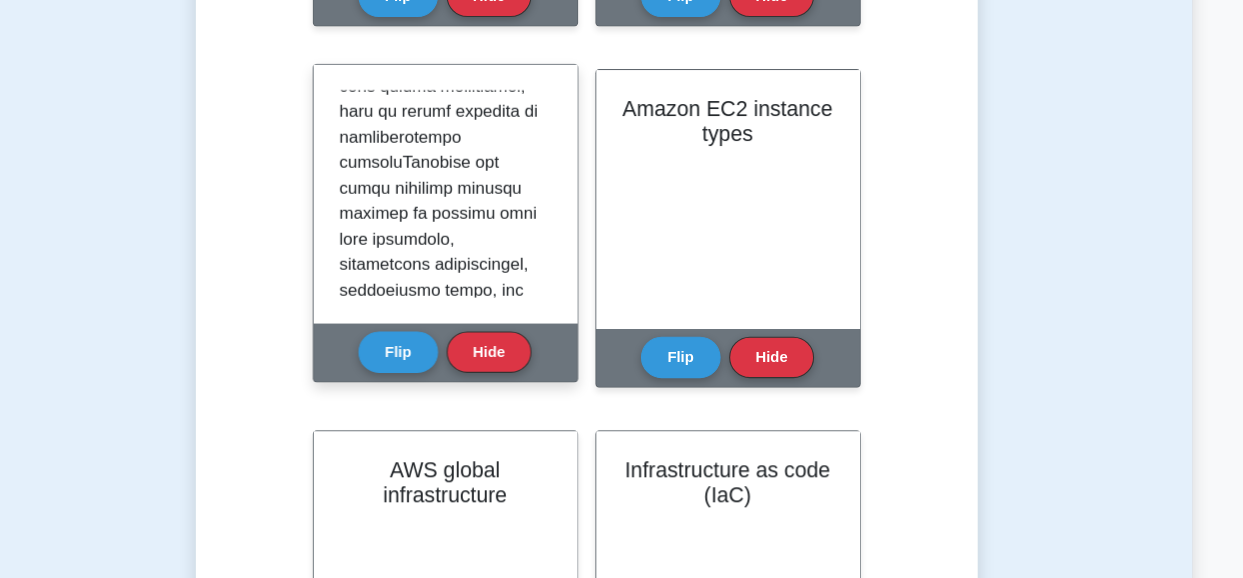 click at bounding box center (485, -662) 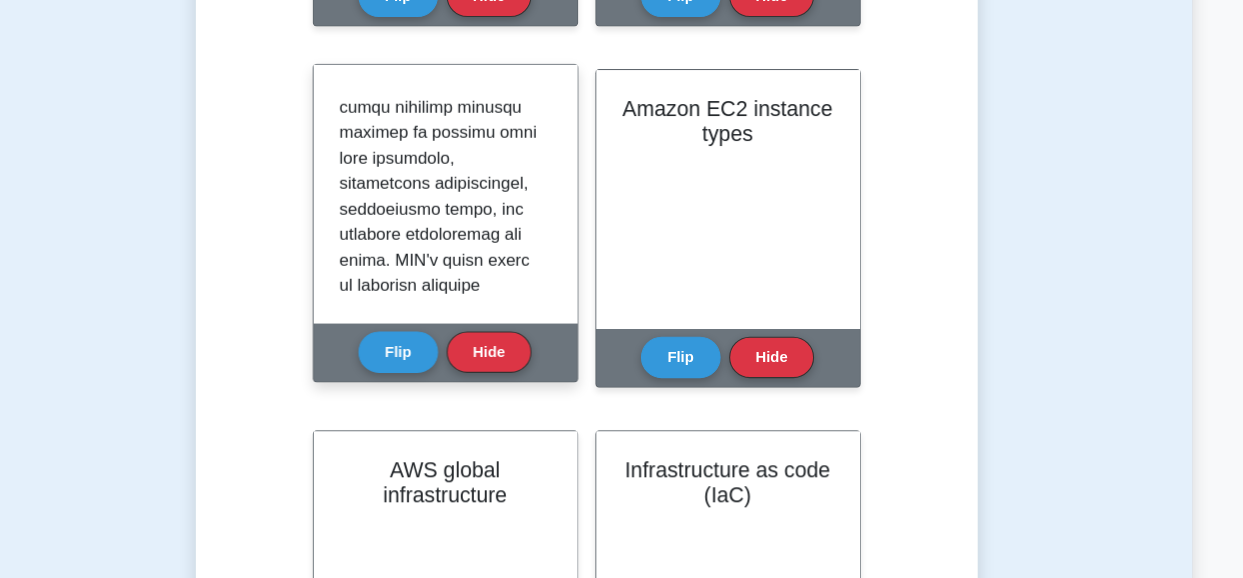 scroll, scrollTop: 2040, scrollLeft: 0, axis: vertical 